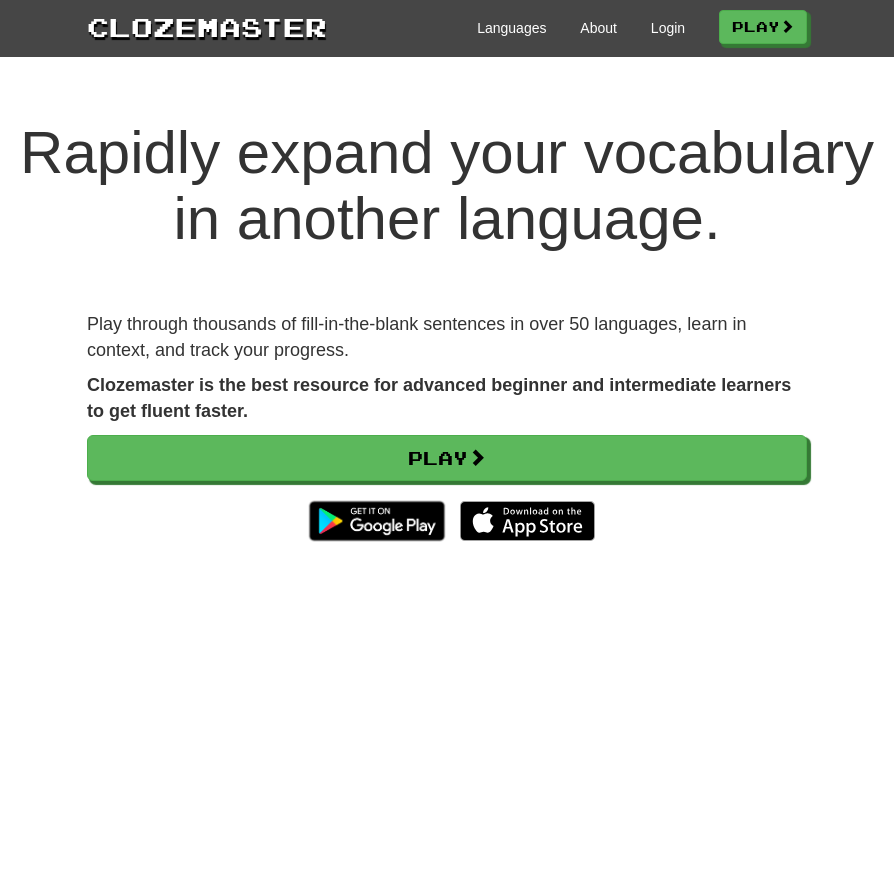 scroll, scrollTop: 0, scrollLeft: 0, axis: both 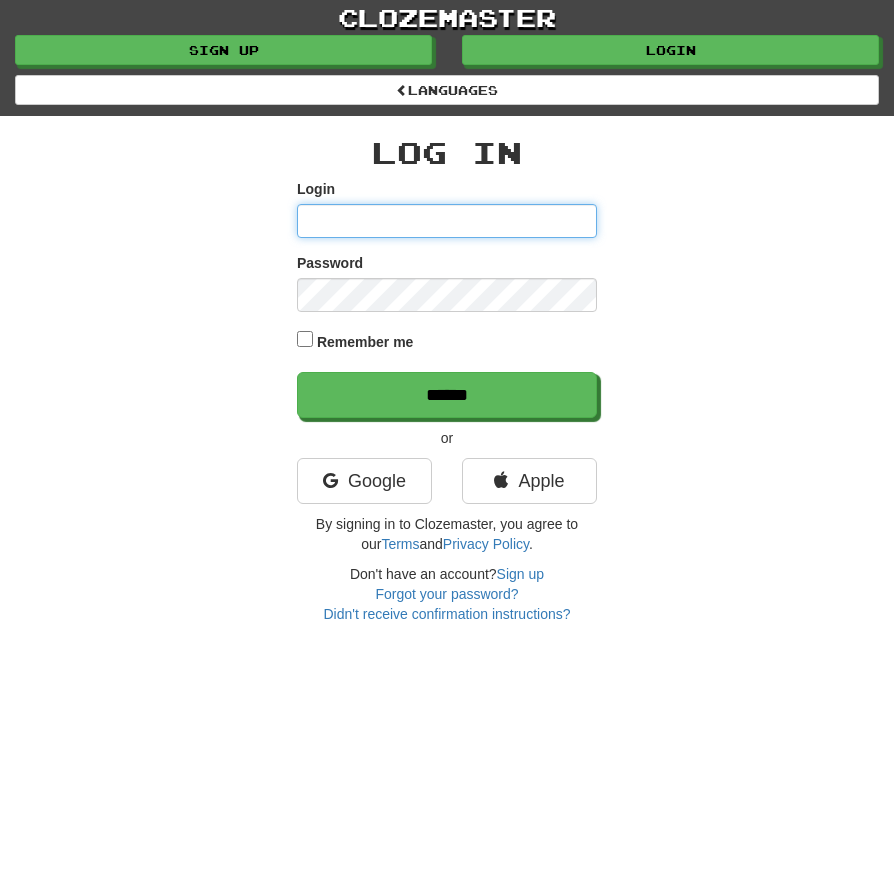 click on "Login" at bounding box center [447, 221] 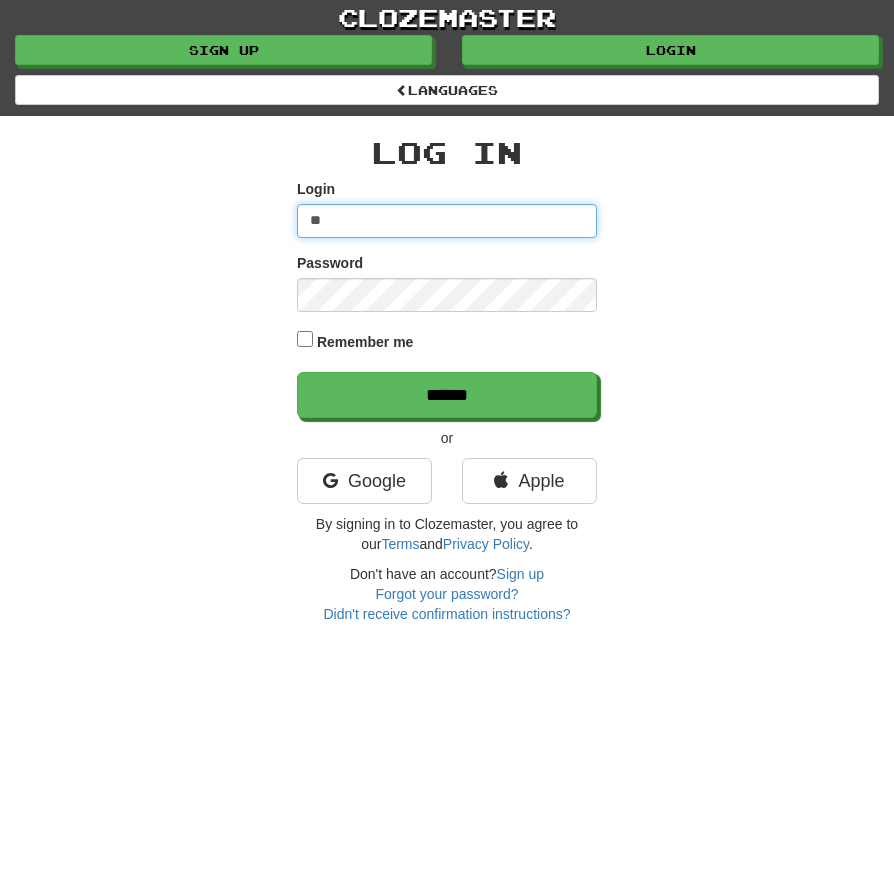 type on "**********" 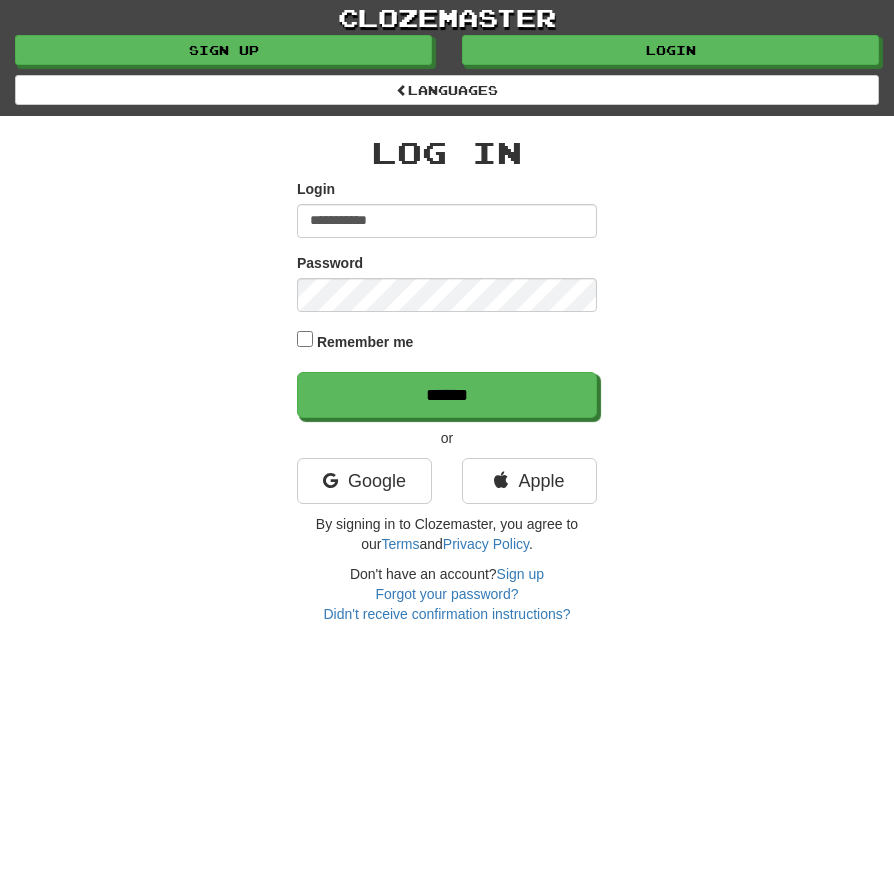 click on "******" at bounding box center [447, 395] 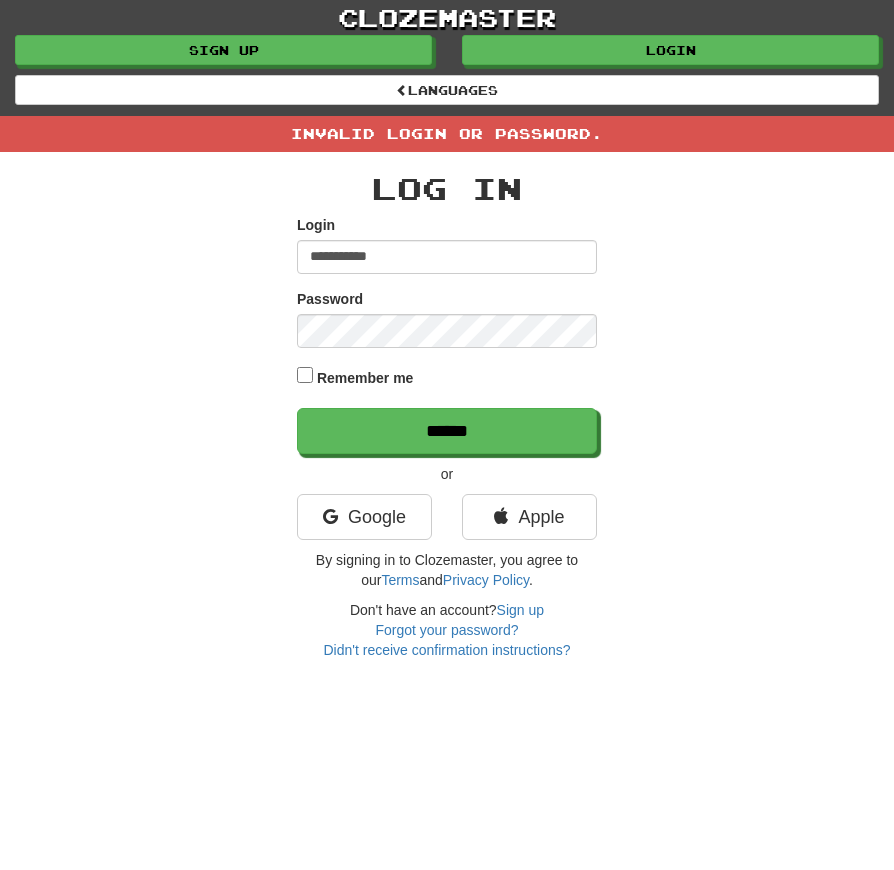 scroll, scrollTop: 0, scrollLeft: 0, axis: both 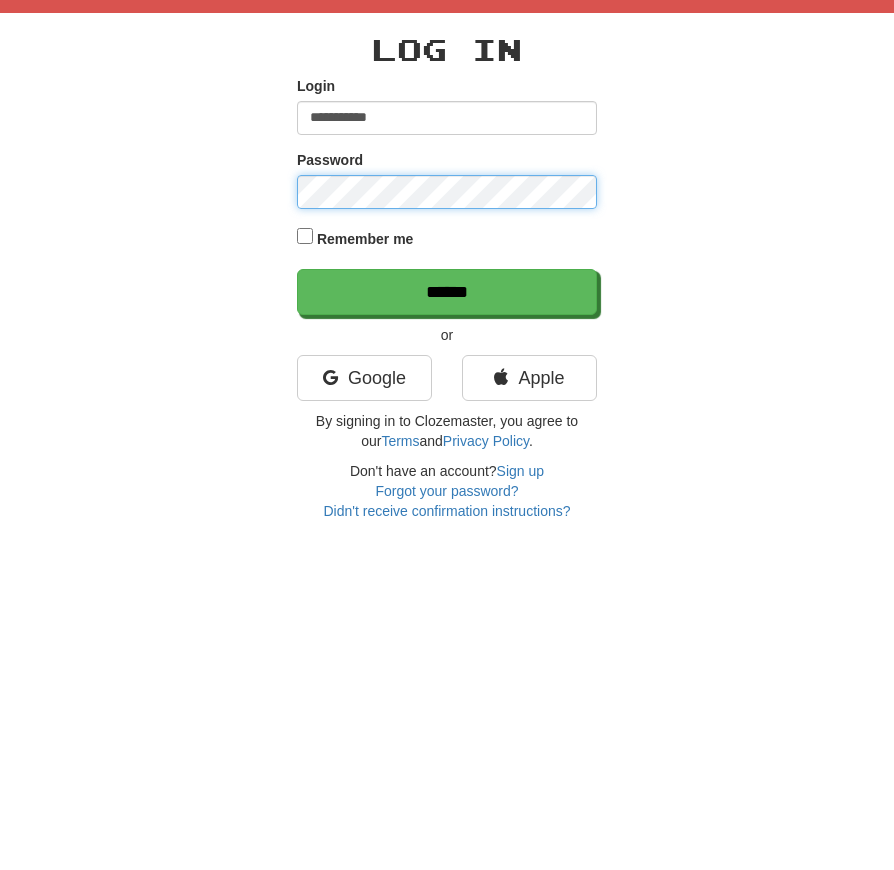 click on "******" at bounding box center [447, 431] 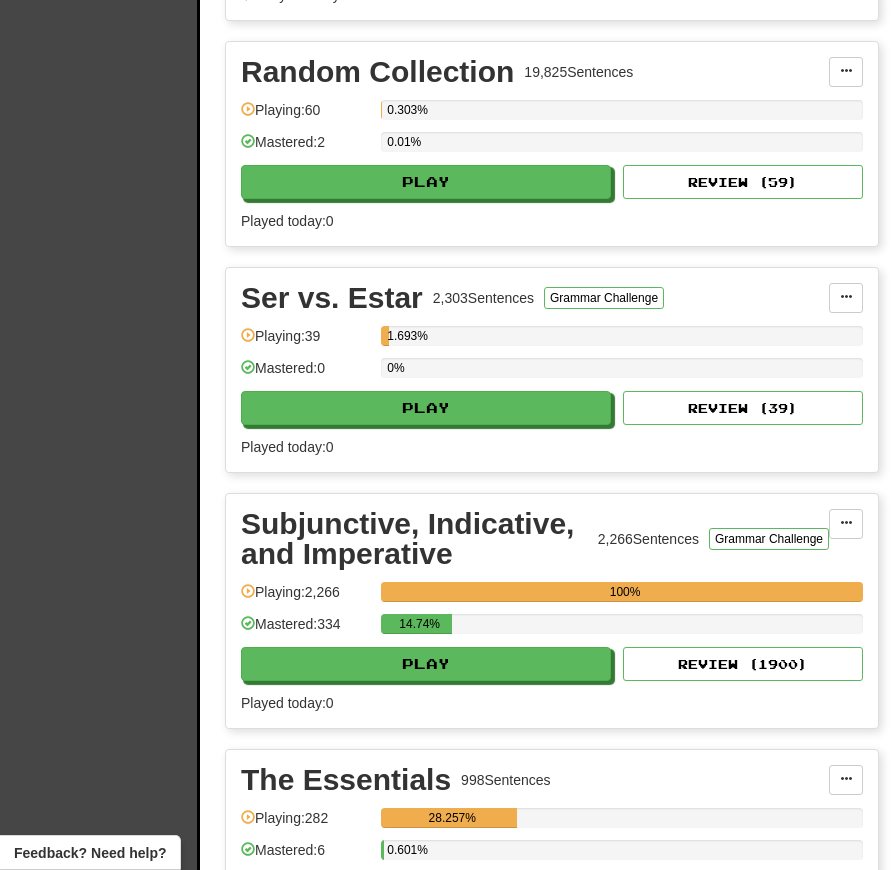 scroll, scrollTop: 7277, scrollLeft: 0, axis: vertical 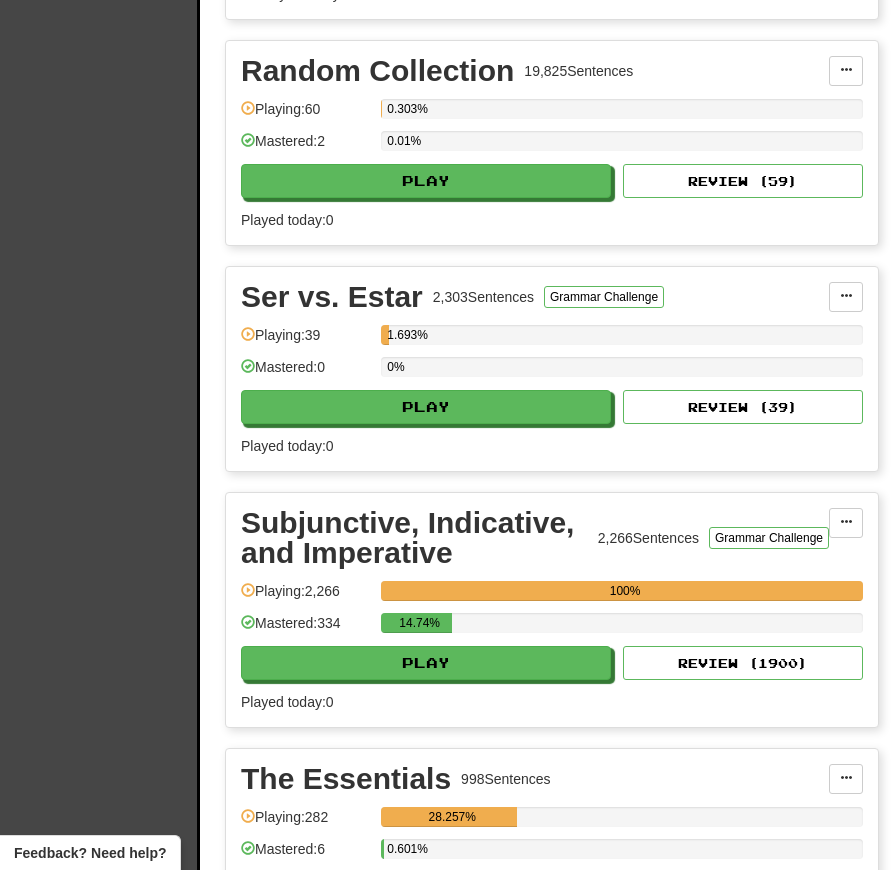 click on "Play" at bounding box center [426, 663] 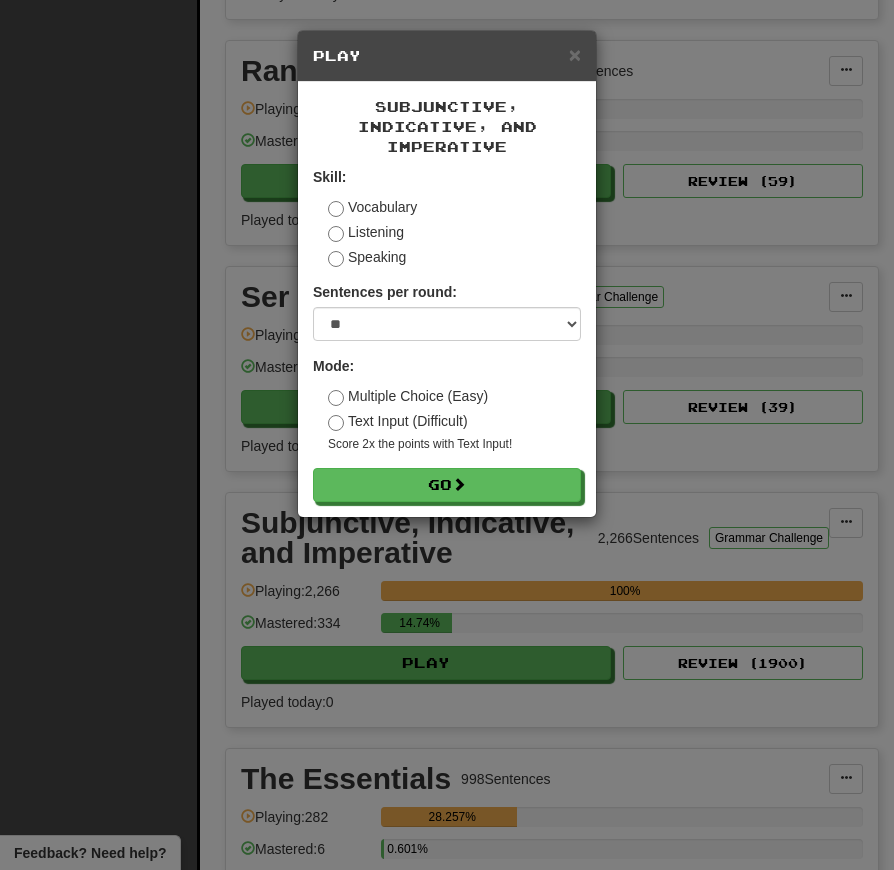 click on "Go" at bounding box center [447, 485] 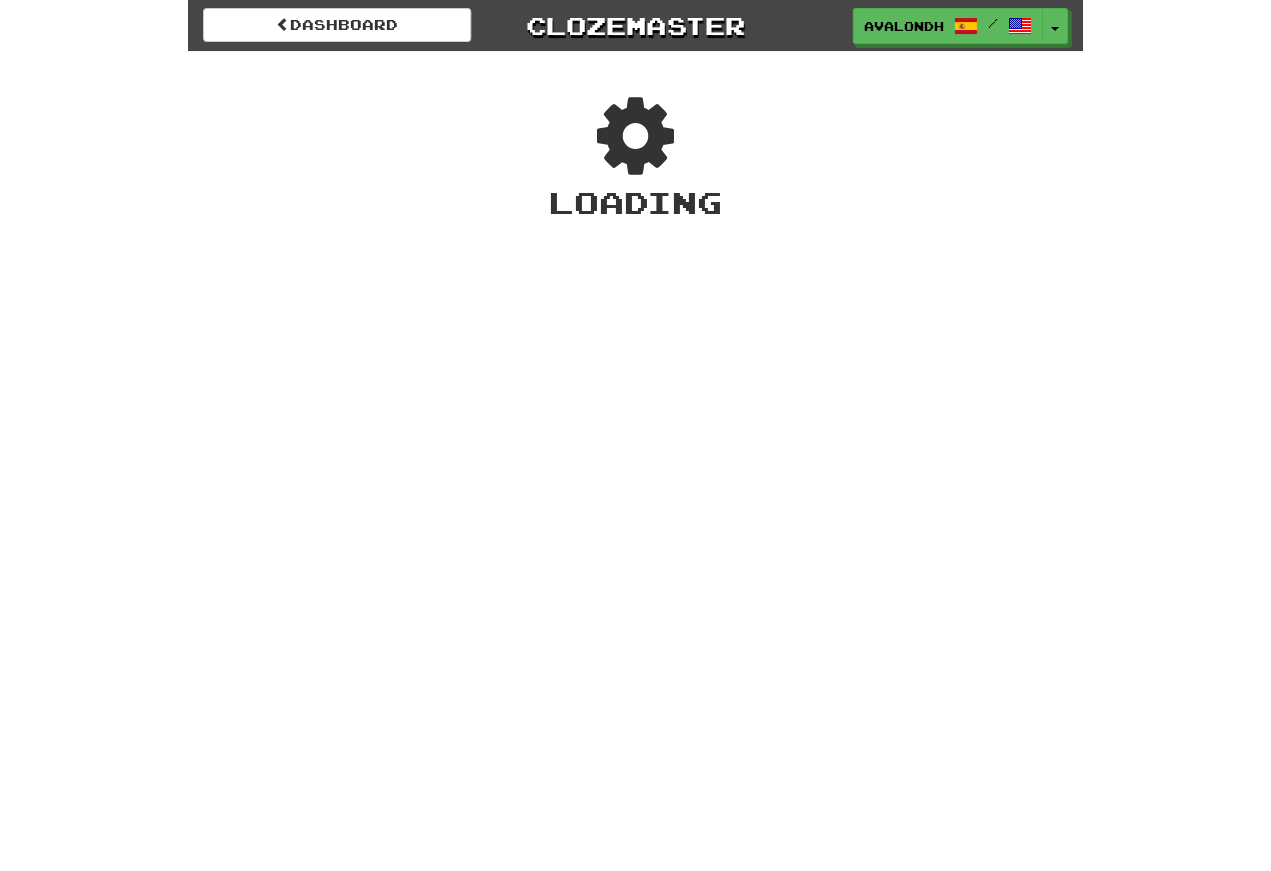 scroll, scrollTop: 0, scrollLeft: 0, axis: both 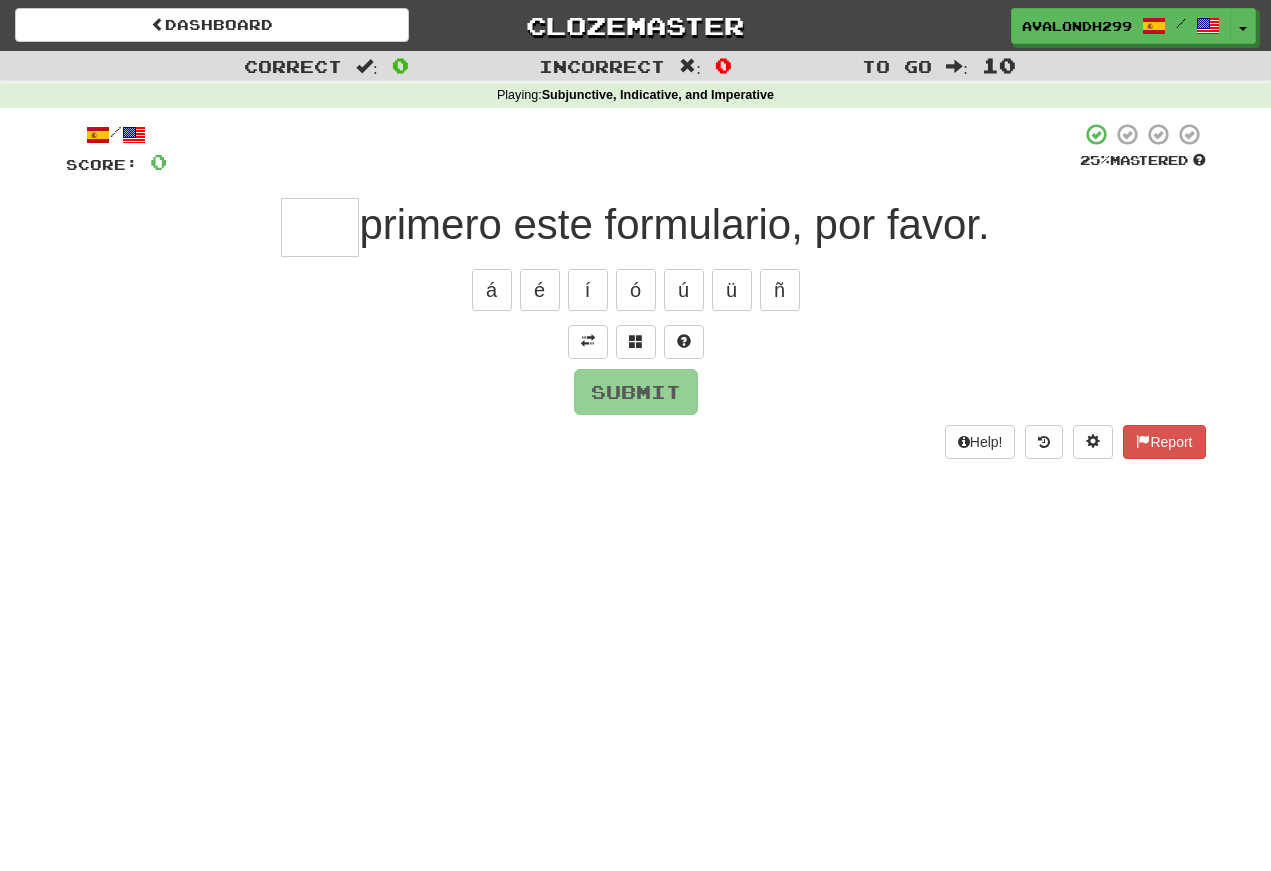 click at bounding box center (588, 341) 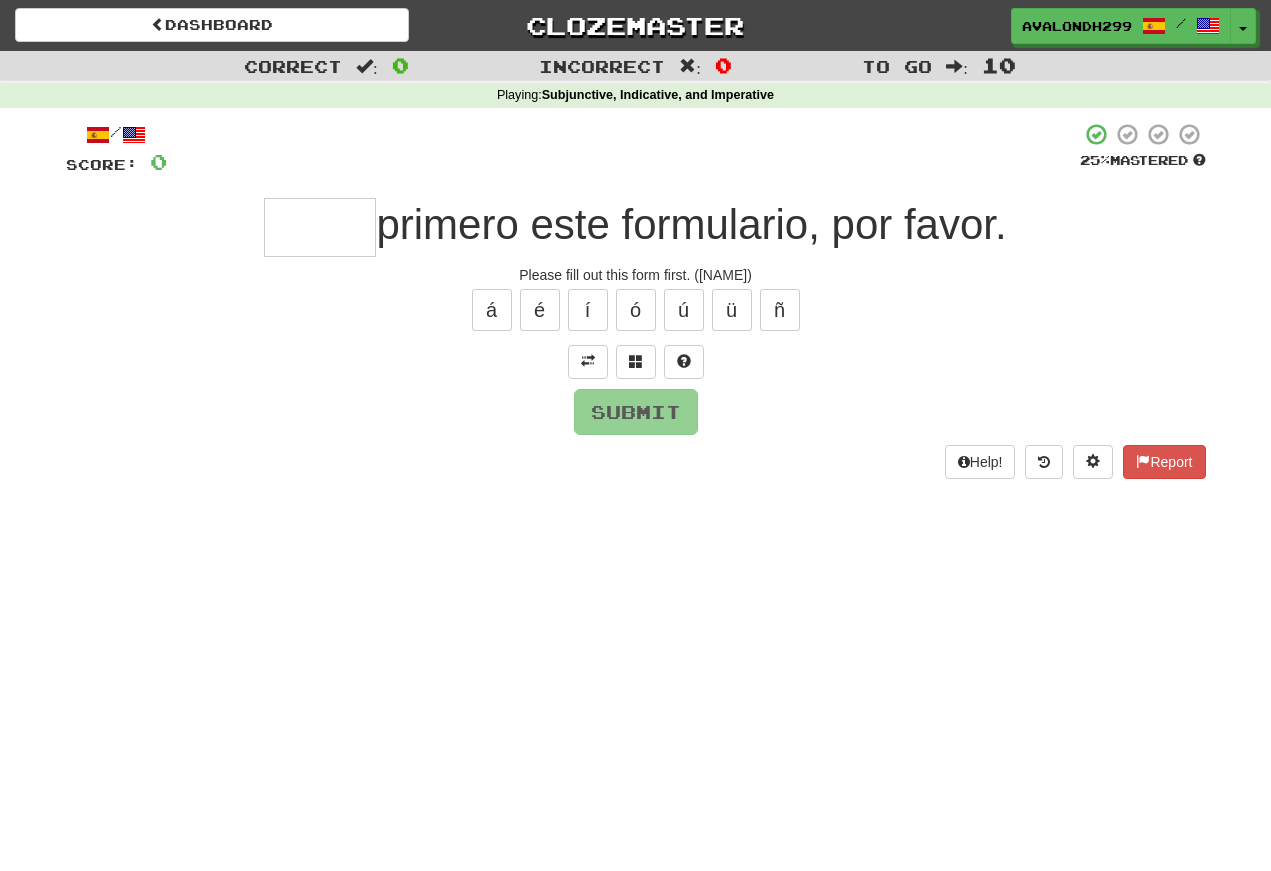 click at bounding box center [320, 227] 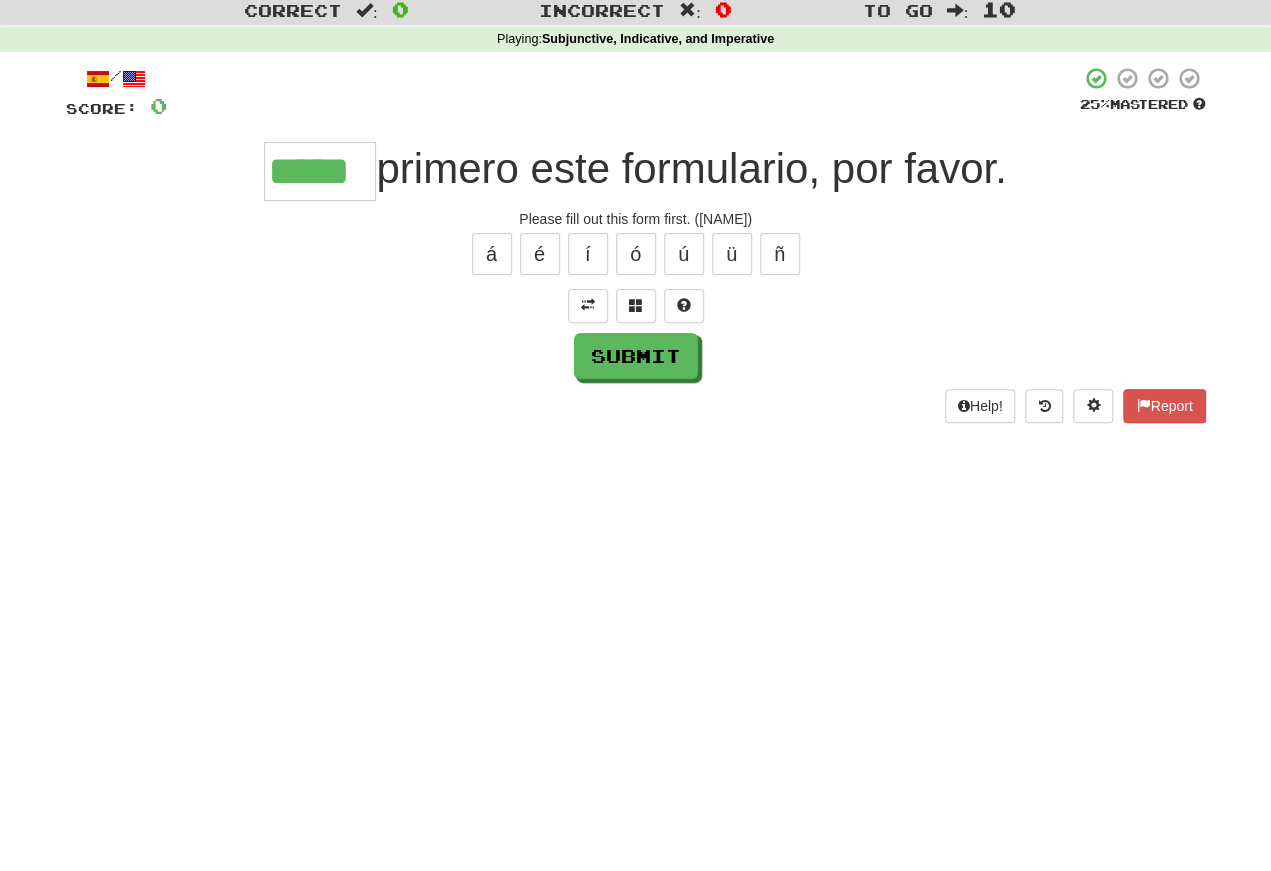 click on "Submit" at bounding box center [636, 412] 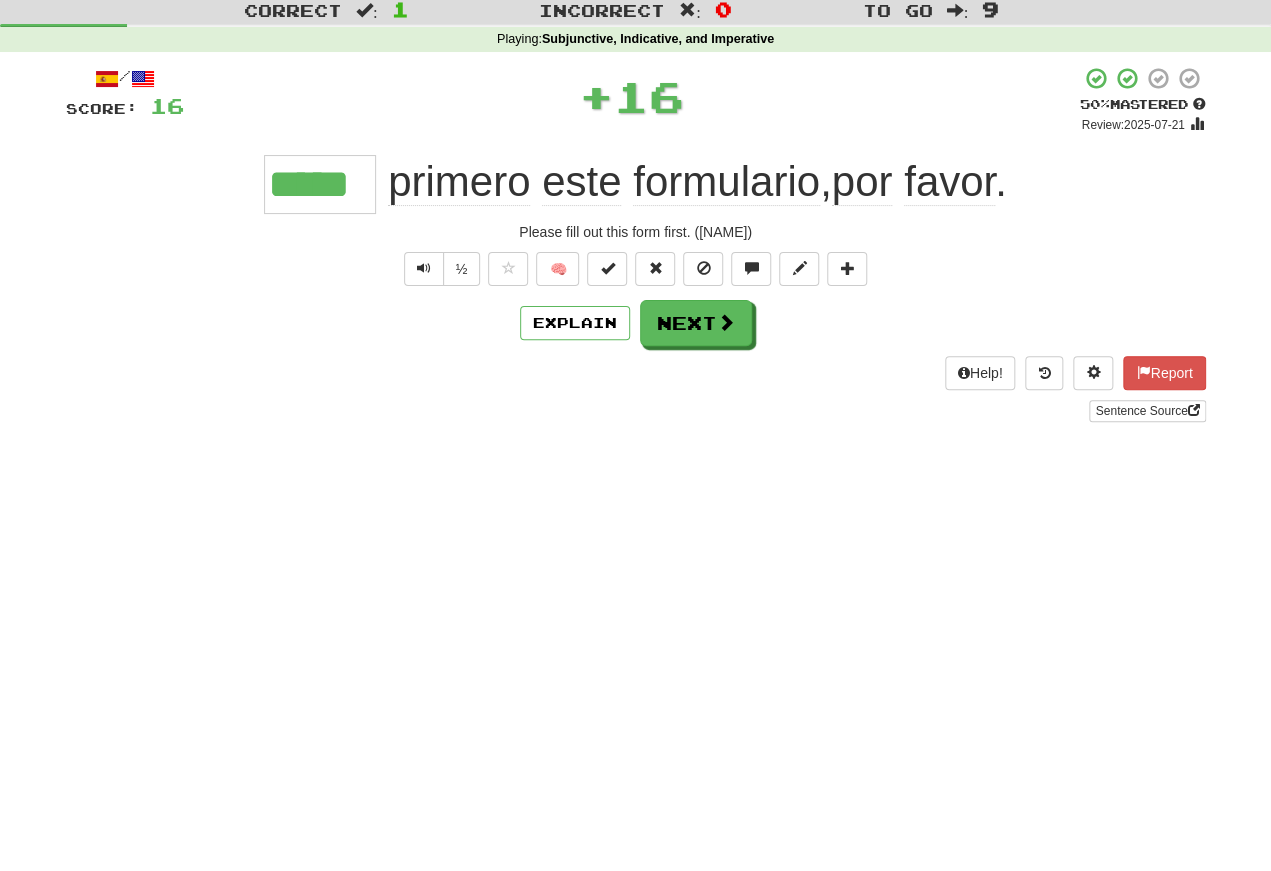 scroll, scrollTop: 56, scrollLeft: 0, axis: vertical 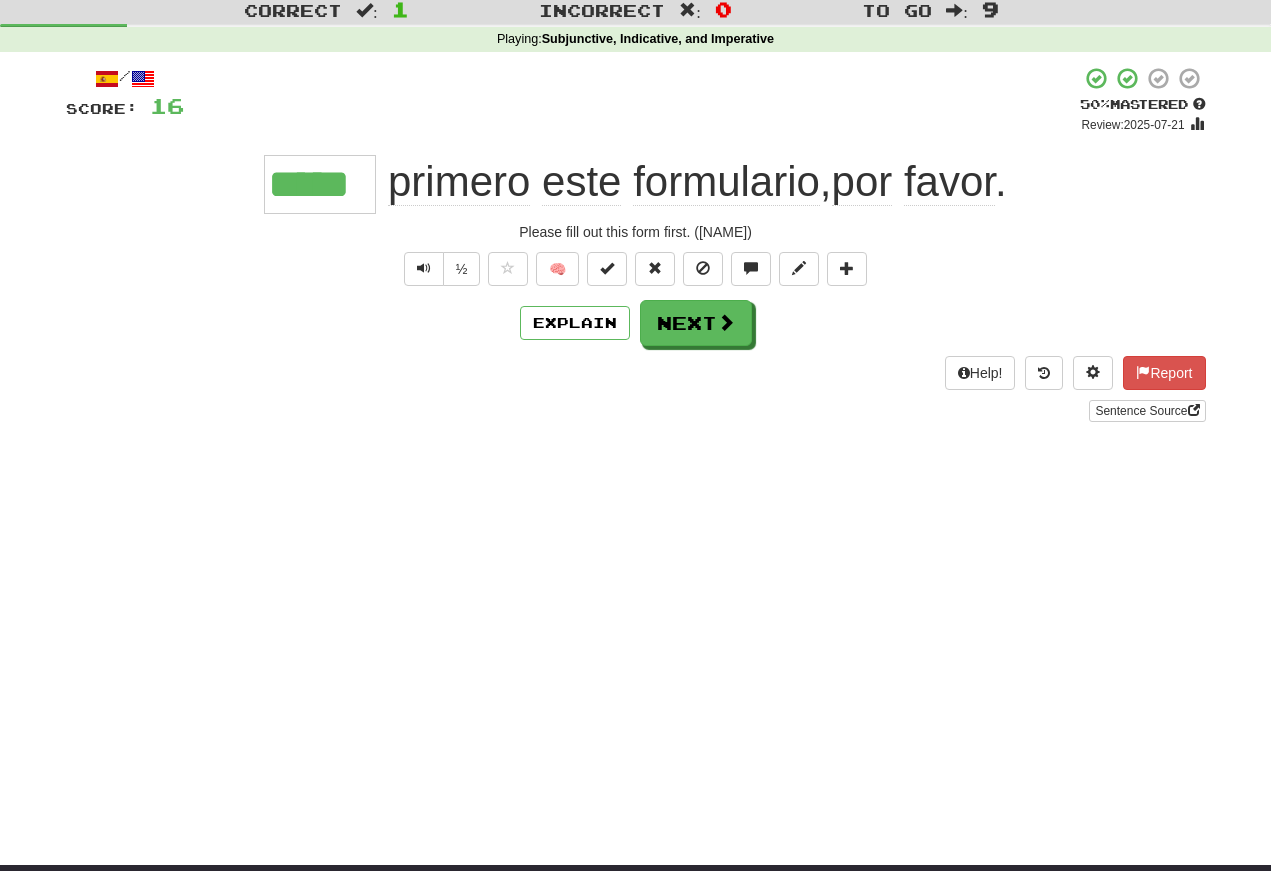 click at bounding box center [424, 268] 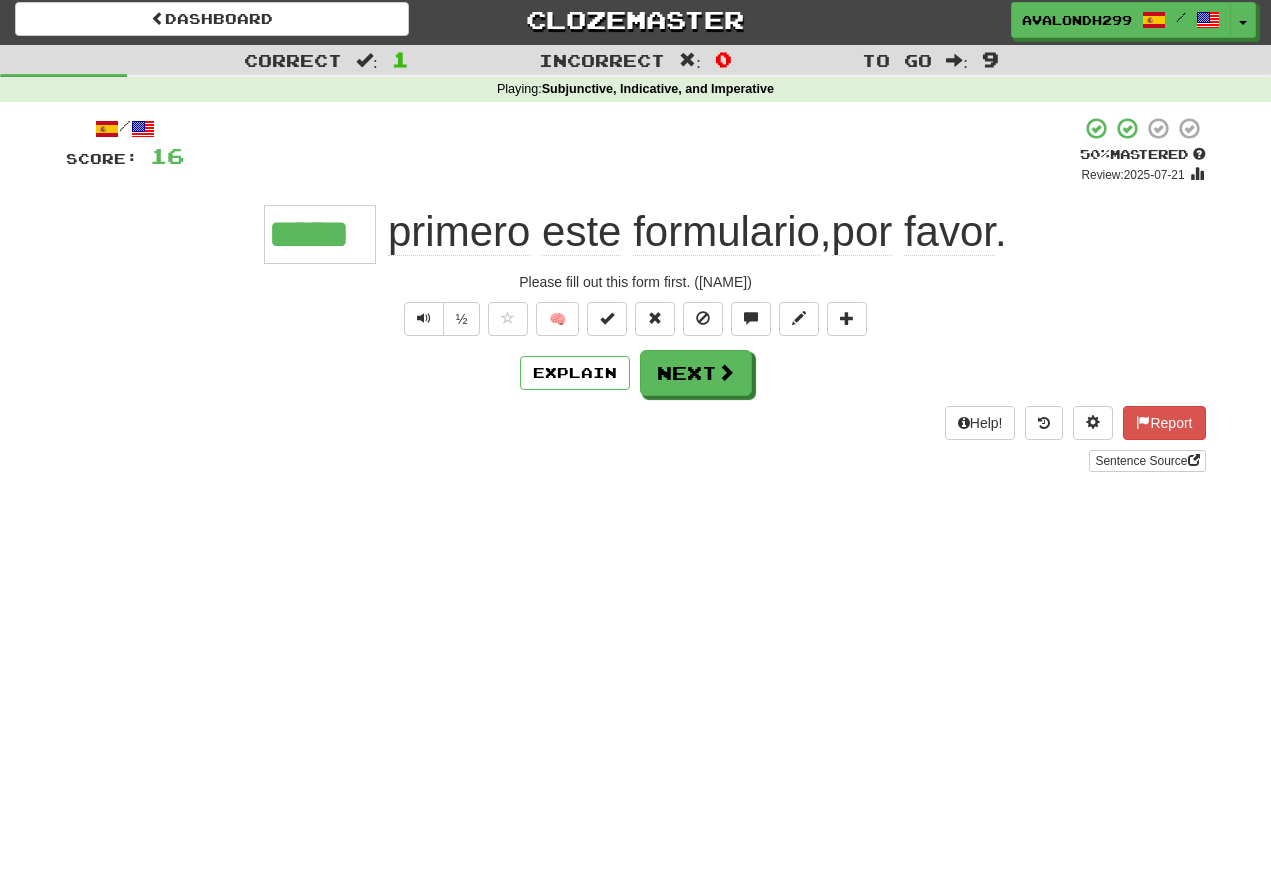 scroll, scrollTop: 0, scrollLeft: 0, axis: both 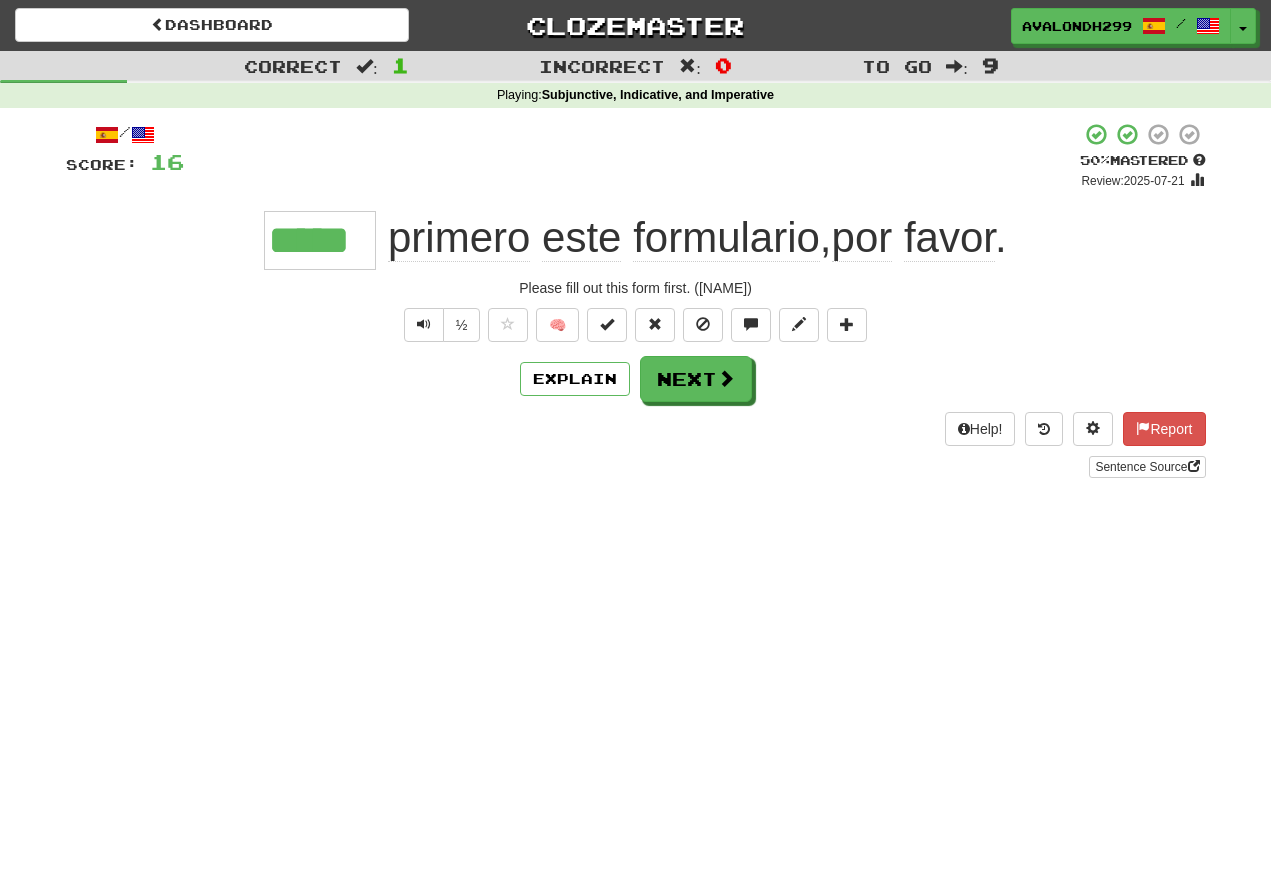 click at bounding box center [424, 324] 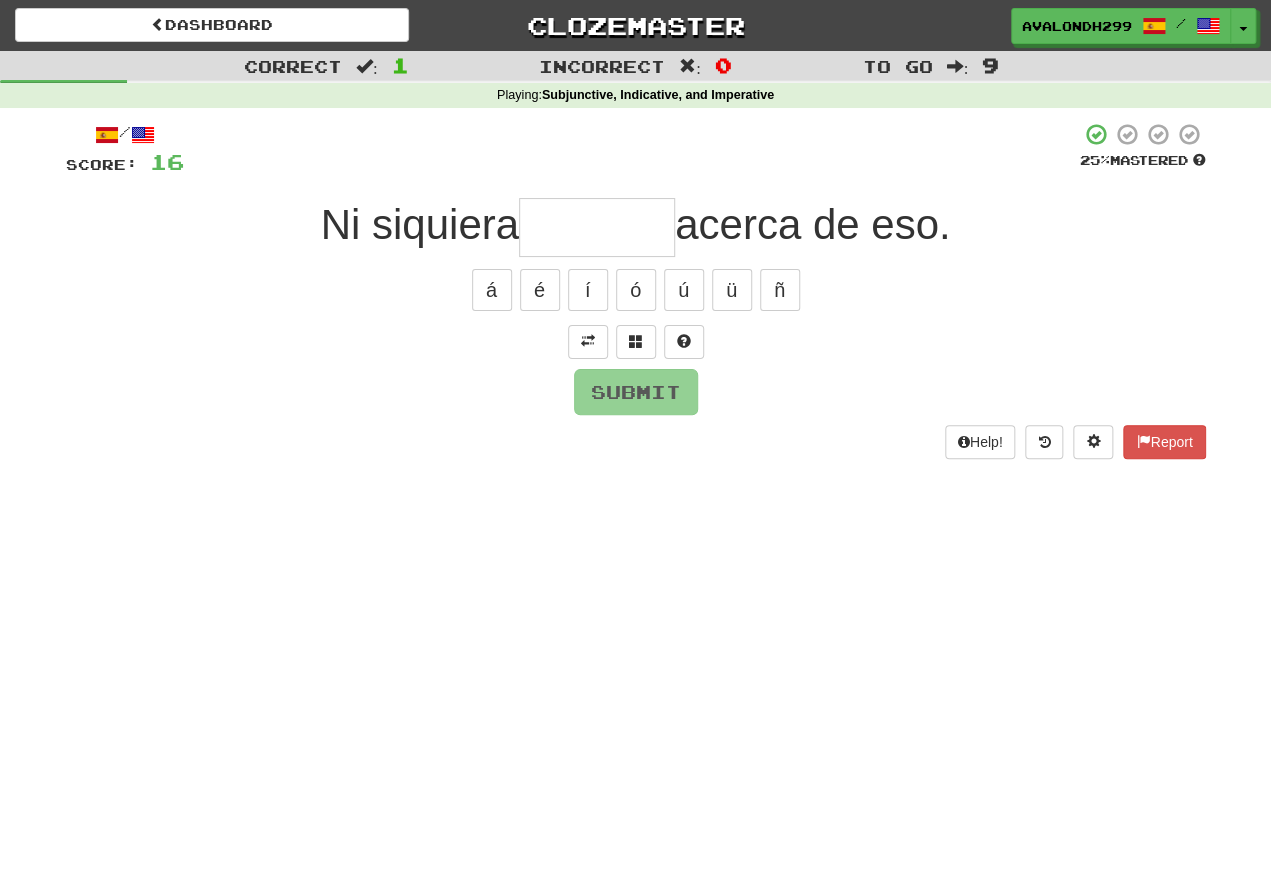 click at bounding box center (588, 342) 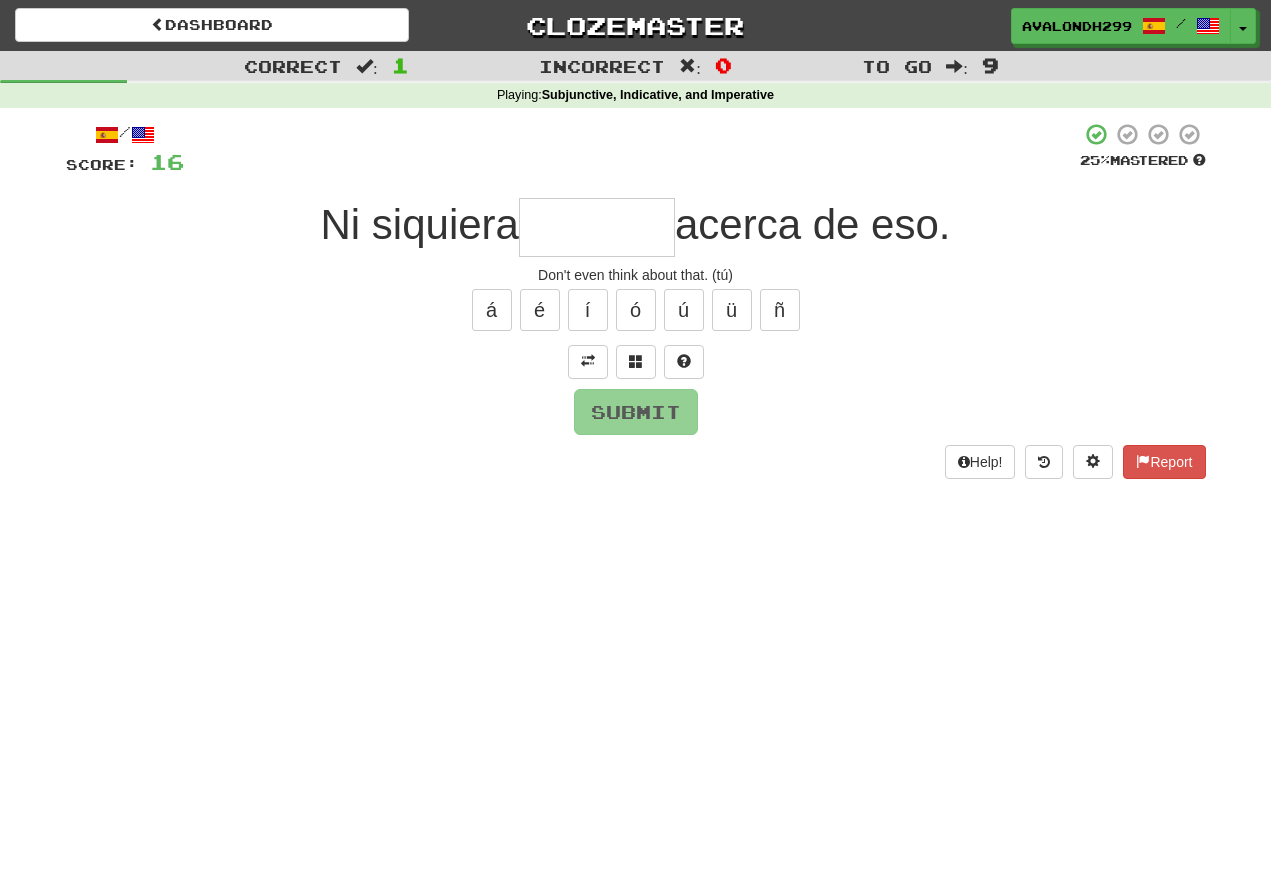 click at bounding box center (597, 227) 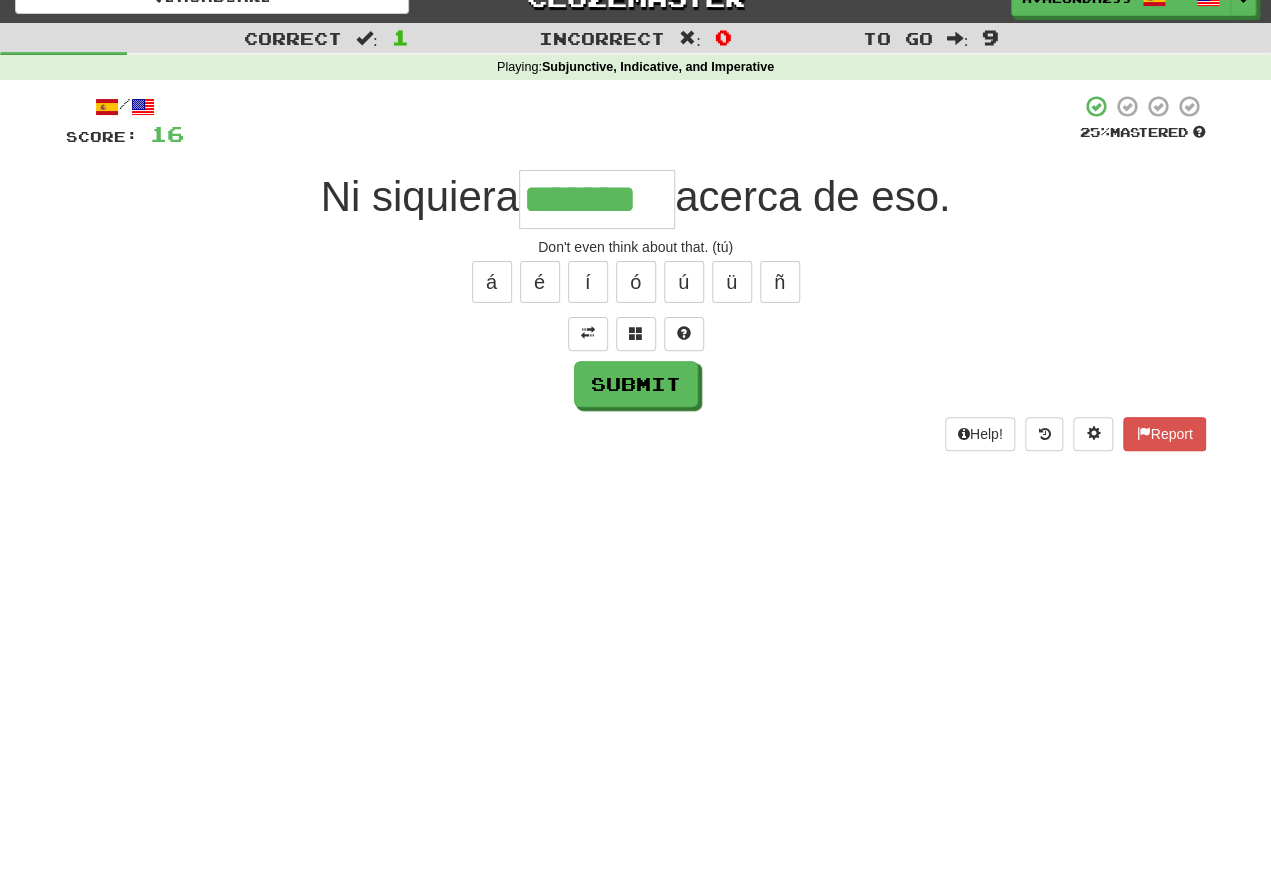 type on "*******" 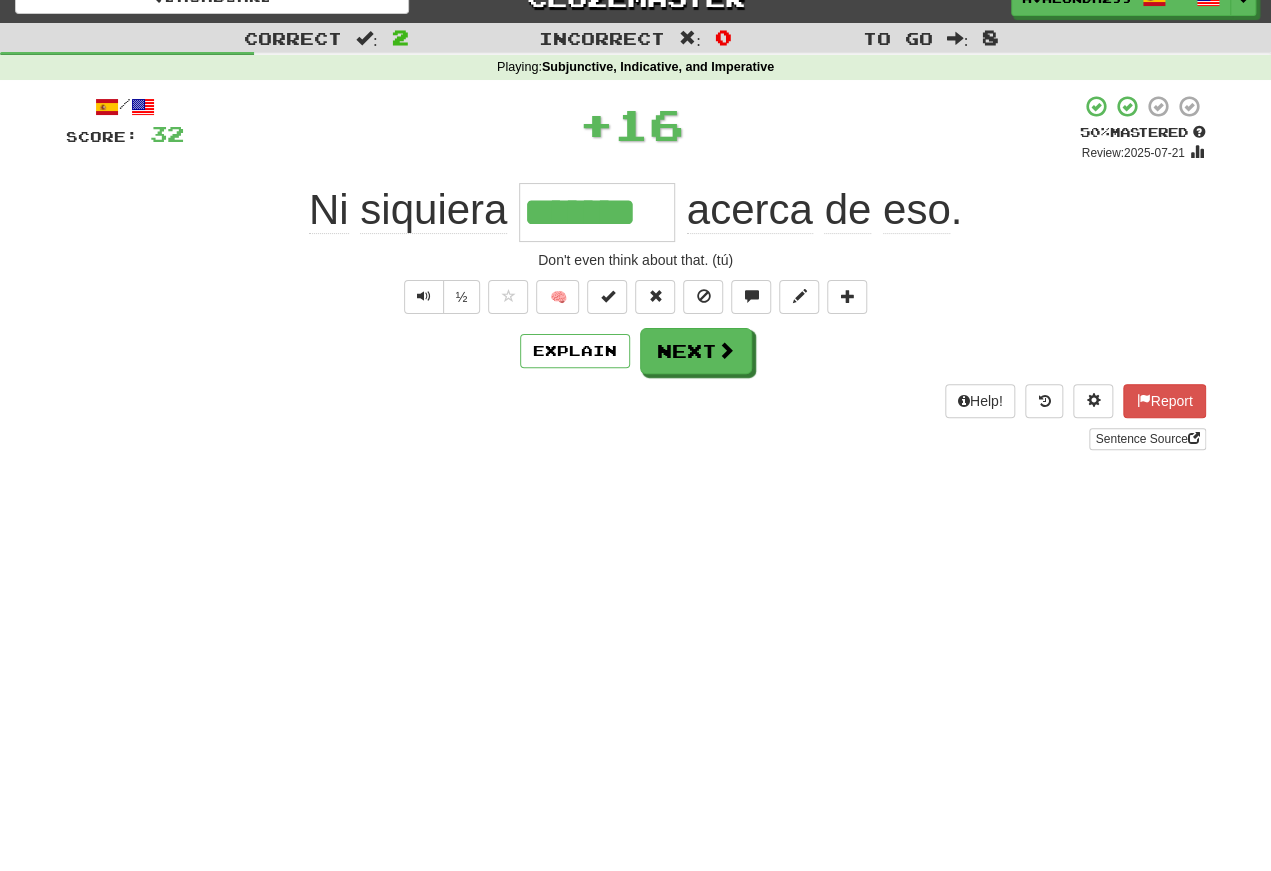 scroll, scrollTop: 27, scrollLeft: 0, axis: vertical 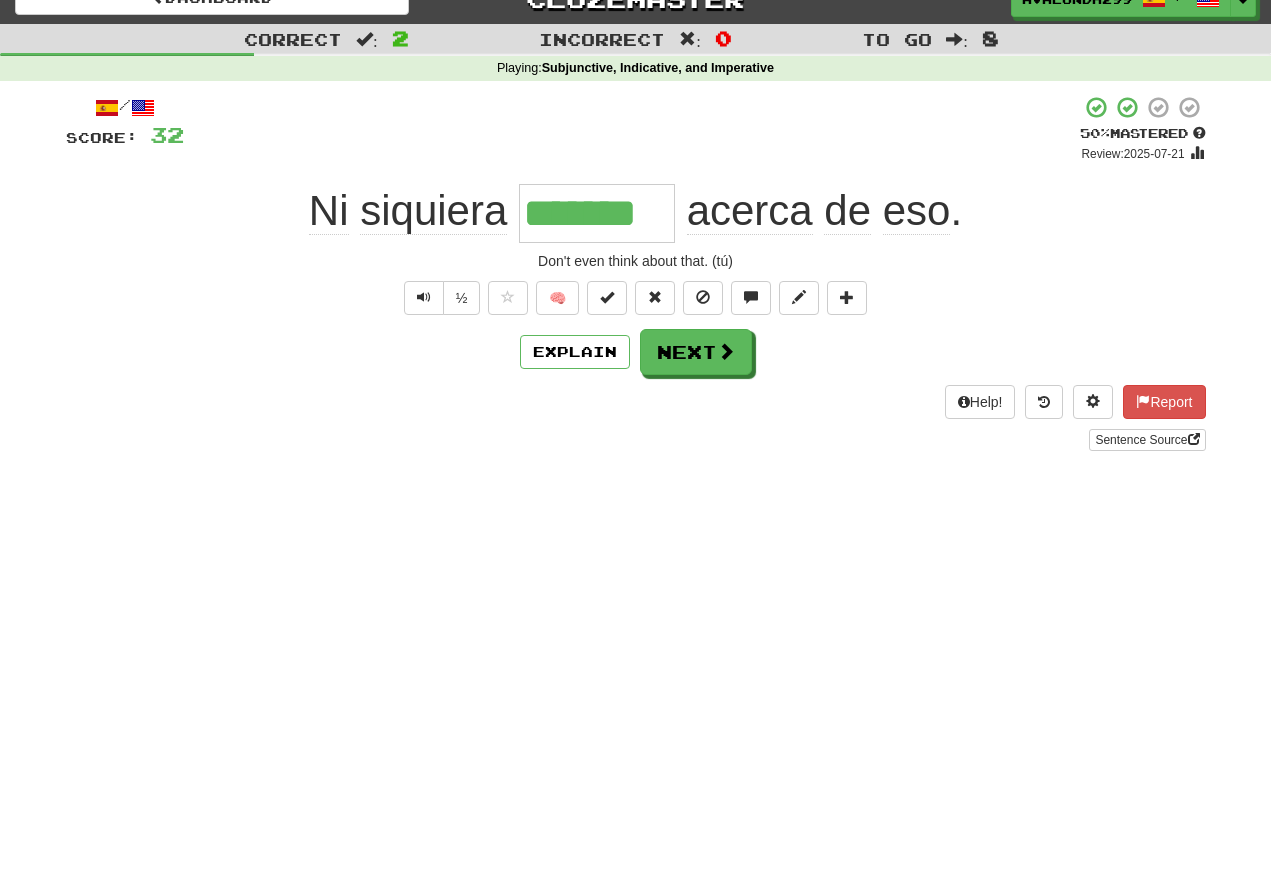 click at bounding box center (424, 298) 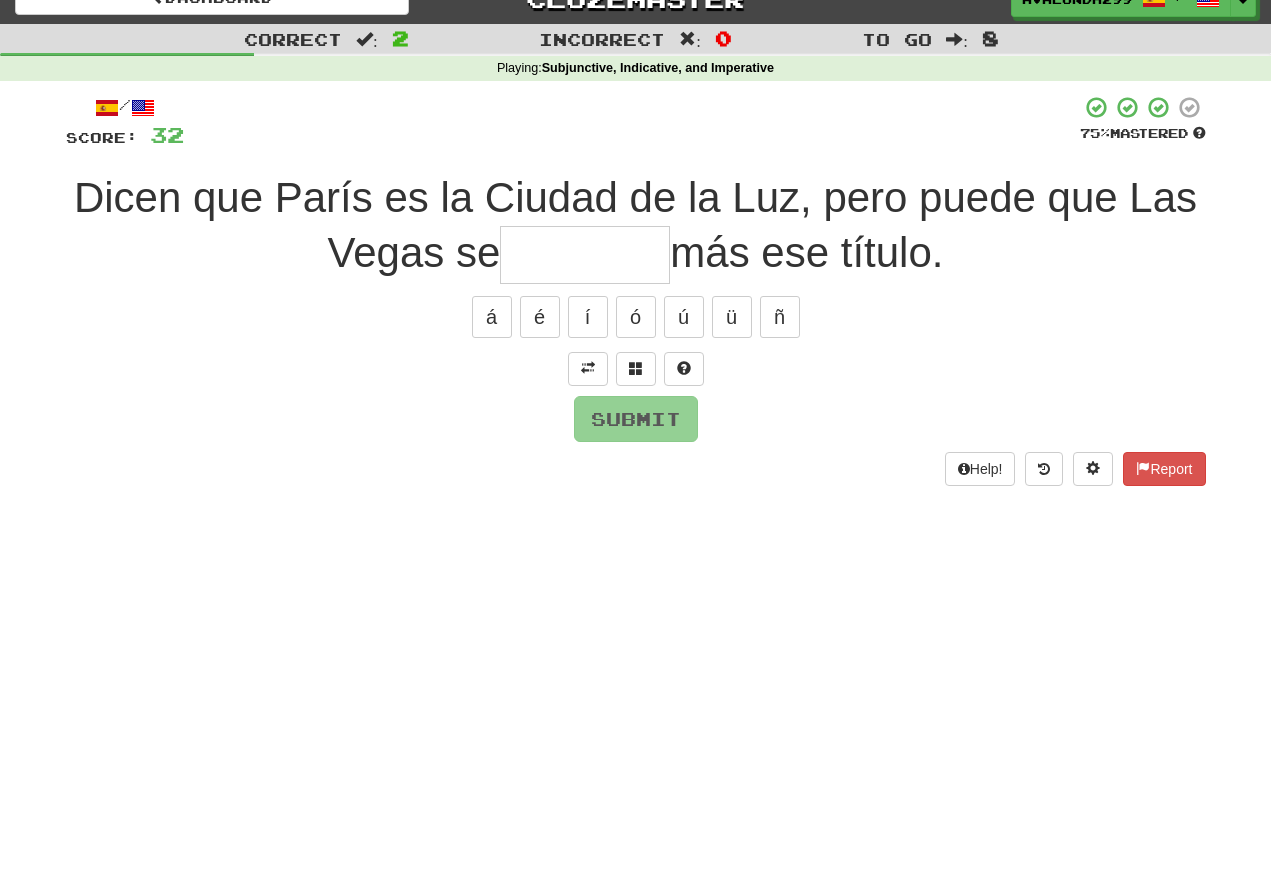 scroll, scrollTop: 27, scrollLeft: 0, axis: vertical 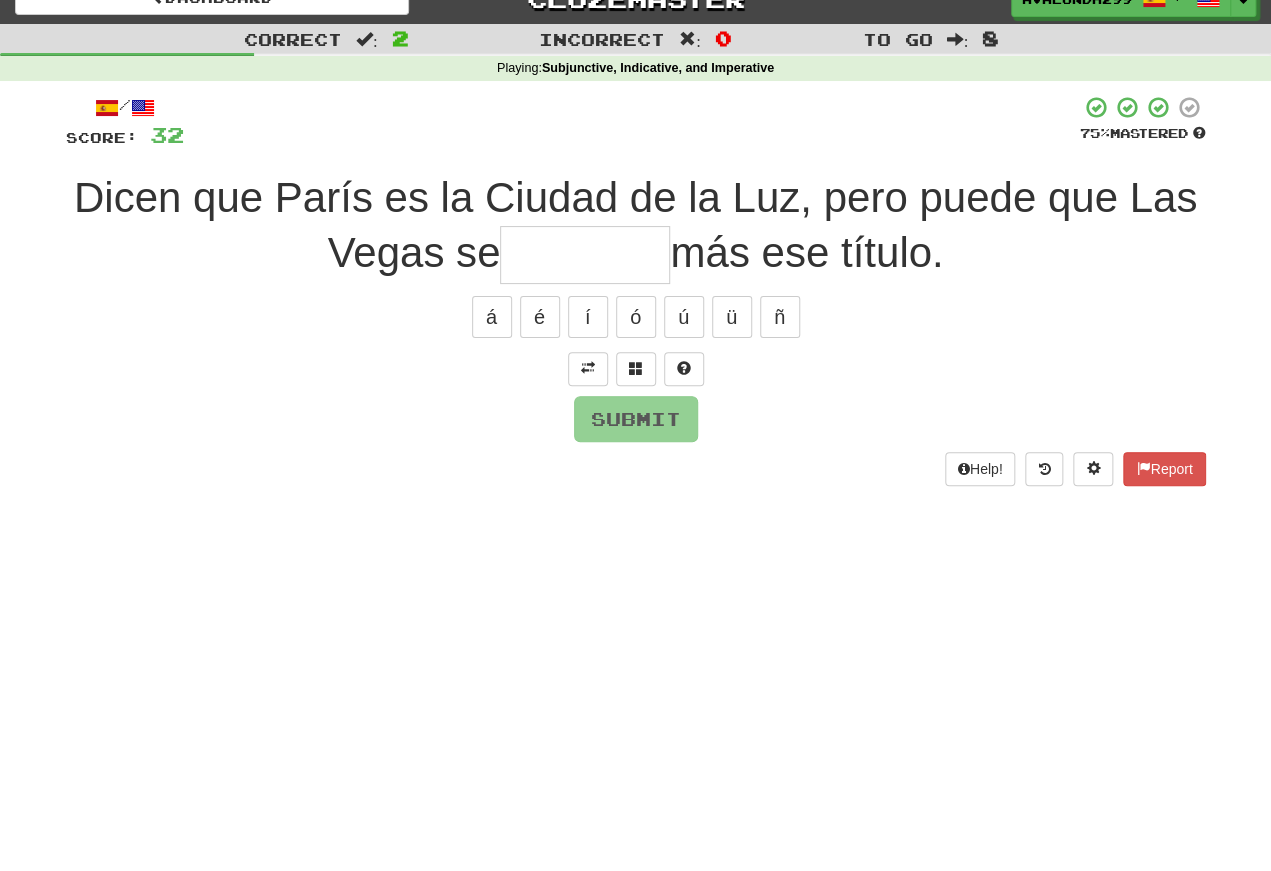 click at bounding box center [588, 368] 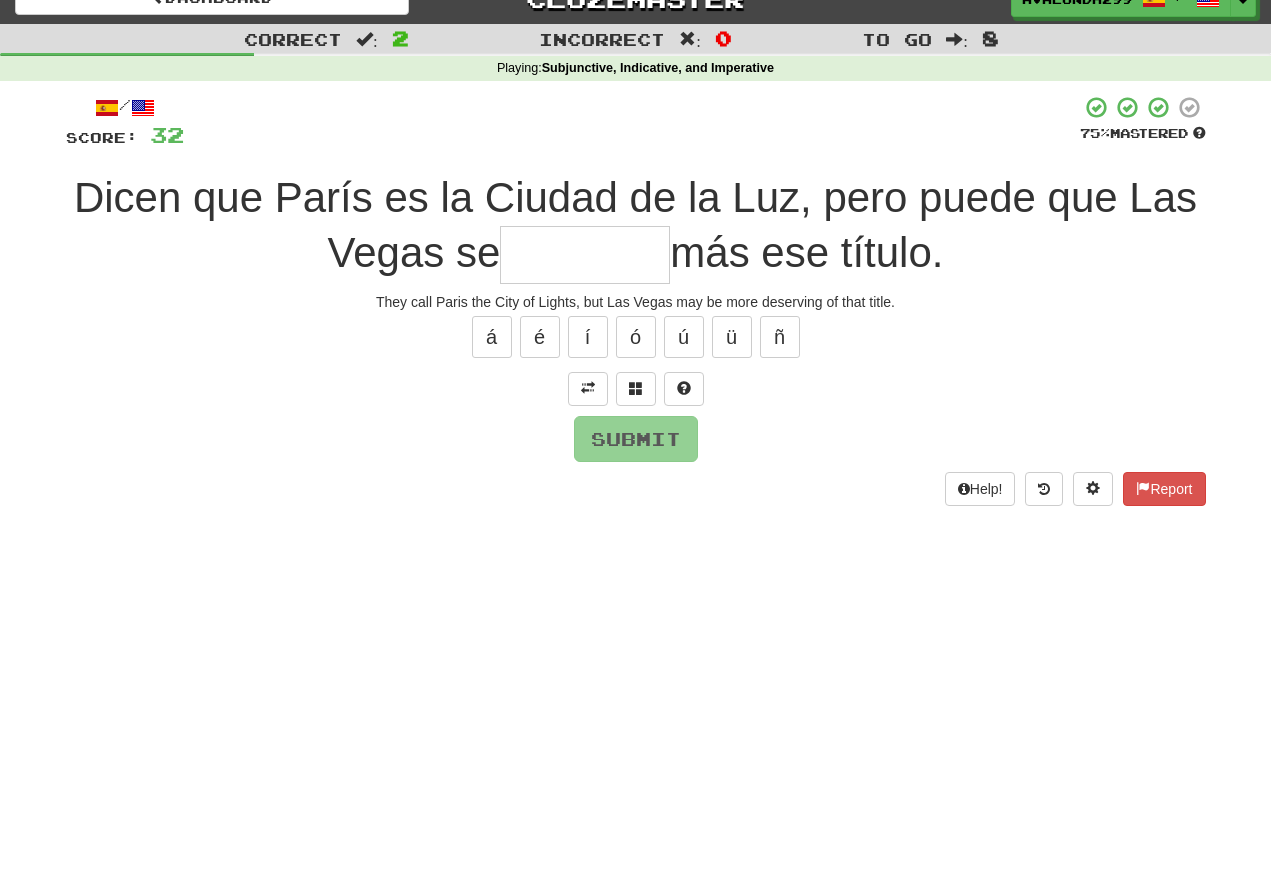 click at bounding box center (585, 255) 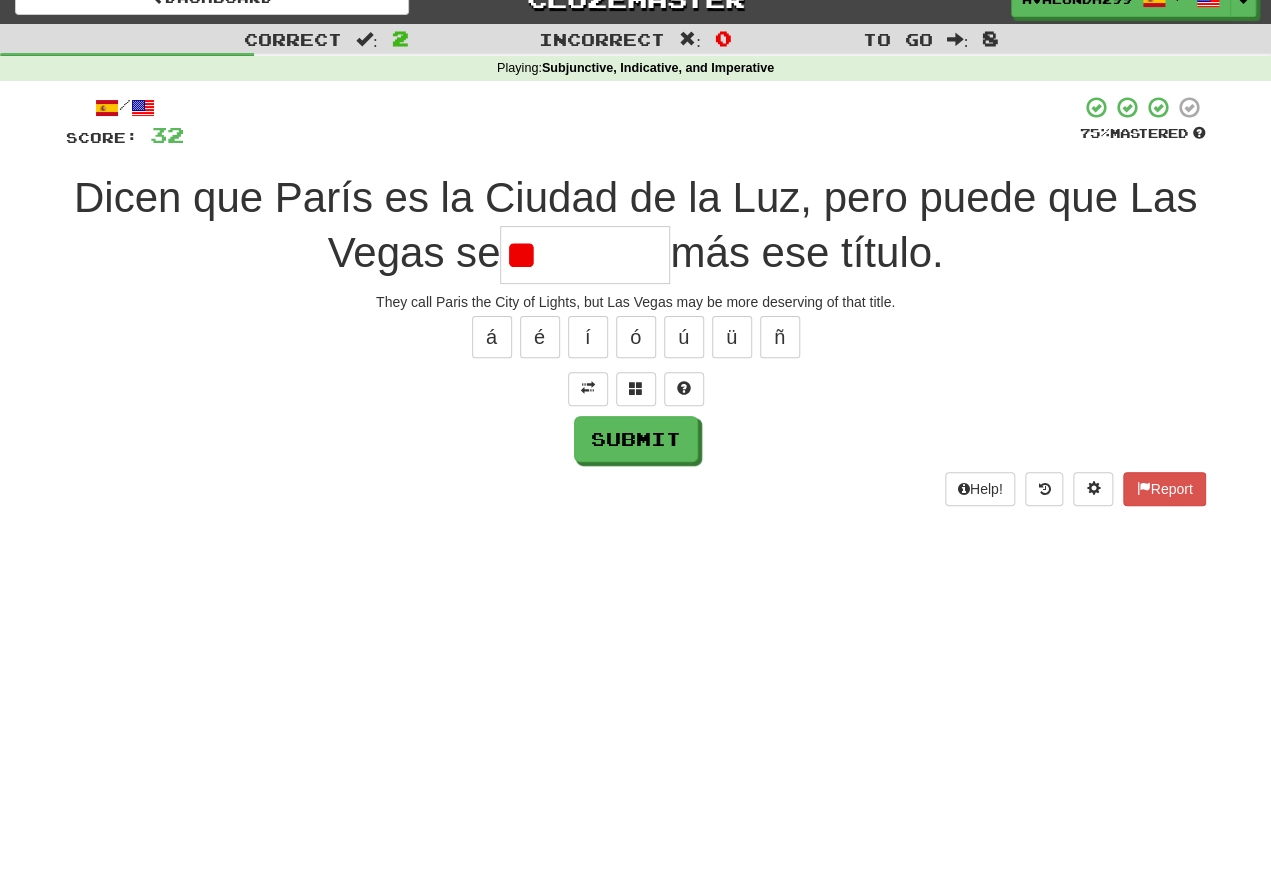 type on "*" 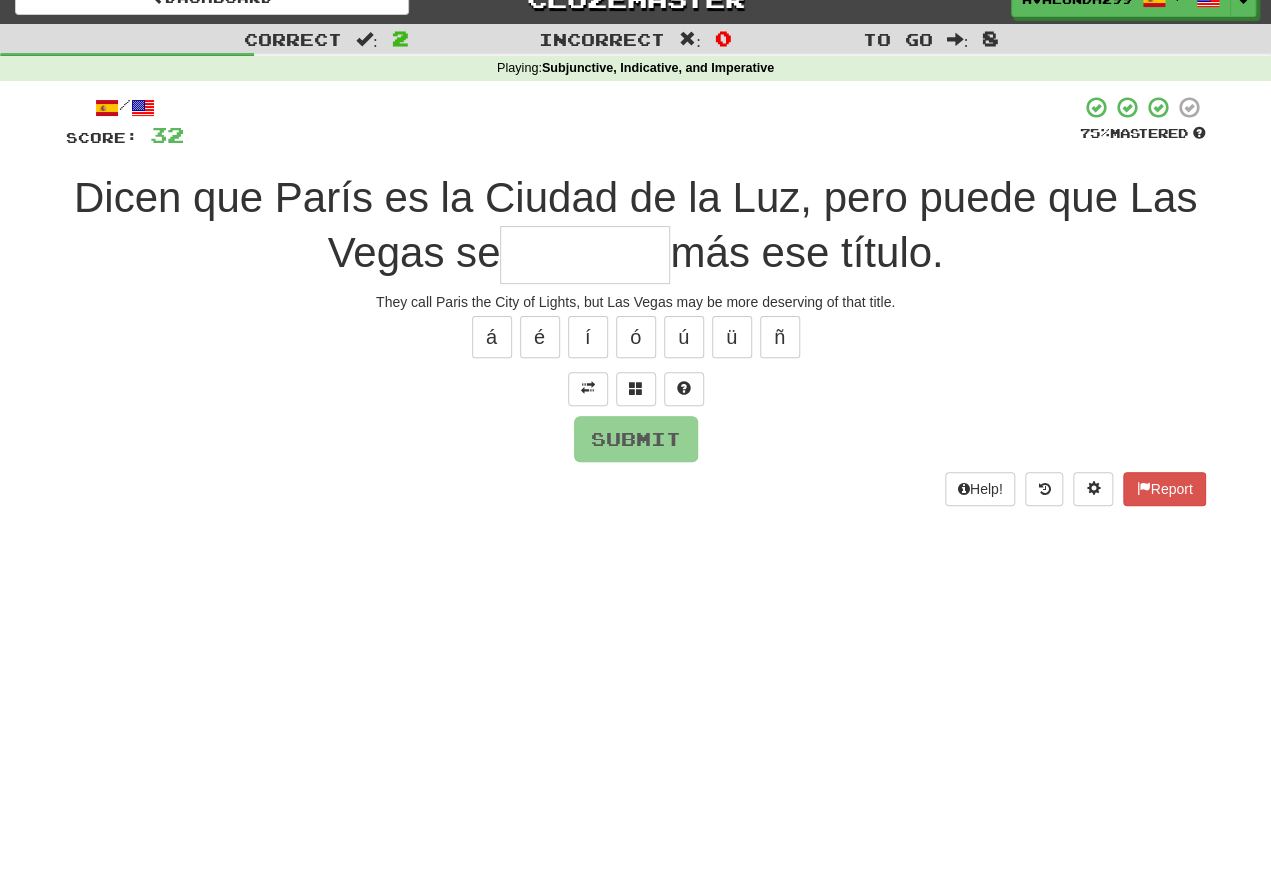 type on "*" 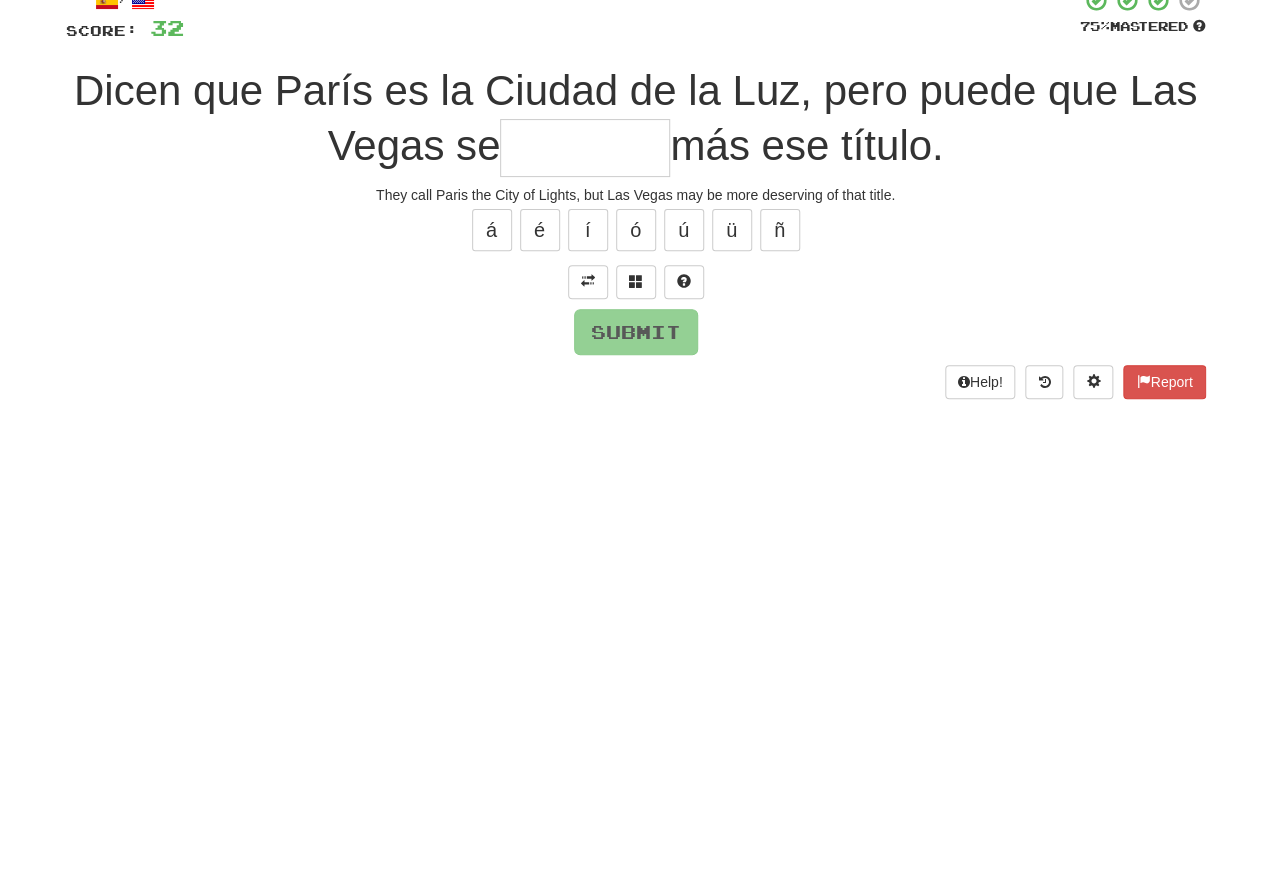 click at bounding box center [636, 389] 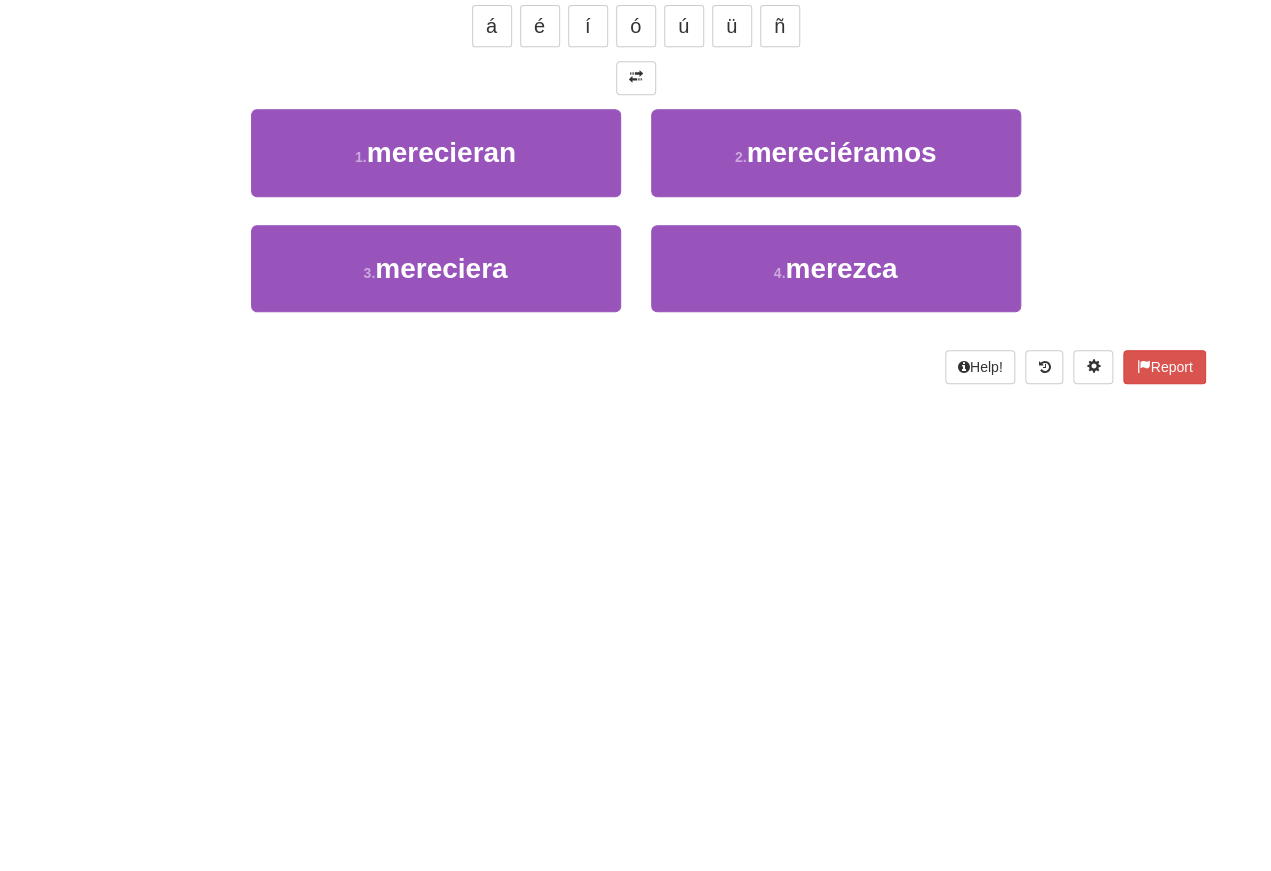 click on "4 .  merezca" at bounding box center [836, 579] 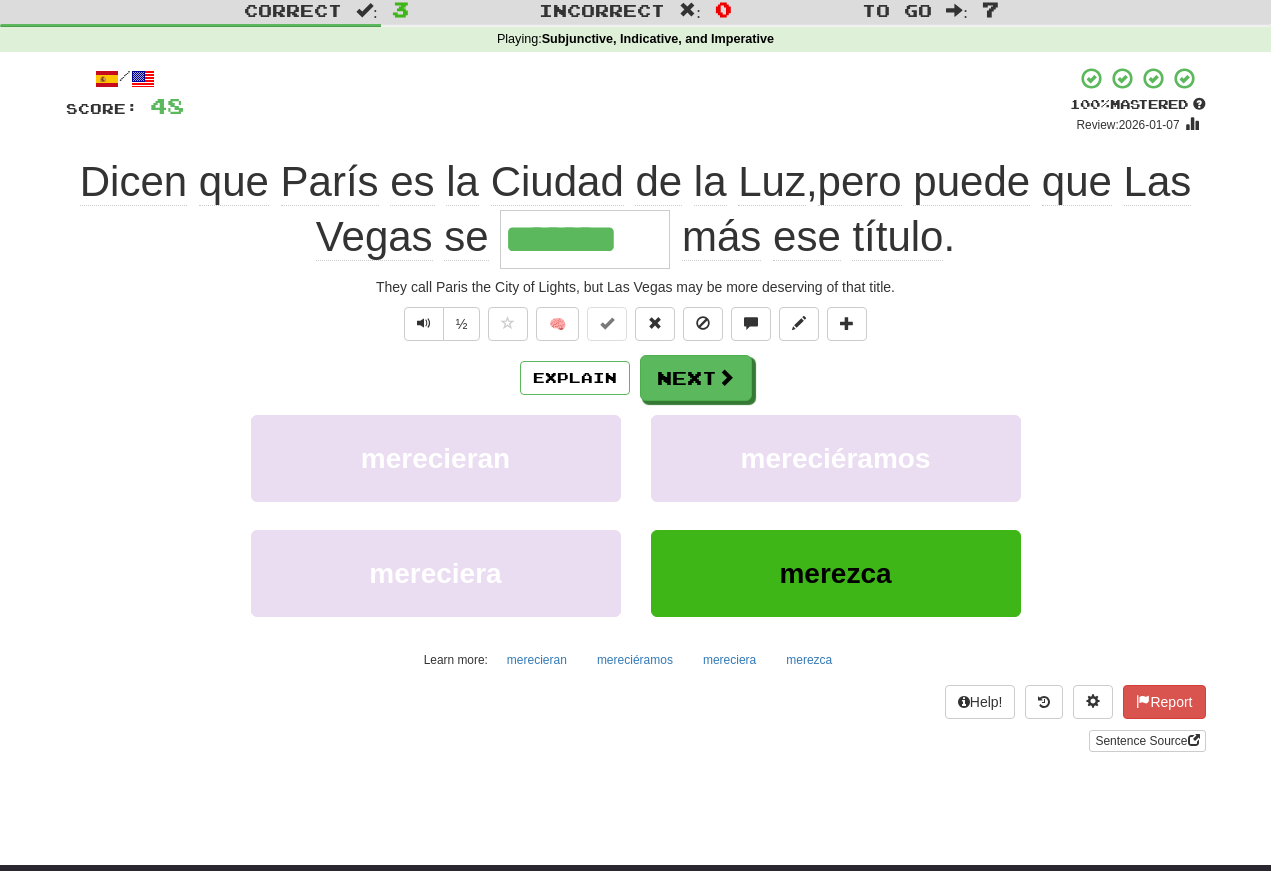 scroll, scrollTop: 0, scrollLeft: 0, axis: both 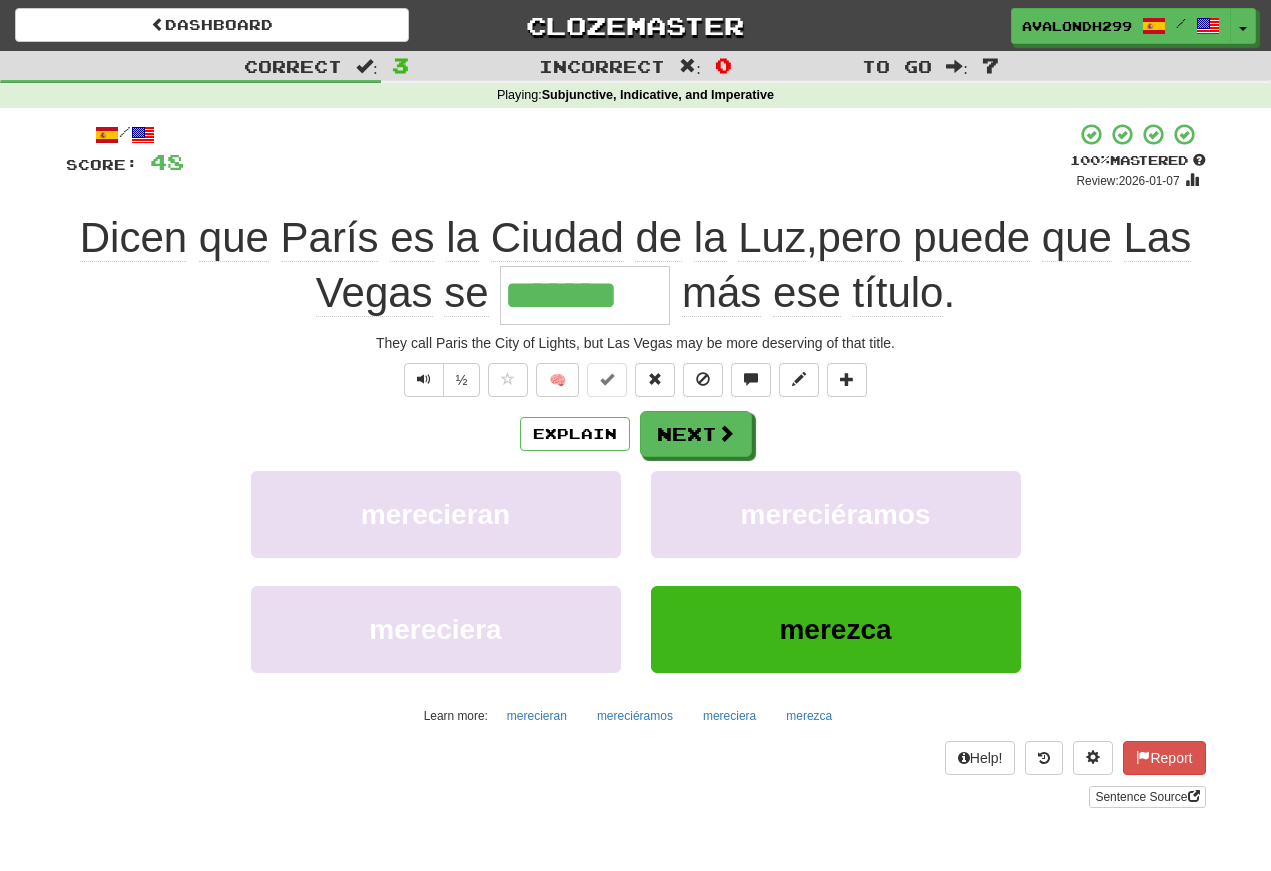 click at bounding box center (424, 380) 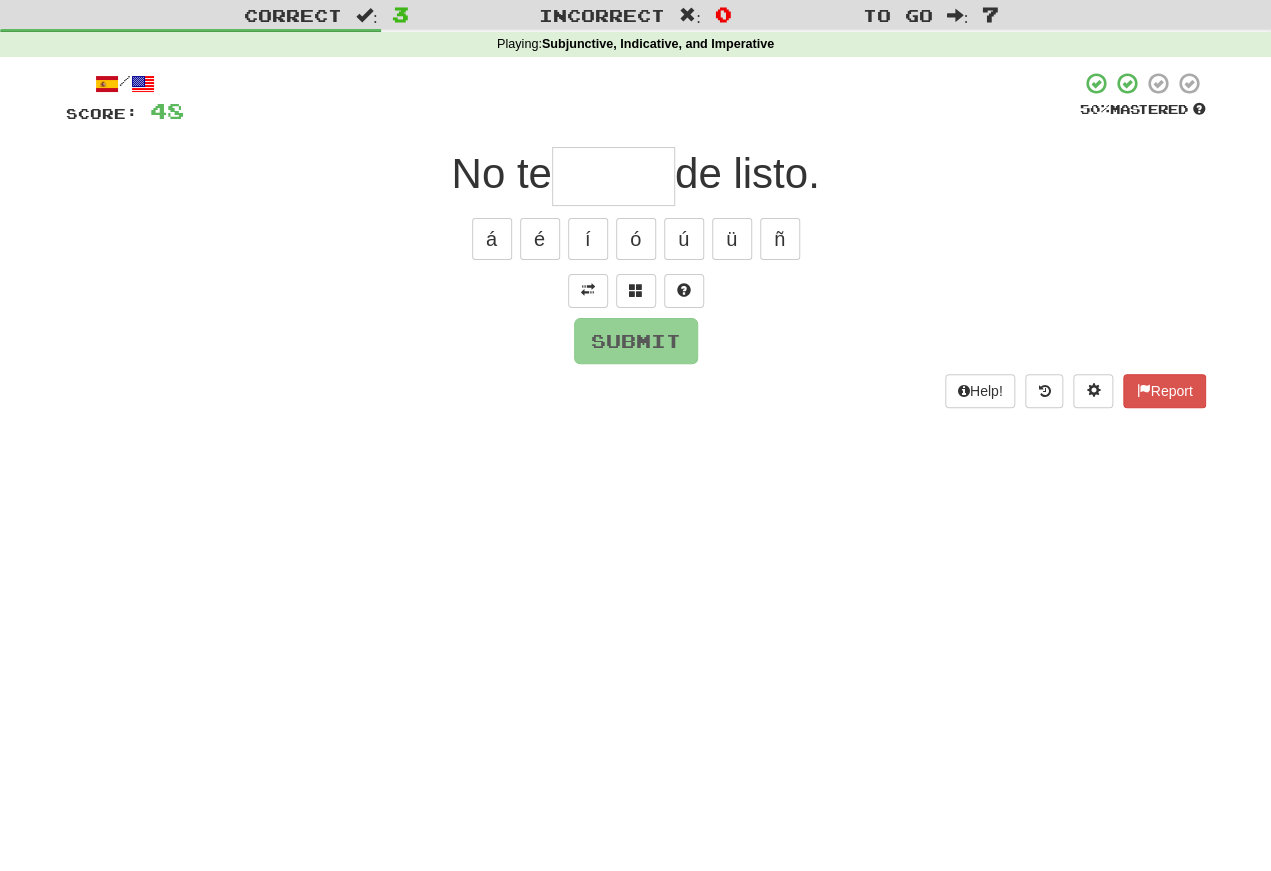 click at bounding box center [588, 341] 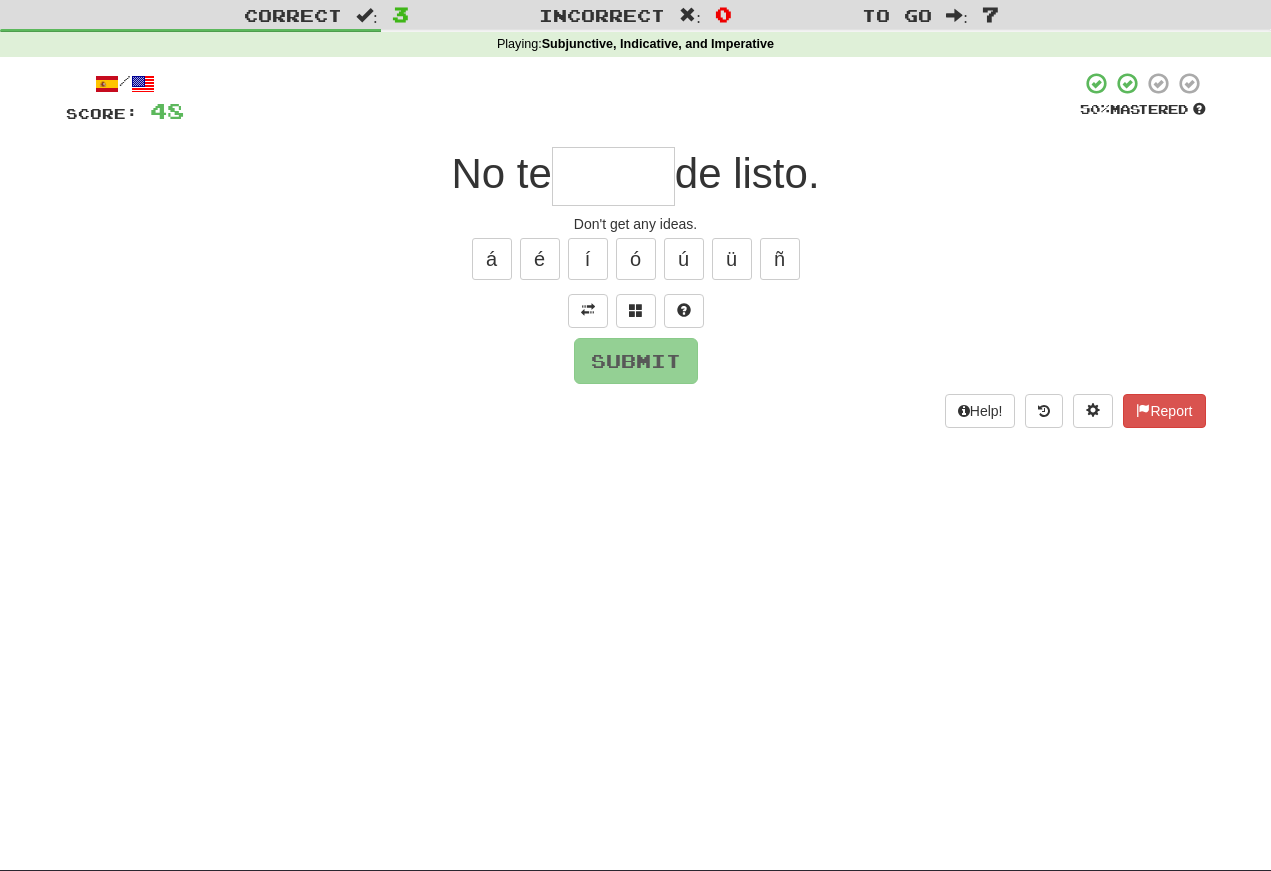 click at bounding box center (613, 176) 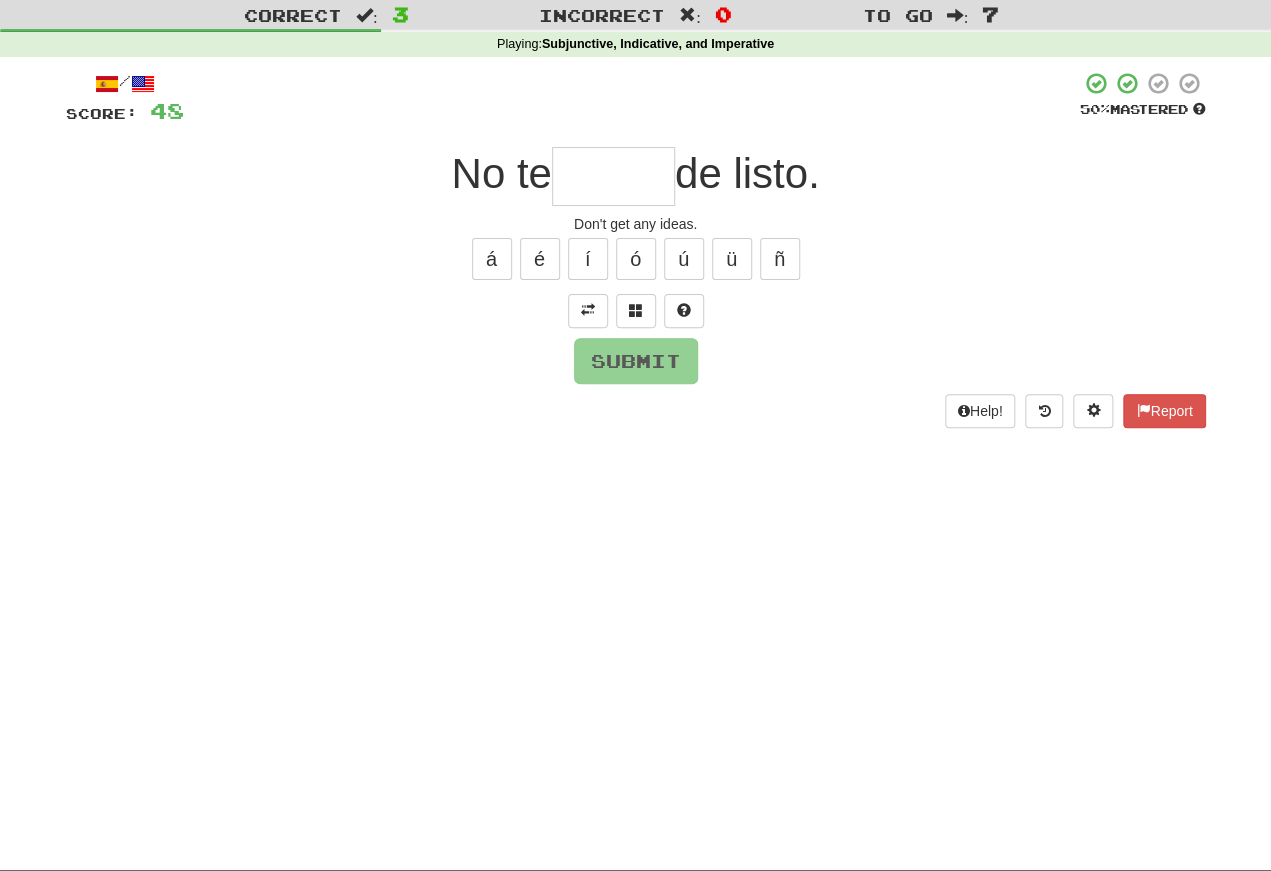 type on "*" 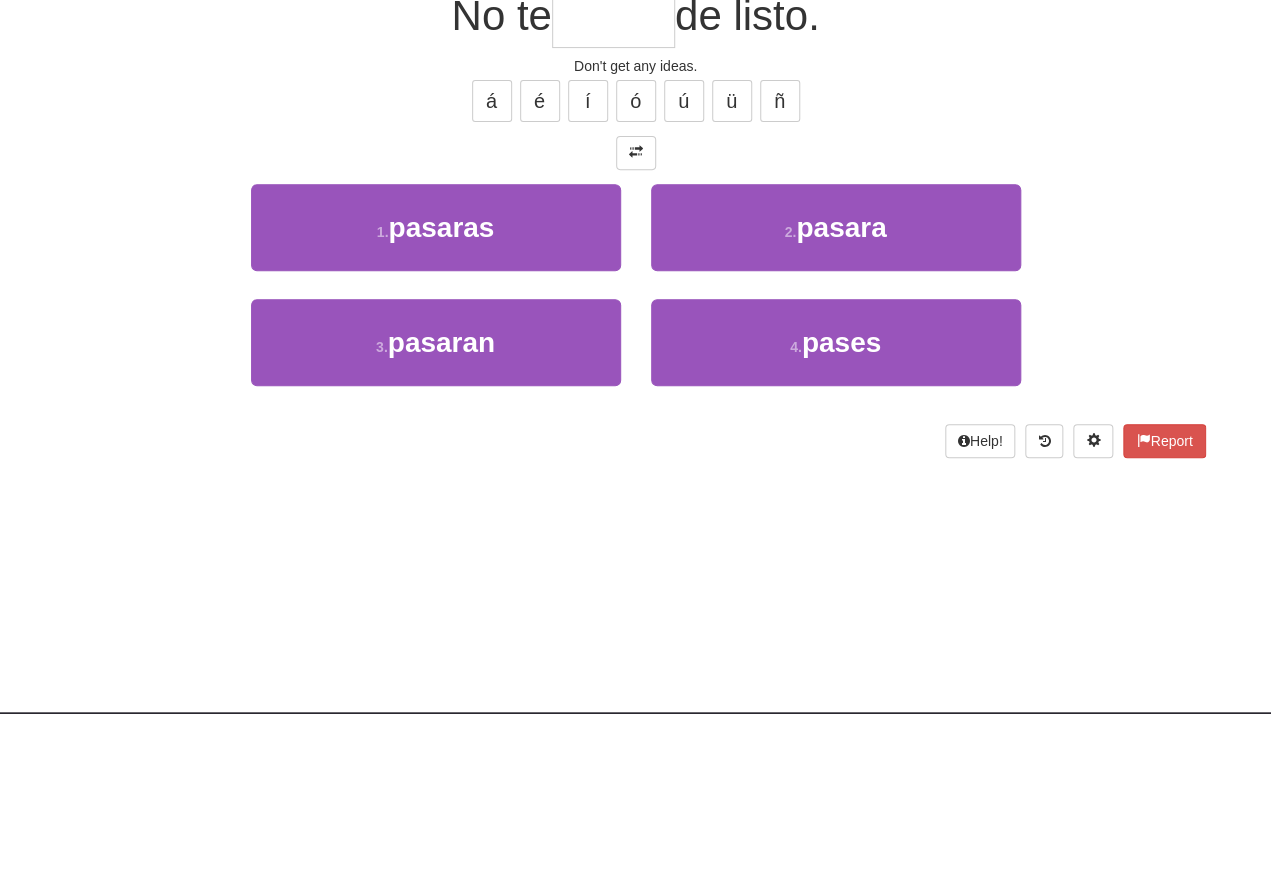 click on "4 .  pases" at bounding box center [836, 500] 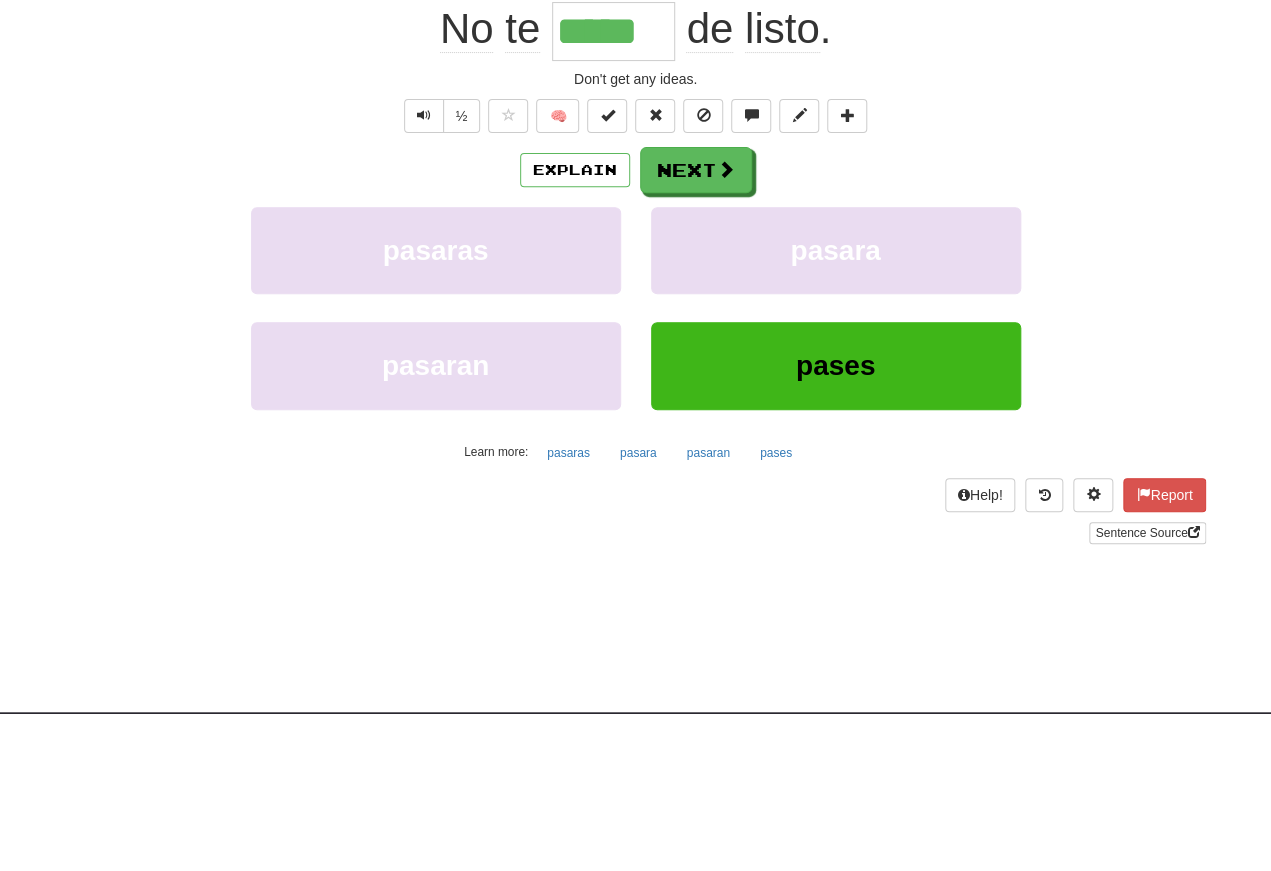 scroll, scrollTop: 208, scrollLeft: 0, axis: vertical 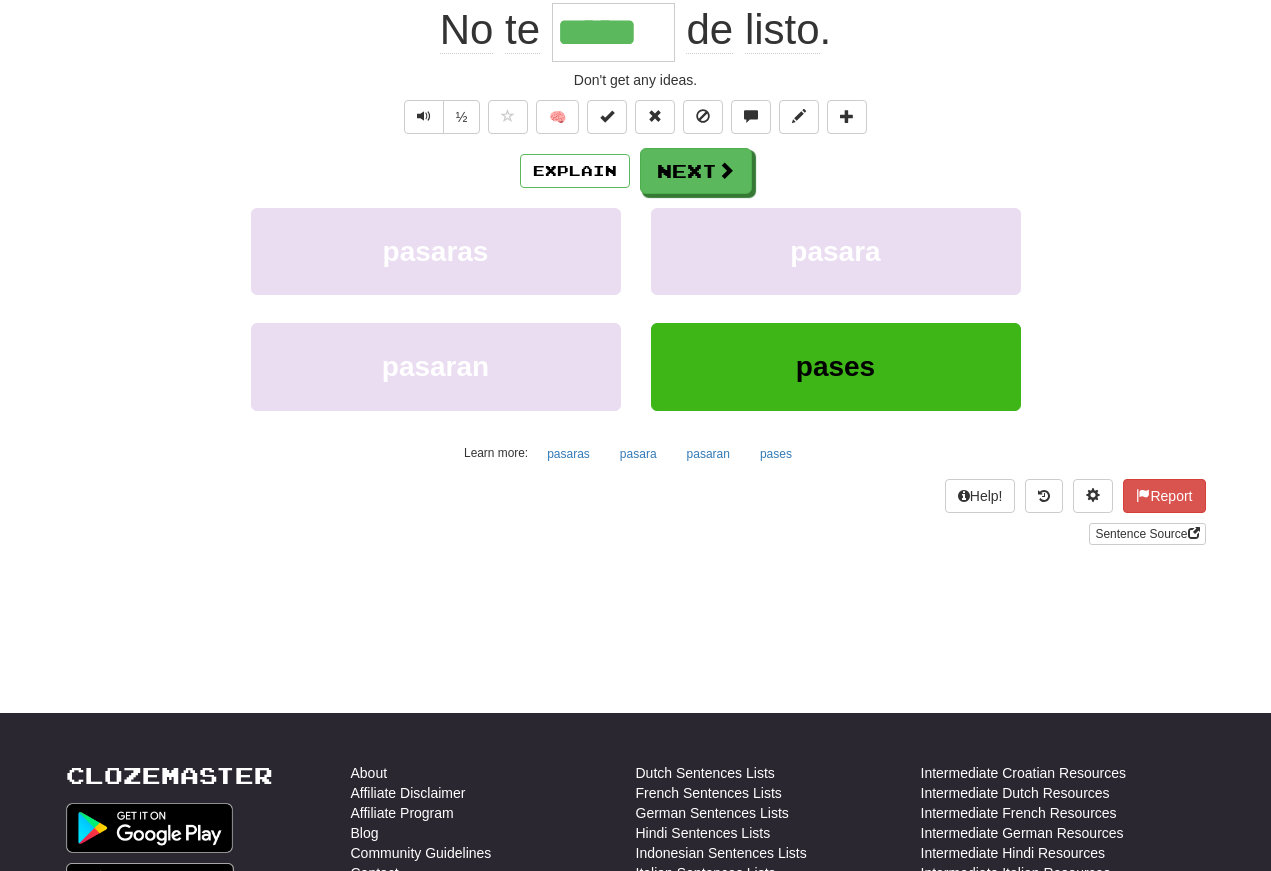 click at bounding box center [424, 116] 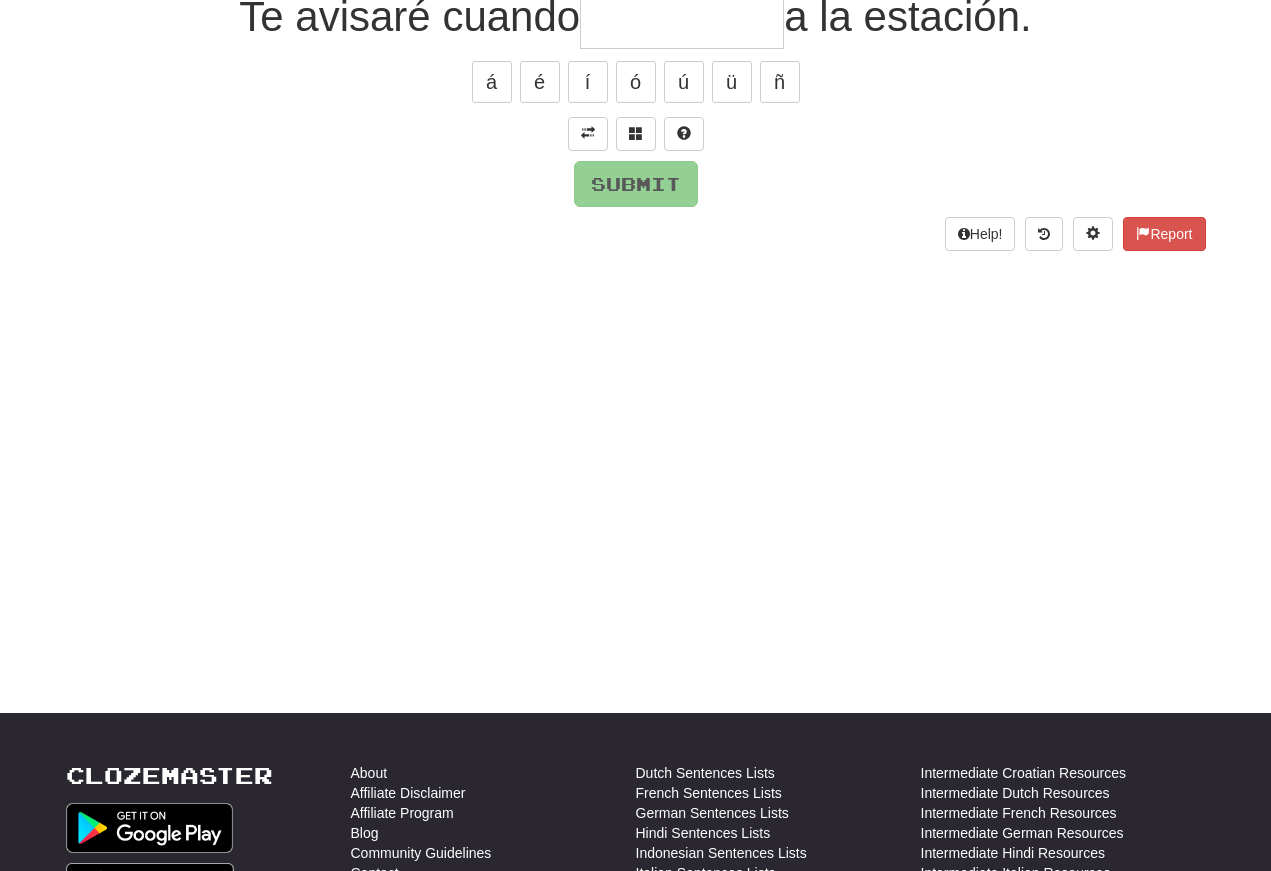 scroll, scrollTop: 11, scrollLeft: 0, axis: vertical 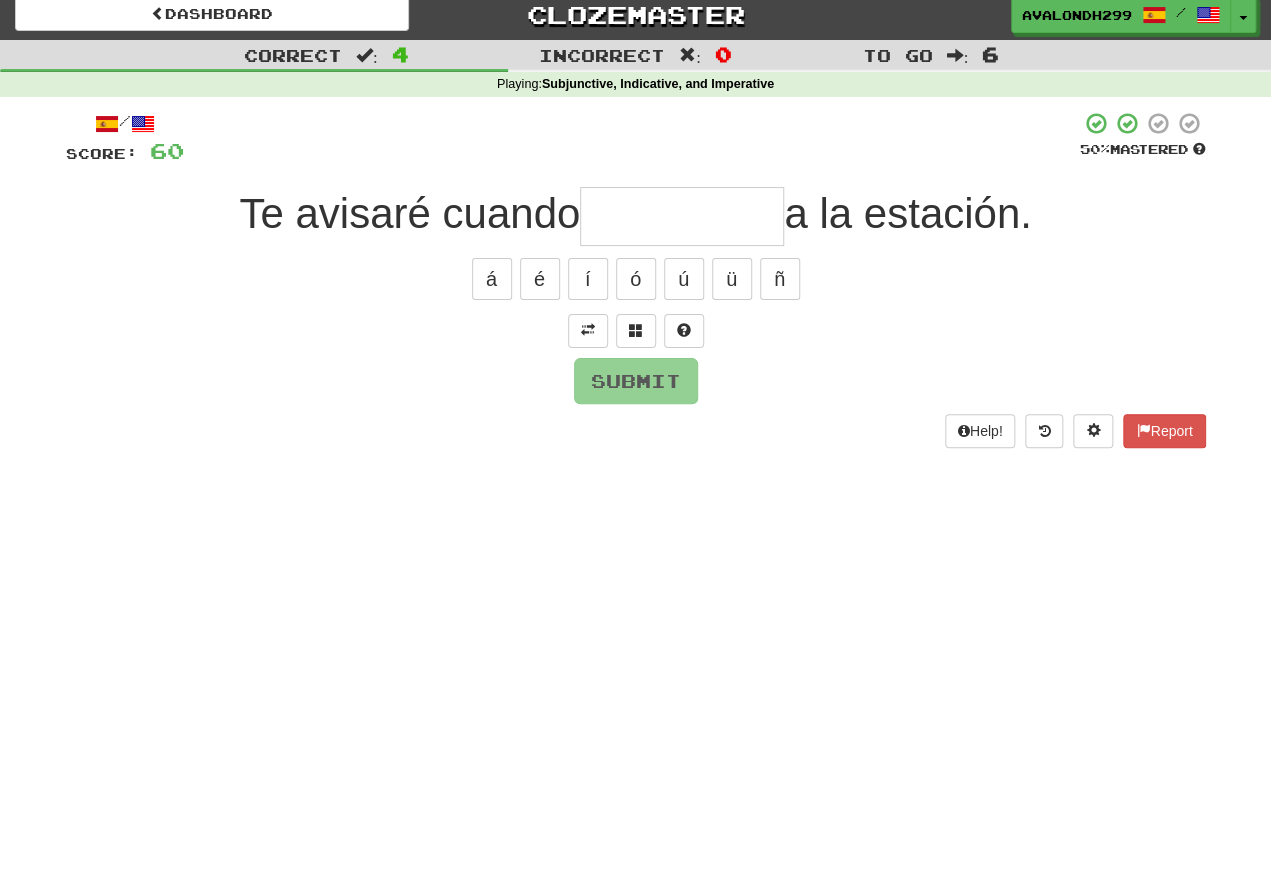 click at bounding box center (588, 331) 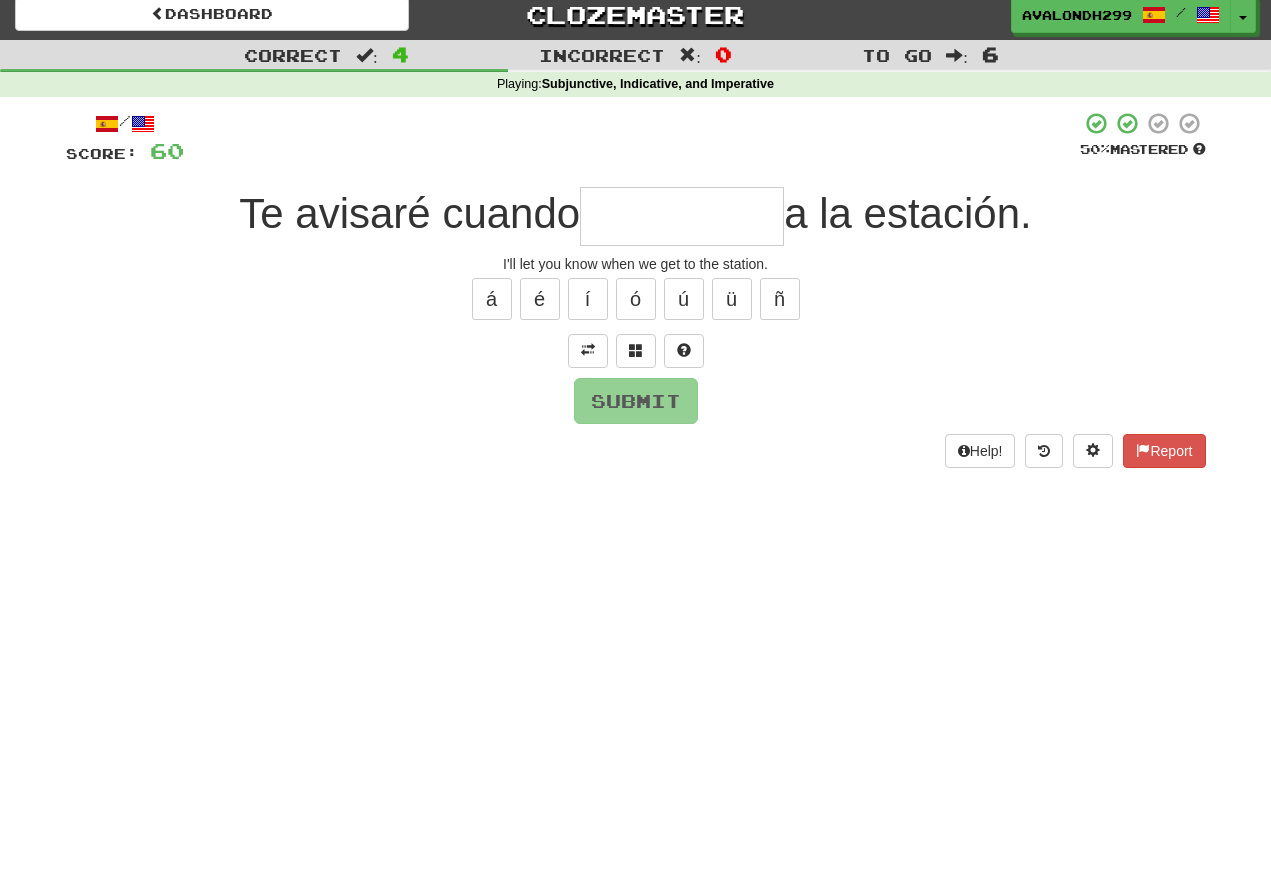 click at bounding box center (682, 216) 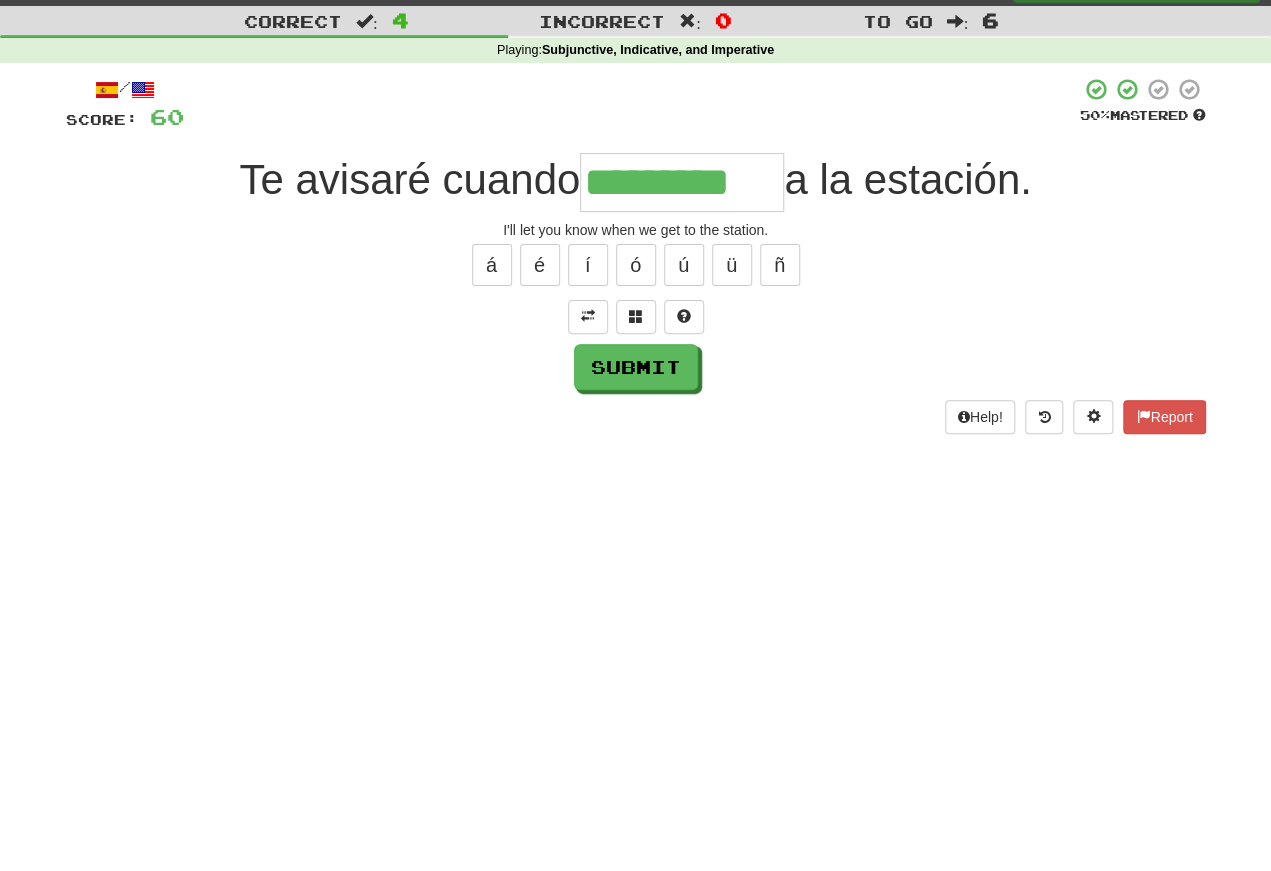 type on "*********" 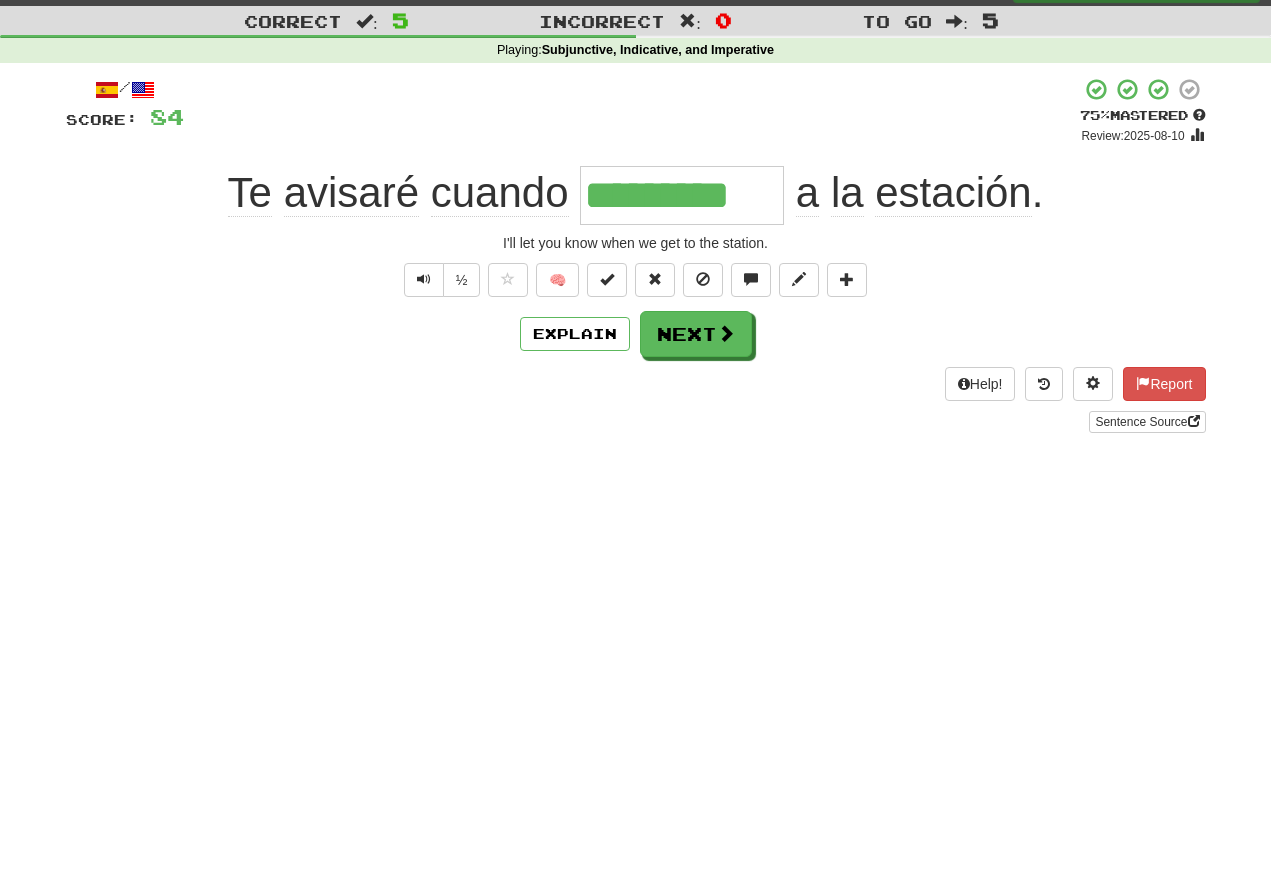 click at bounding box center (424, 279) 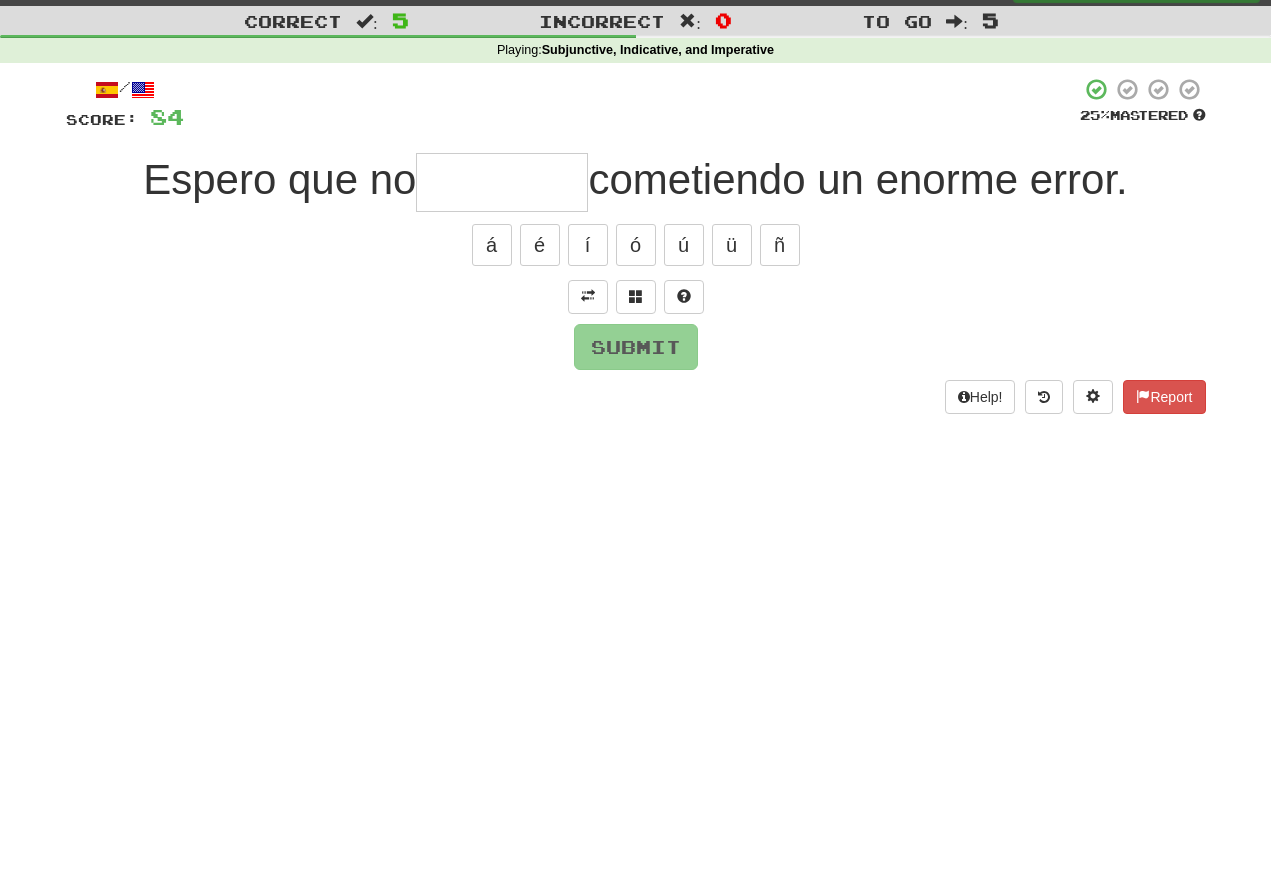 scroll, scrollTop: 45, scrollLeft: 0, axis: vertical 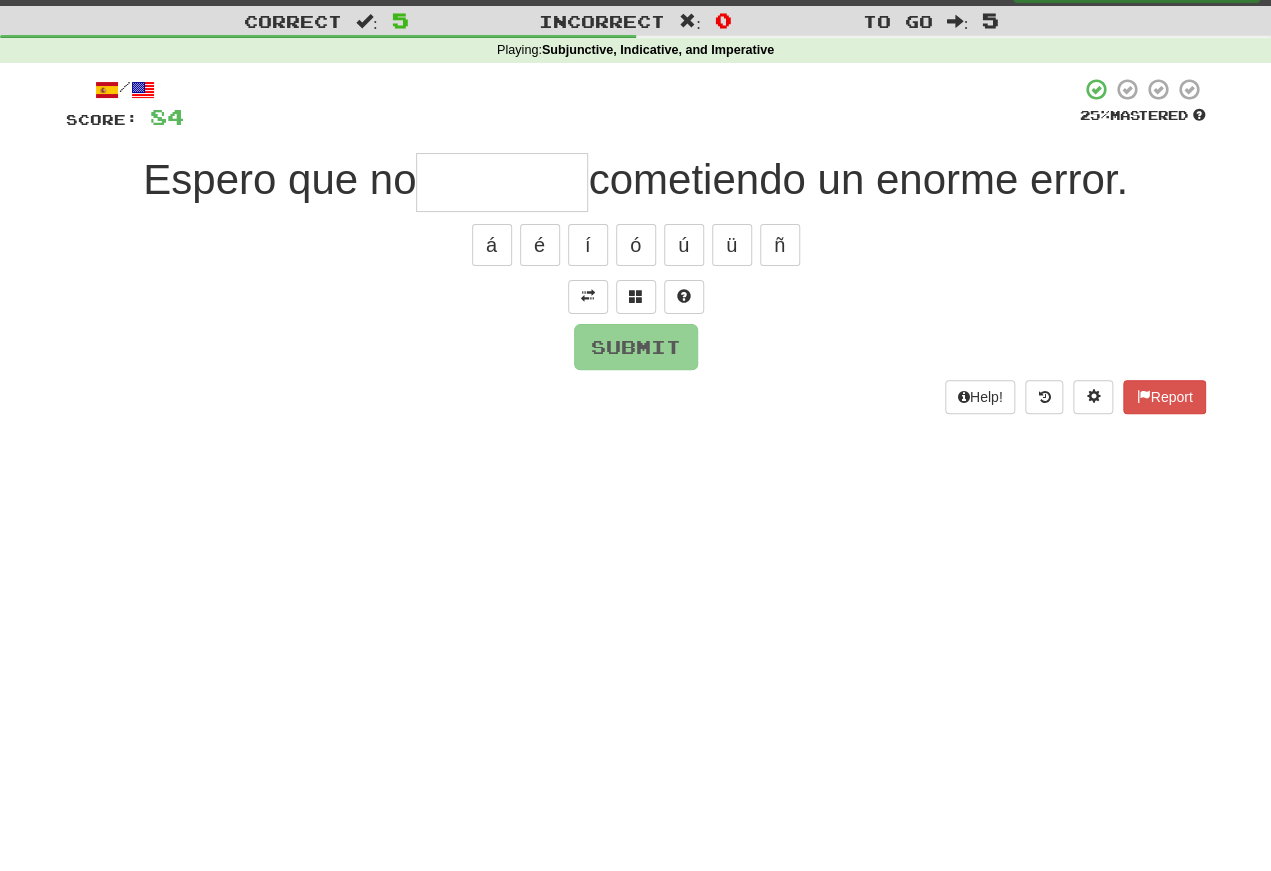 click at bounding box center (588, 296) 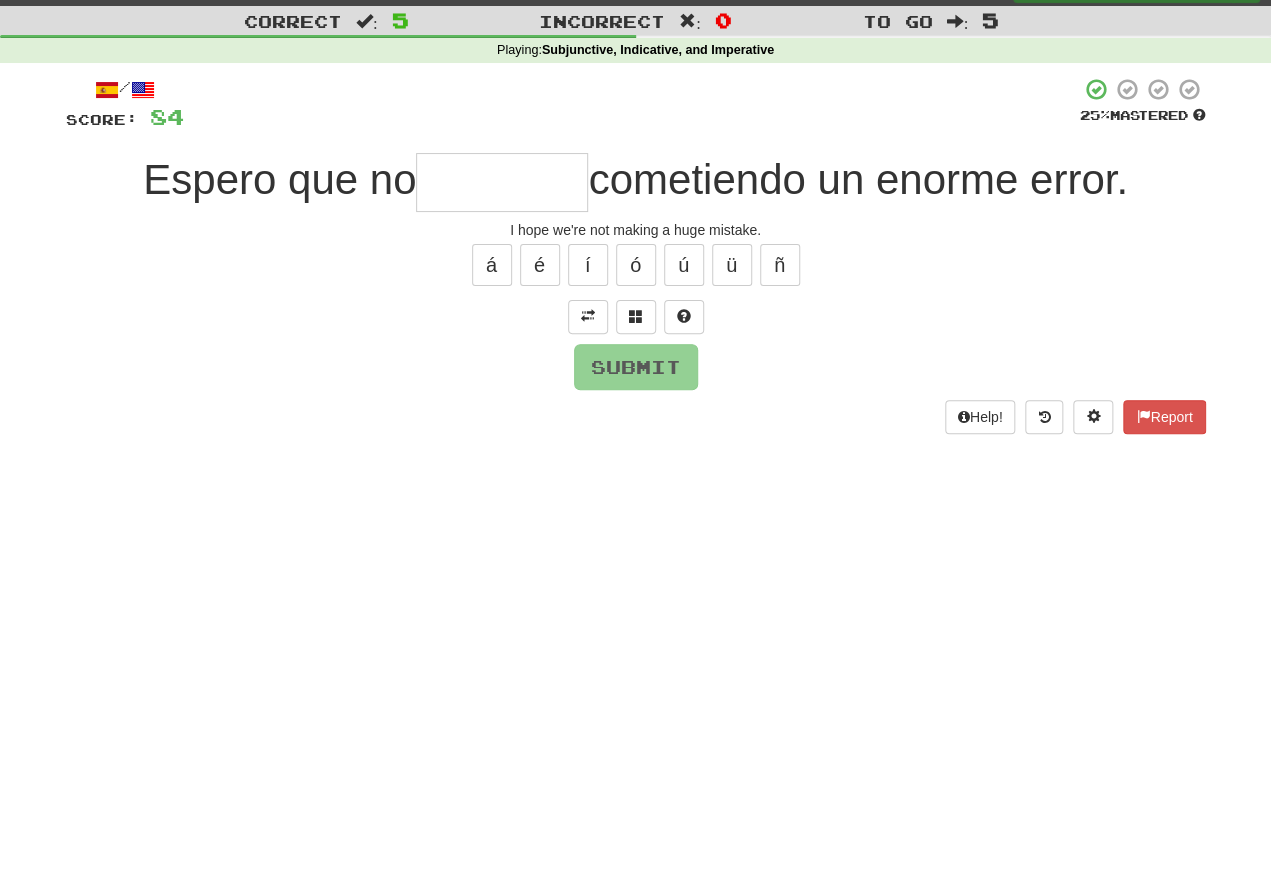 scroll, scrollTop: 45, scrollLeft: 0, axis: vertical 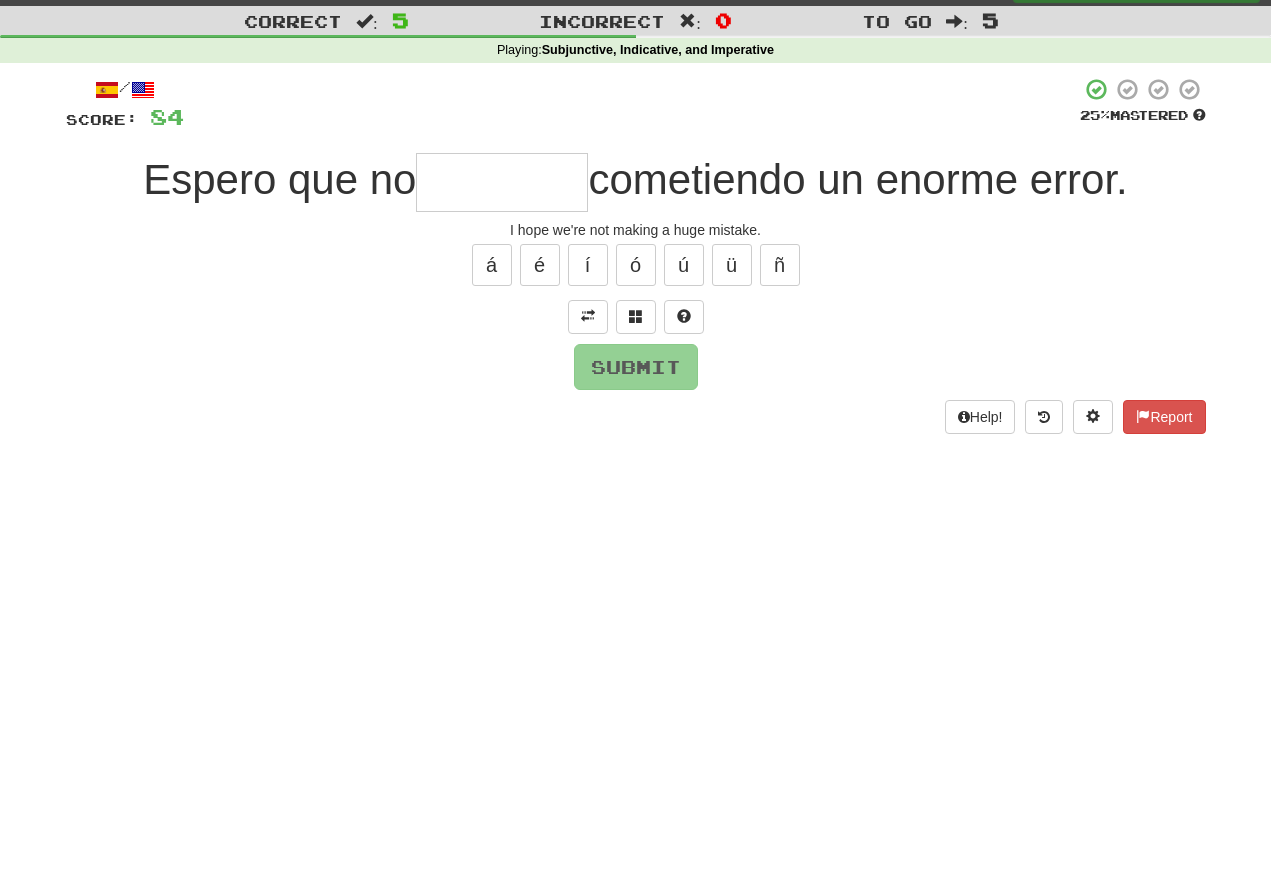 click at bounding box center [502, 182] 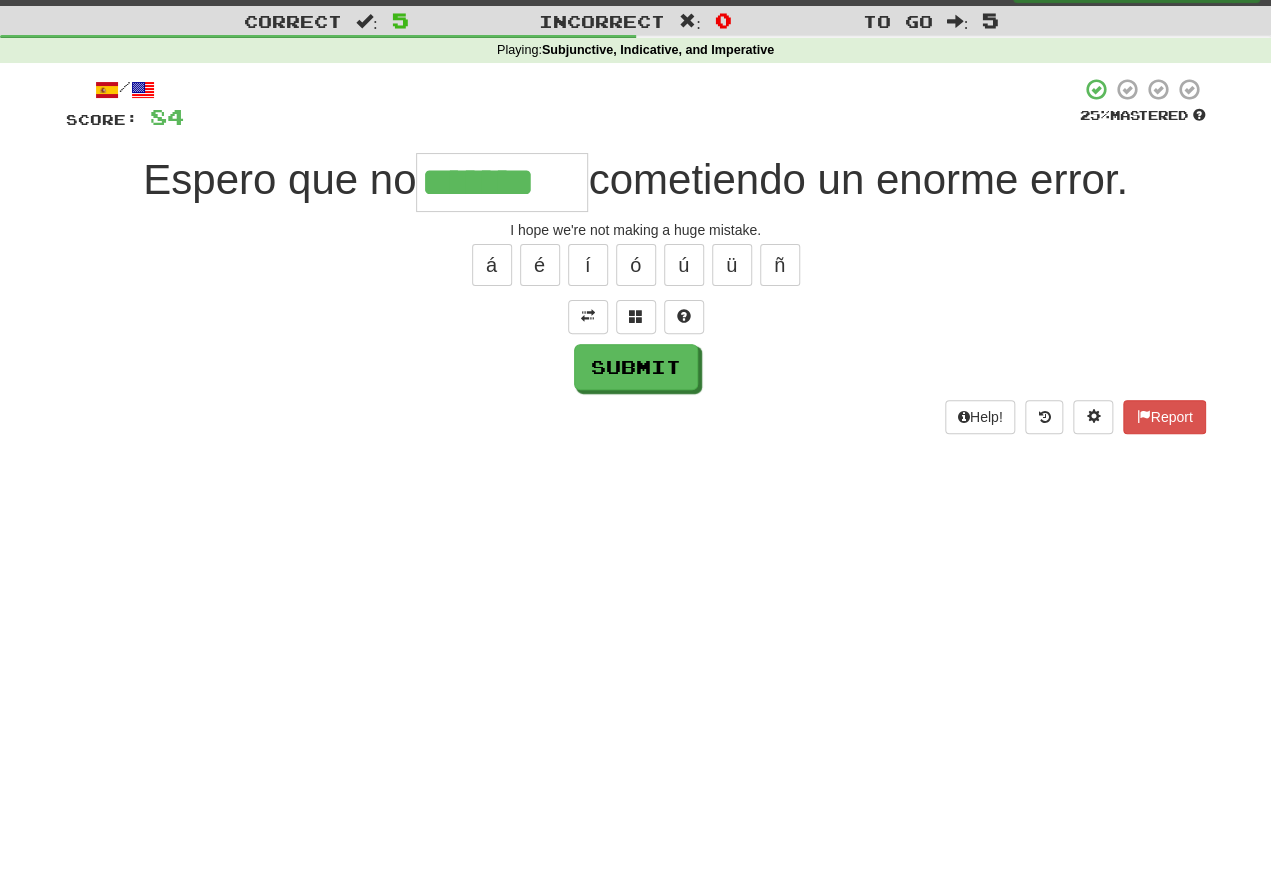type on "*******" 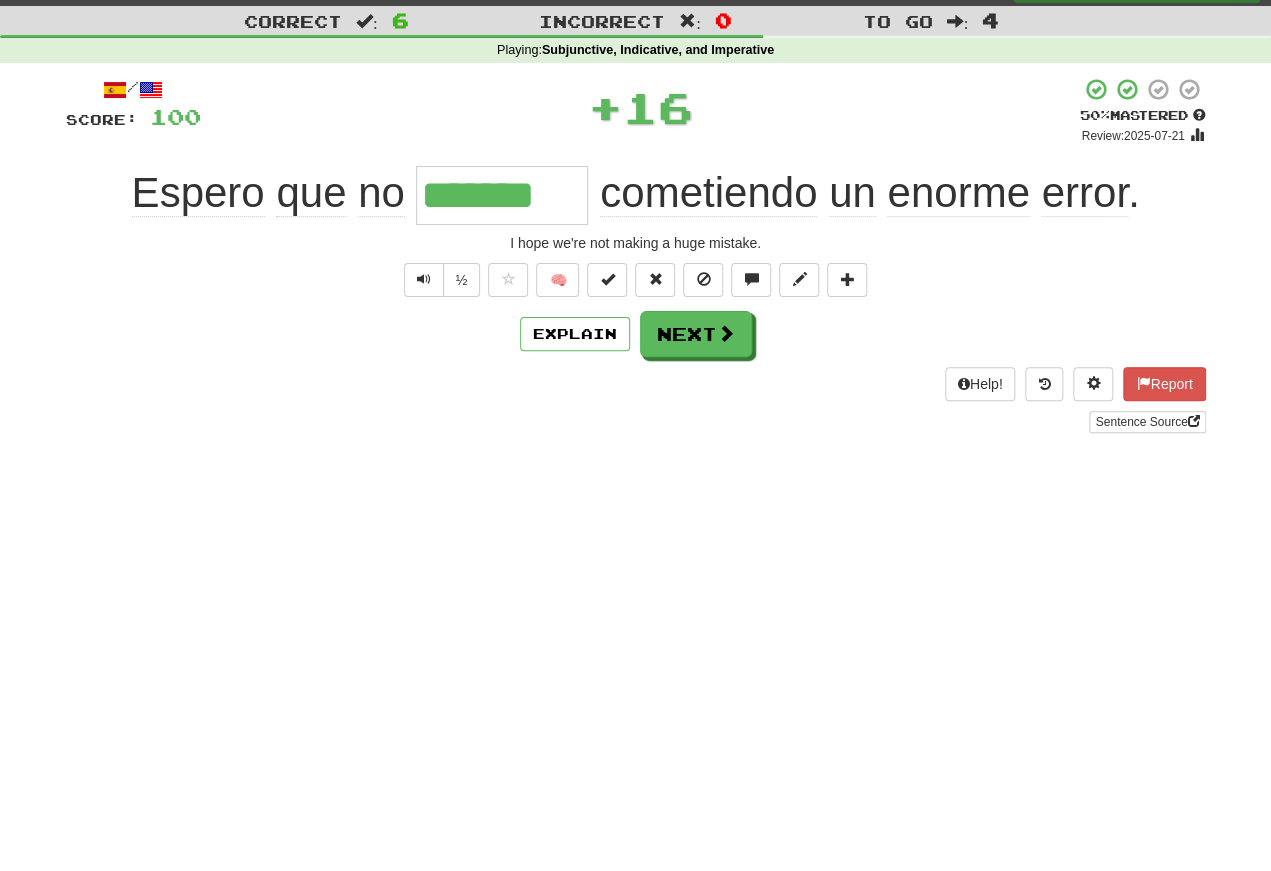 scroll, scrollTop: 45, scrollLeft: 0, axis: vertical 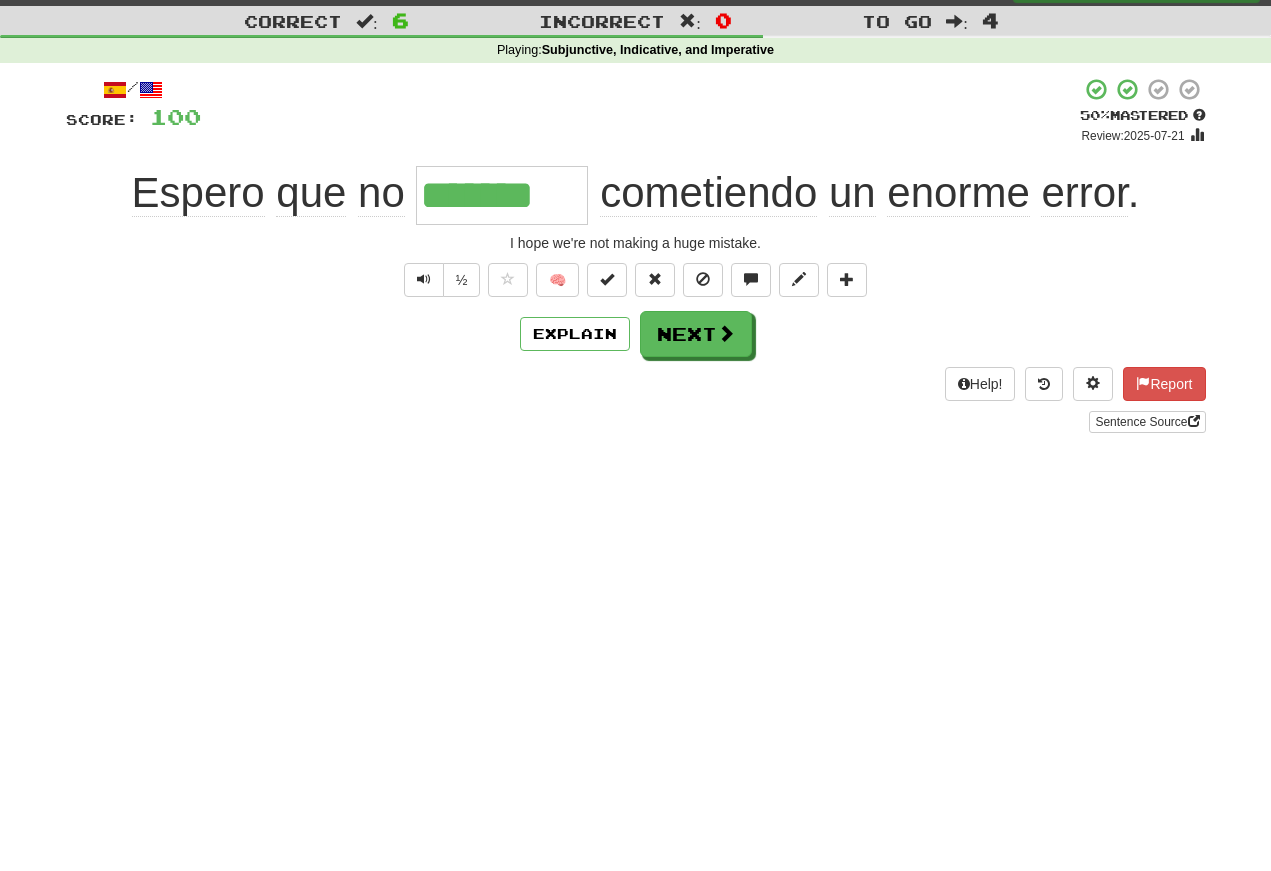 click at bounding box center (424, 279) 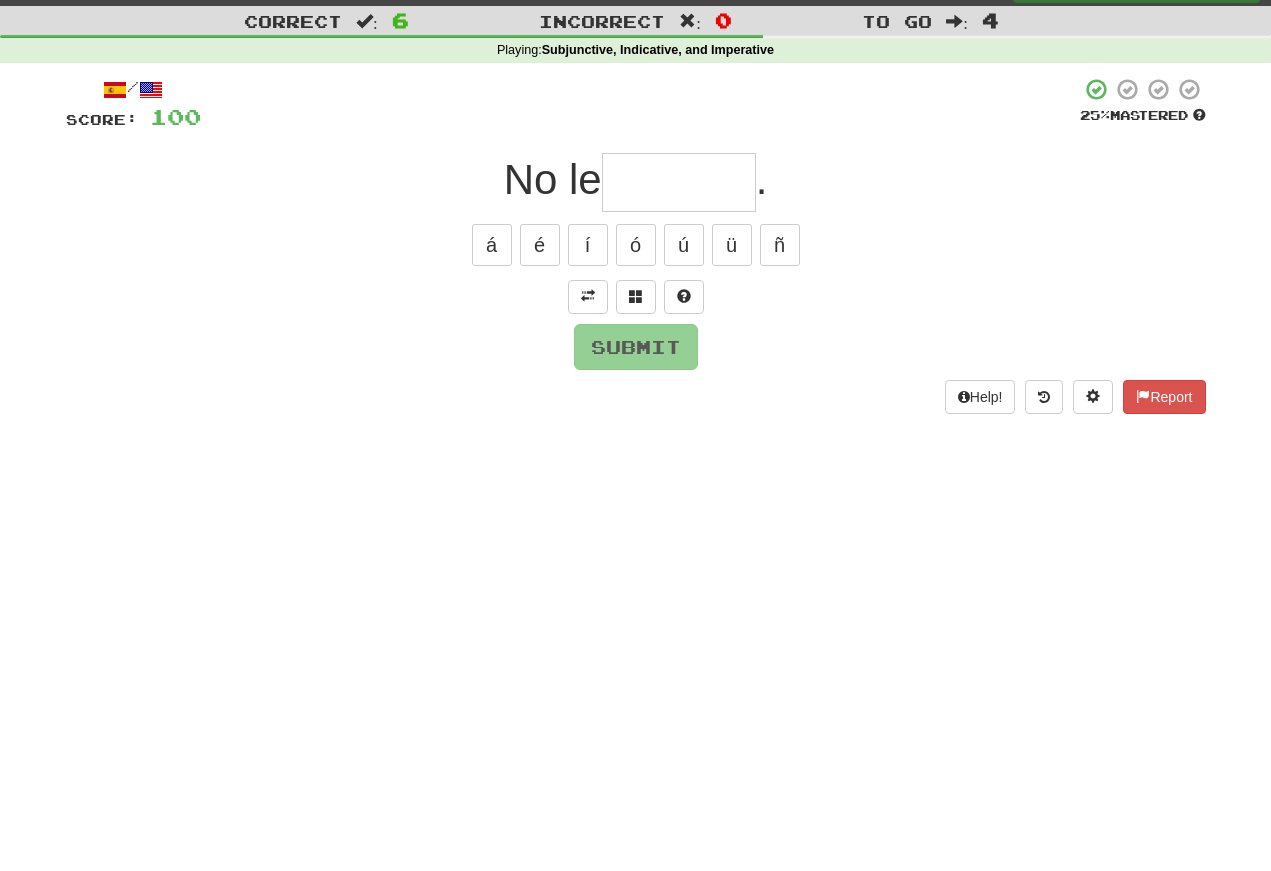 scroll, scrollTop: 45, scrollLeft: 0, axis: vertical 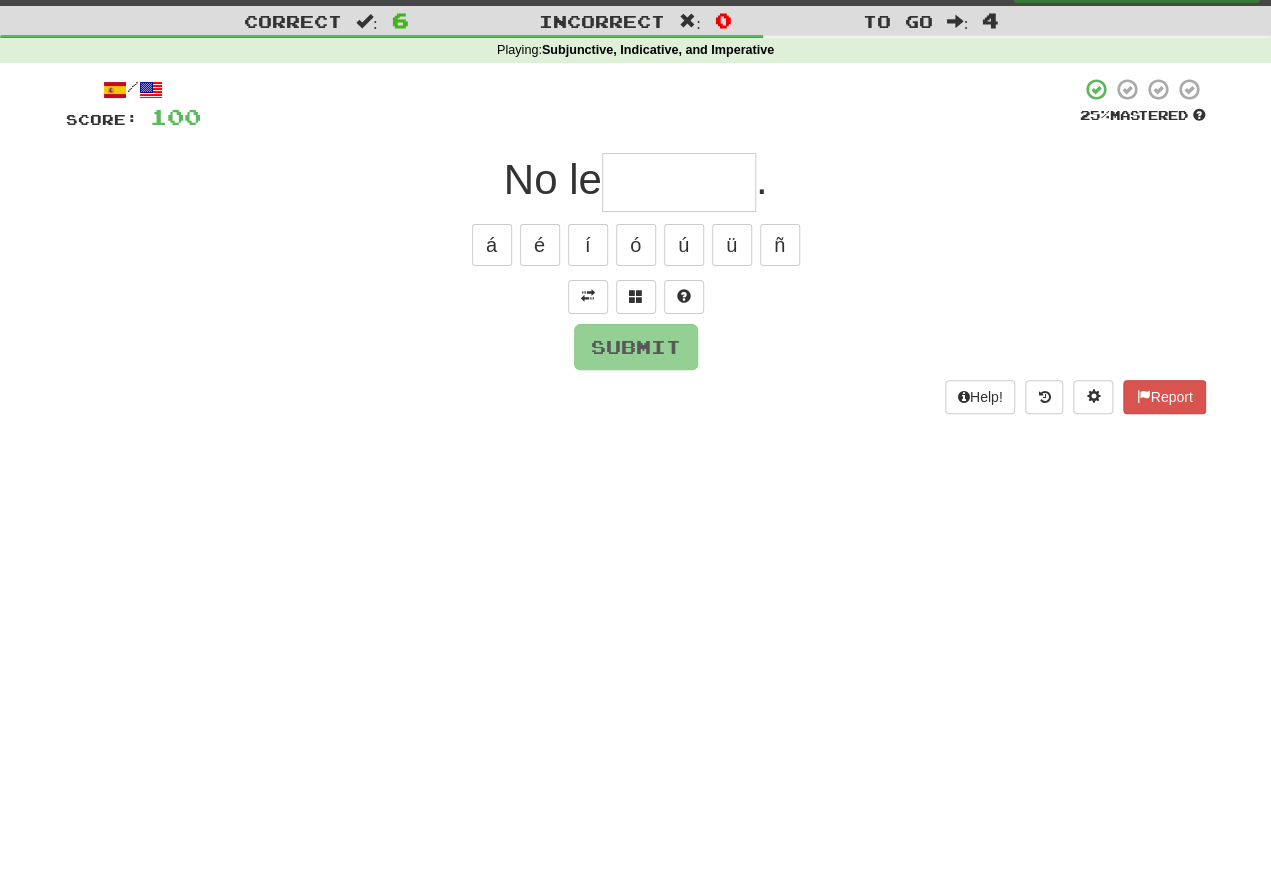 click at bounding box center [588, 297] 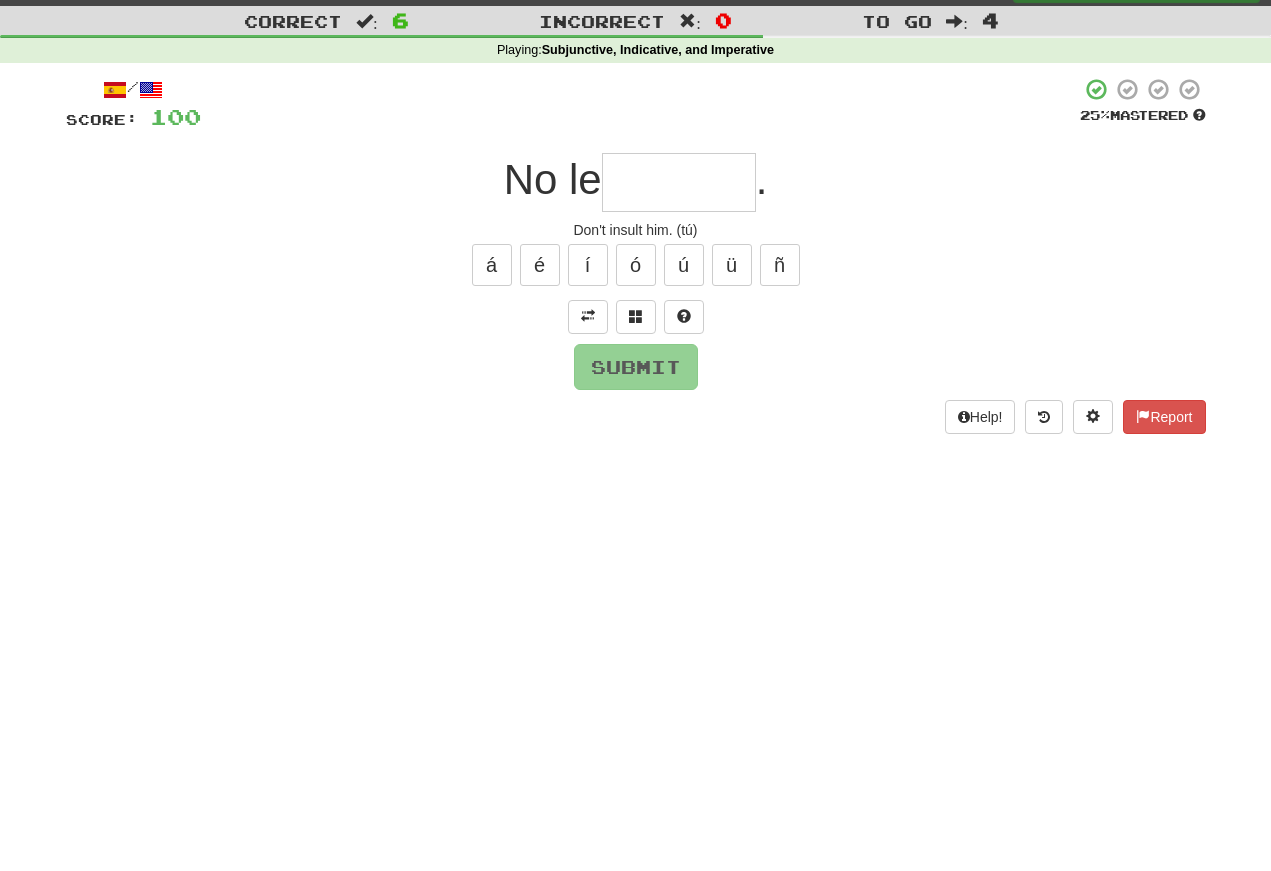 scroll, scrollTop: 45, scrollLeft: 0, axis: vertical 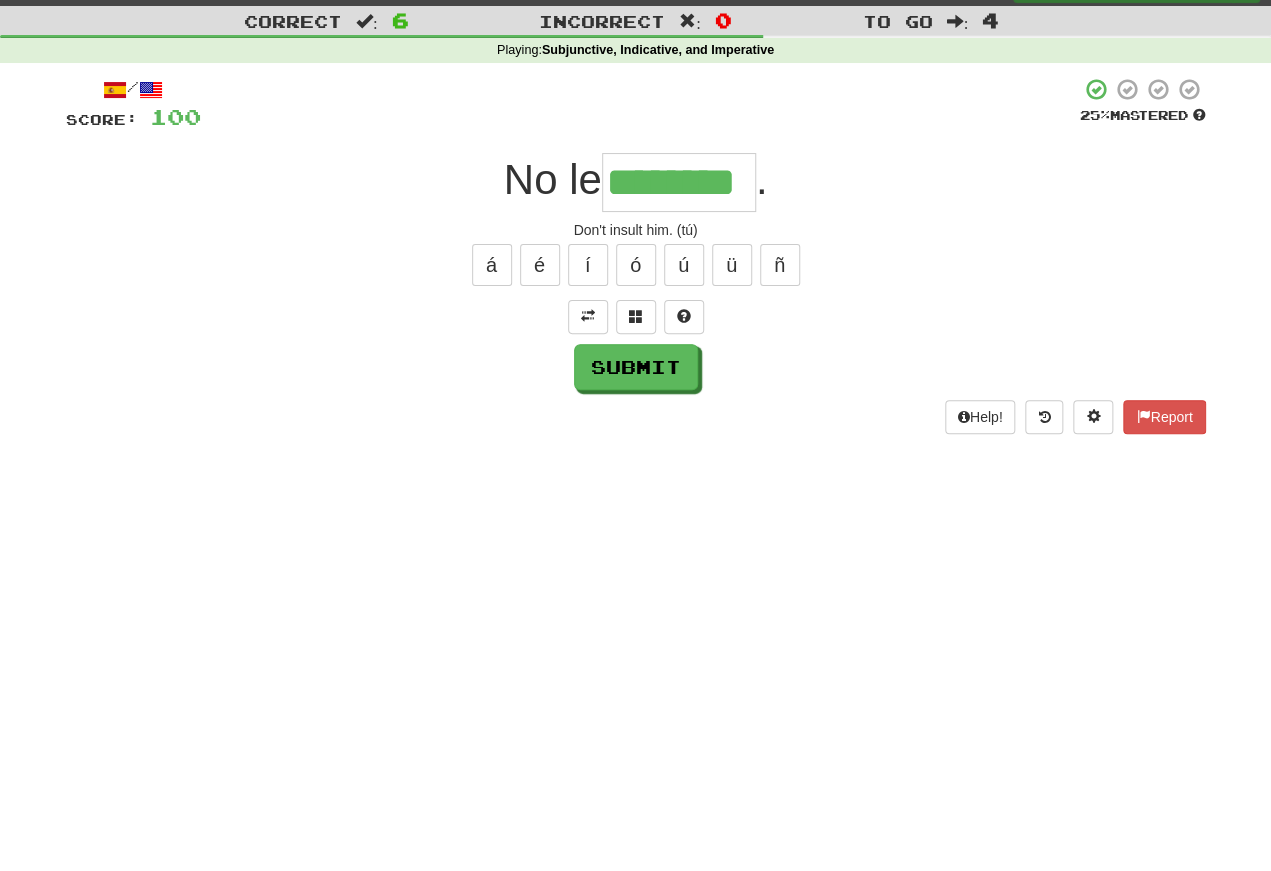 type on "********" 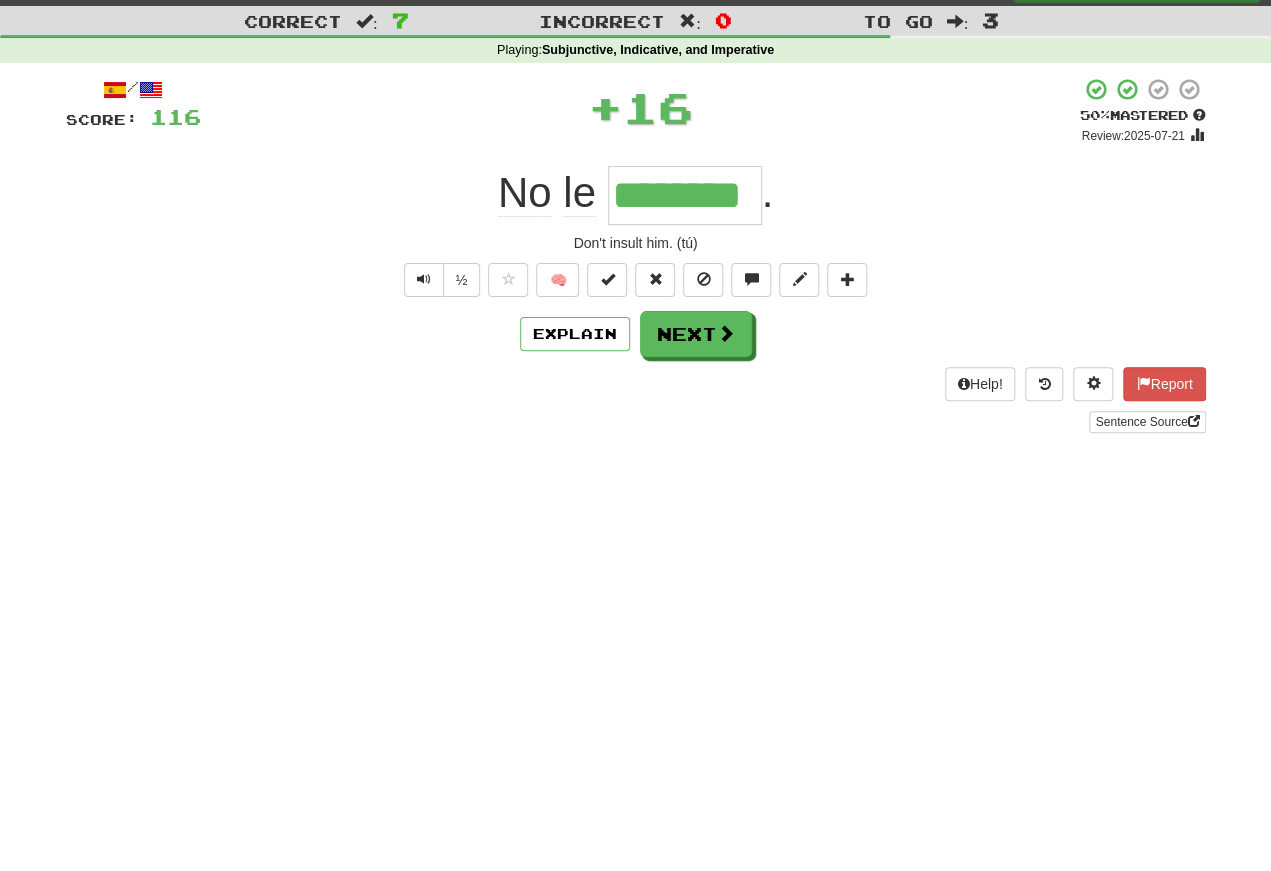 scroll, scrollTop: 45, scrollLeft: 0, axis: vertical 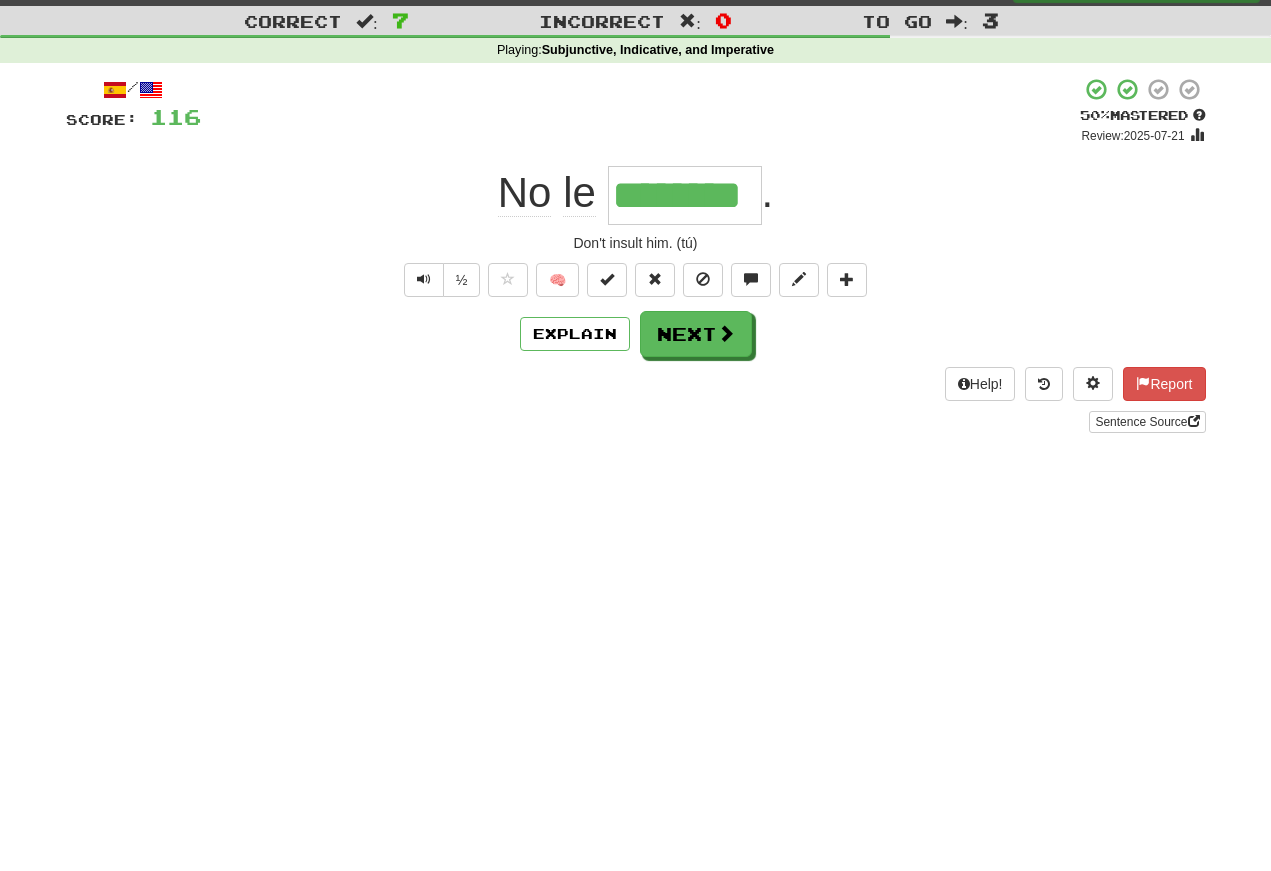 click at bounding box center (424, 279) 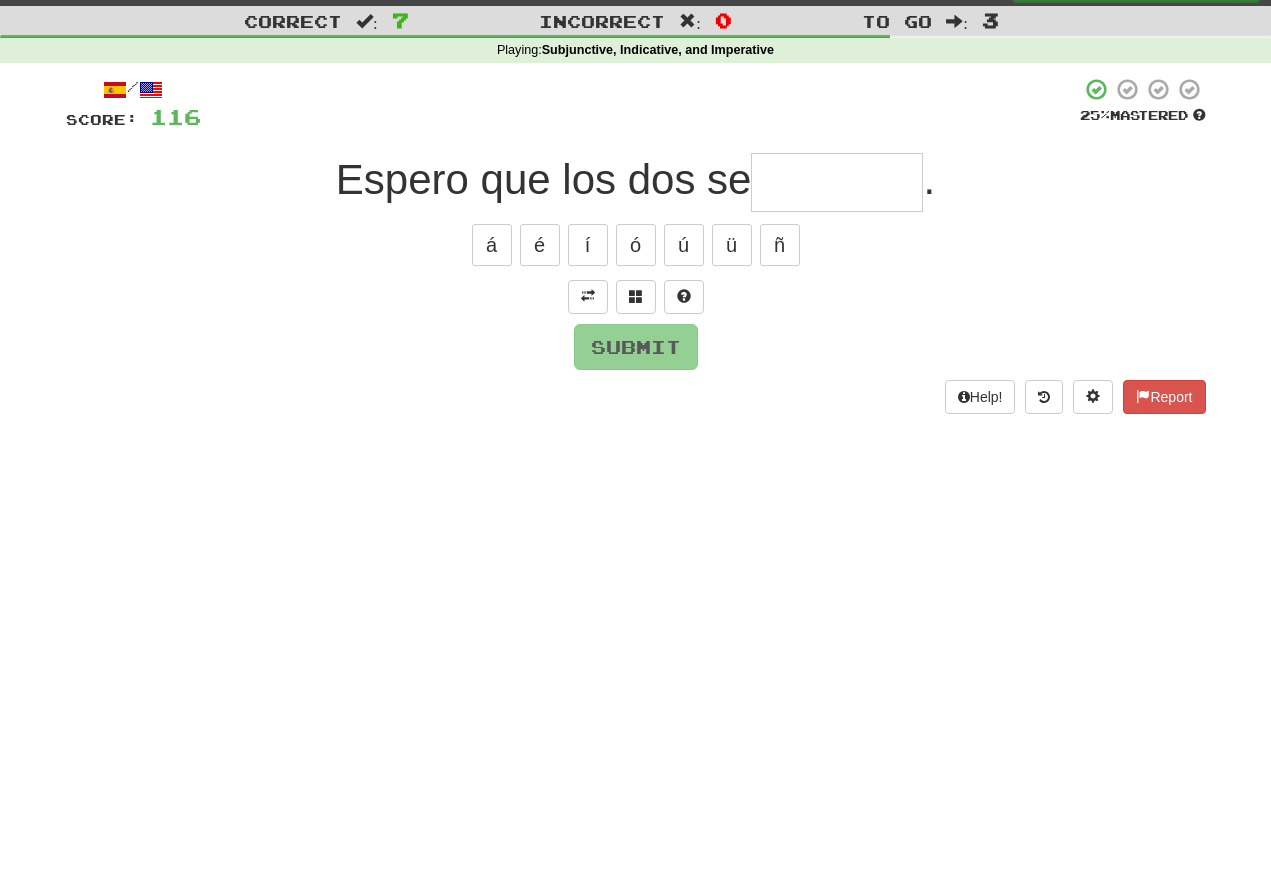 scroll, scrollTop: 45, scrollLeft: 0, axis: vertical 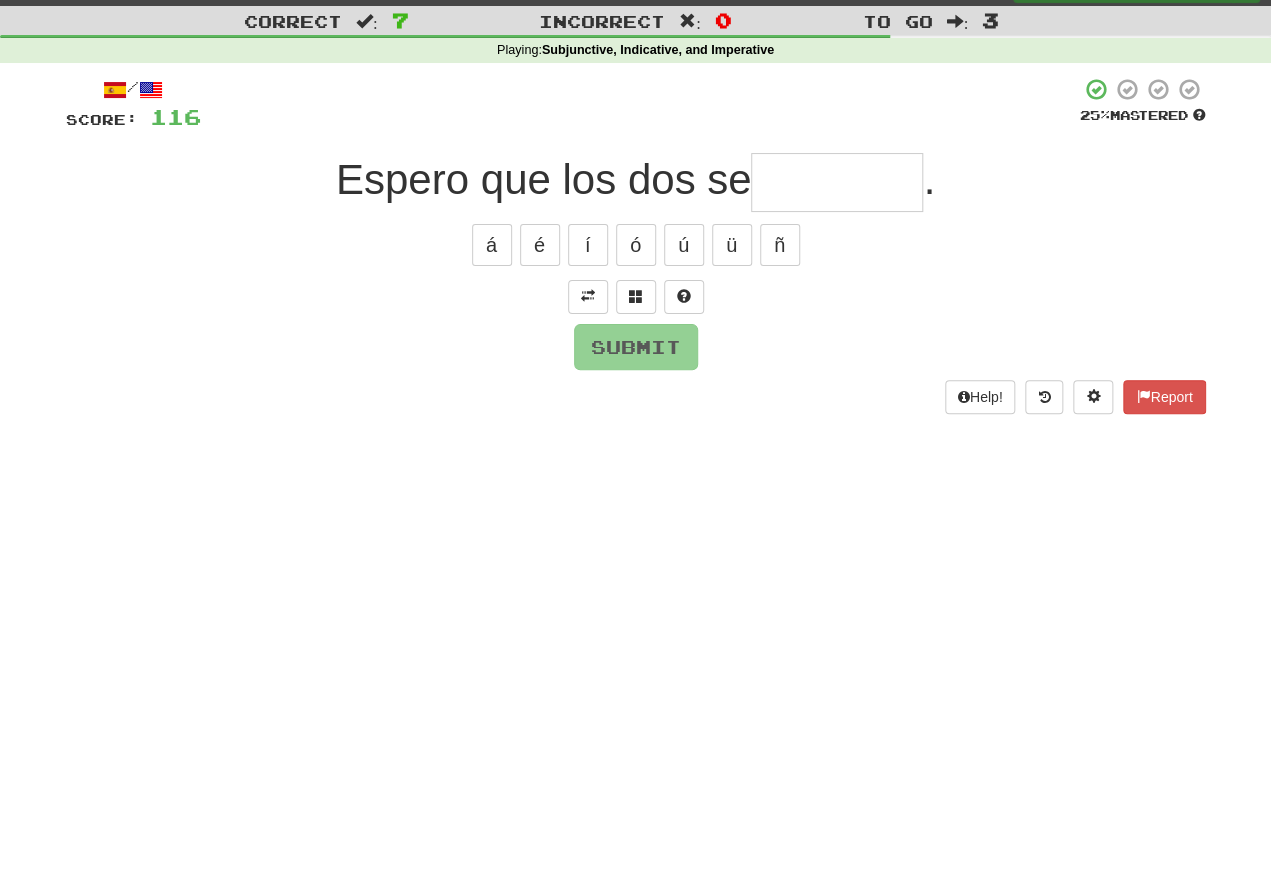 click at bounding box center [588, 296] 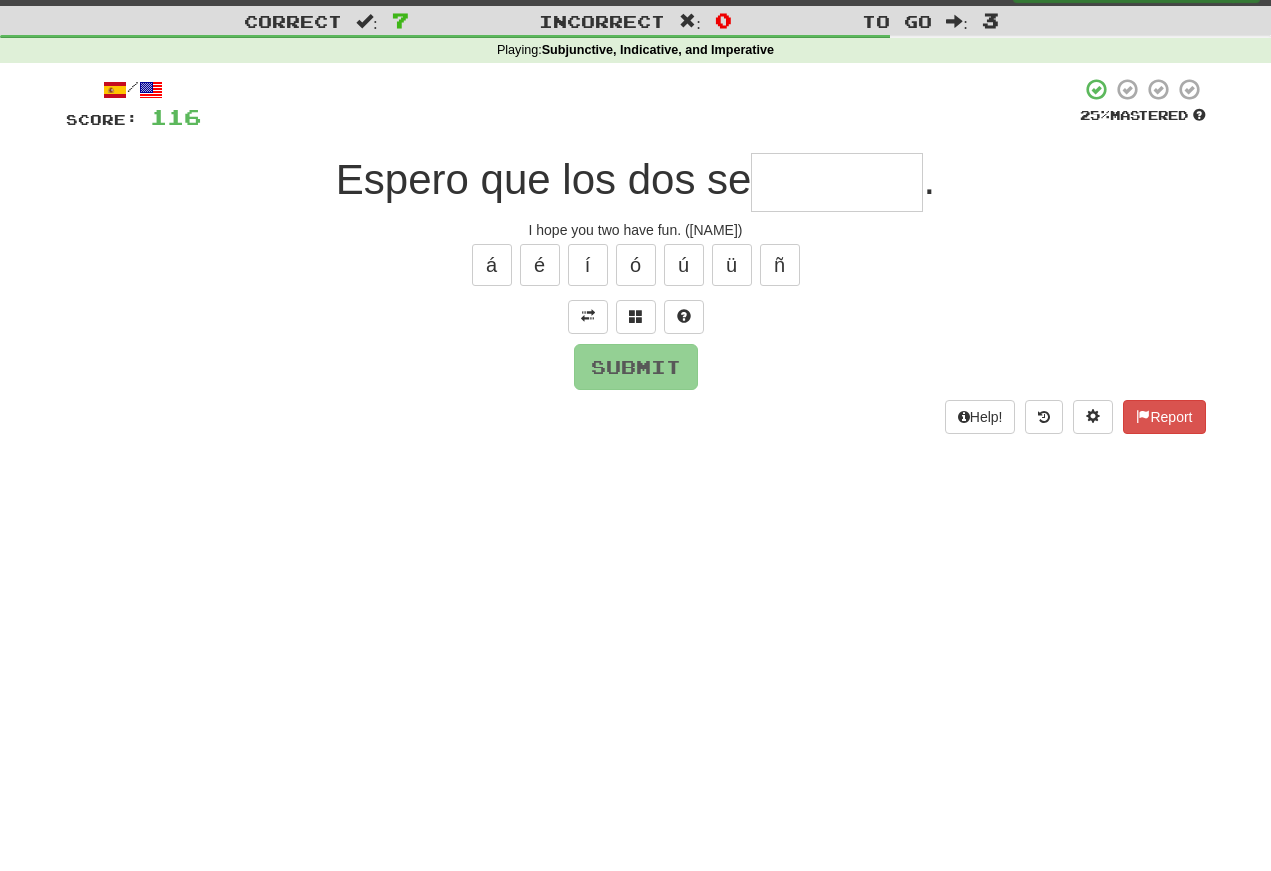 click at bounding box center [837, 182] 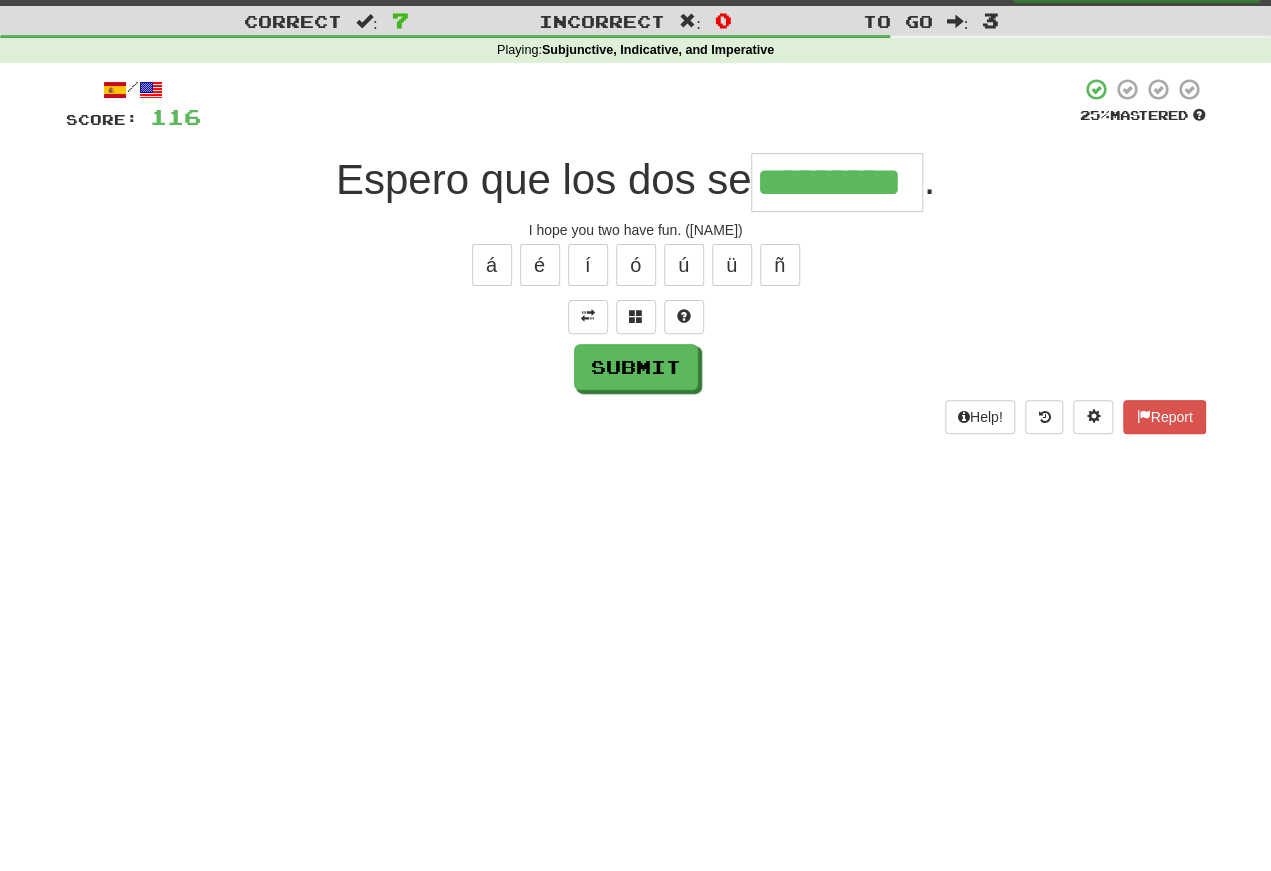 type on "*********" 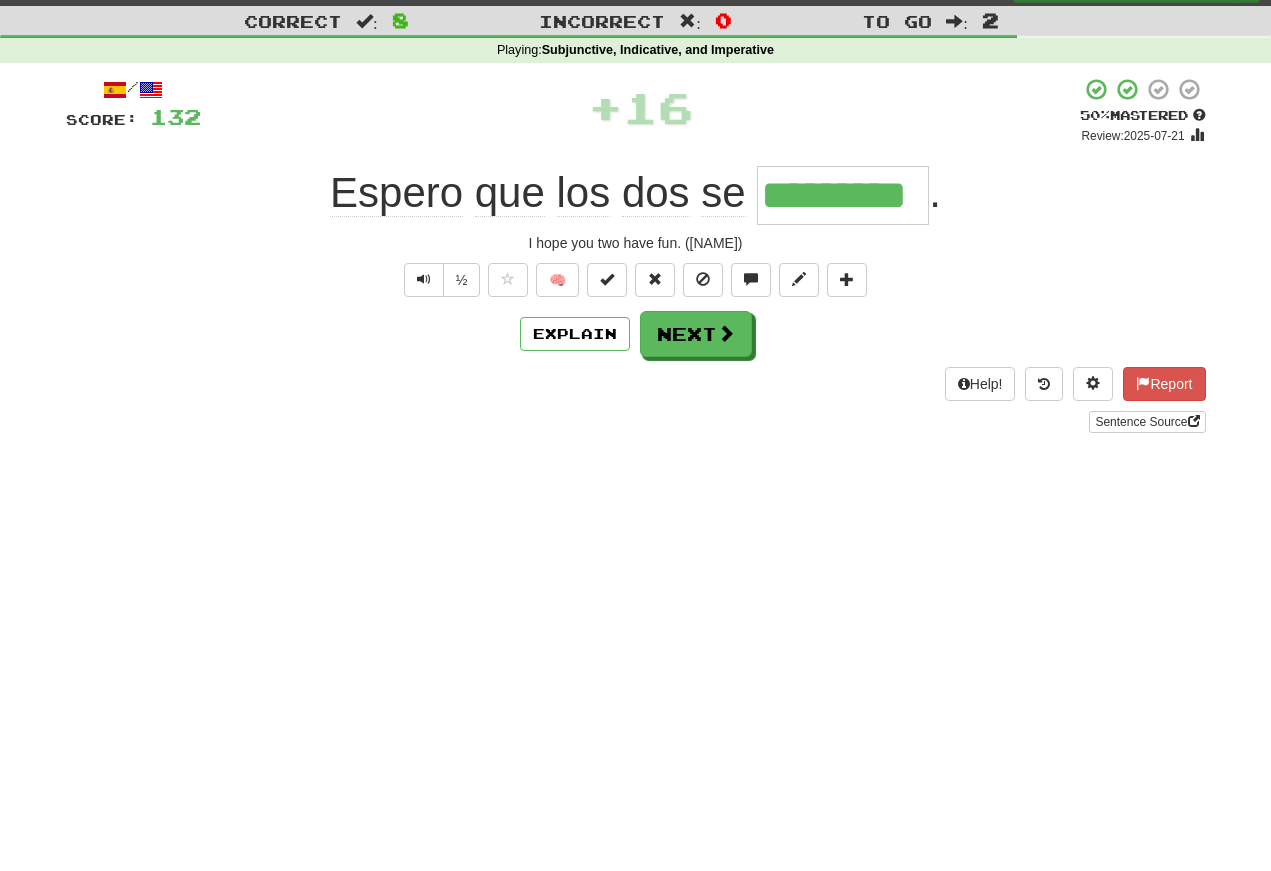 click at bounding box center (424, 279) 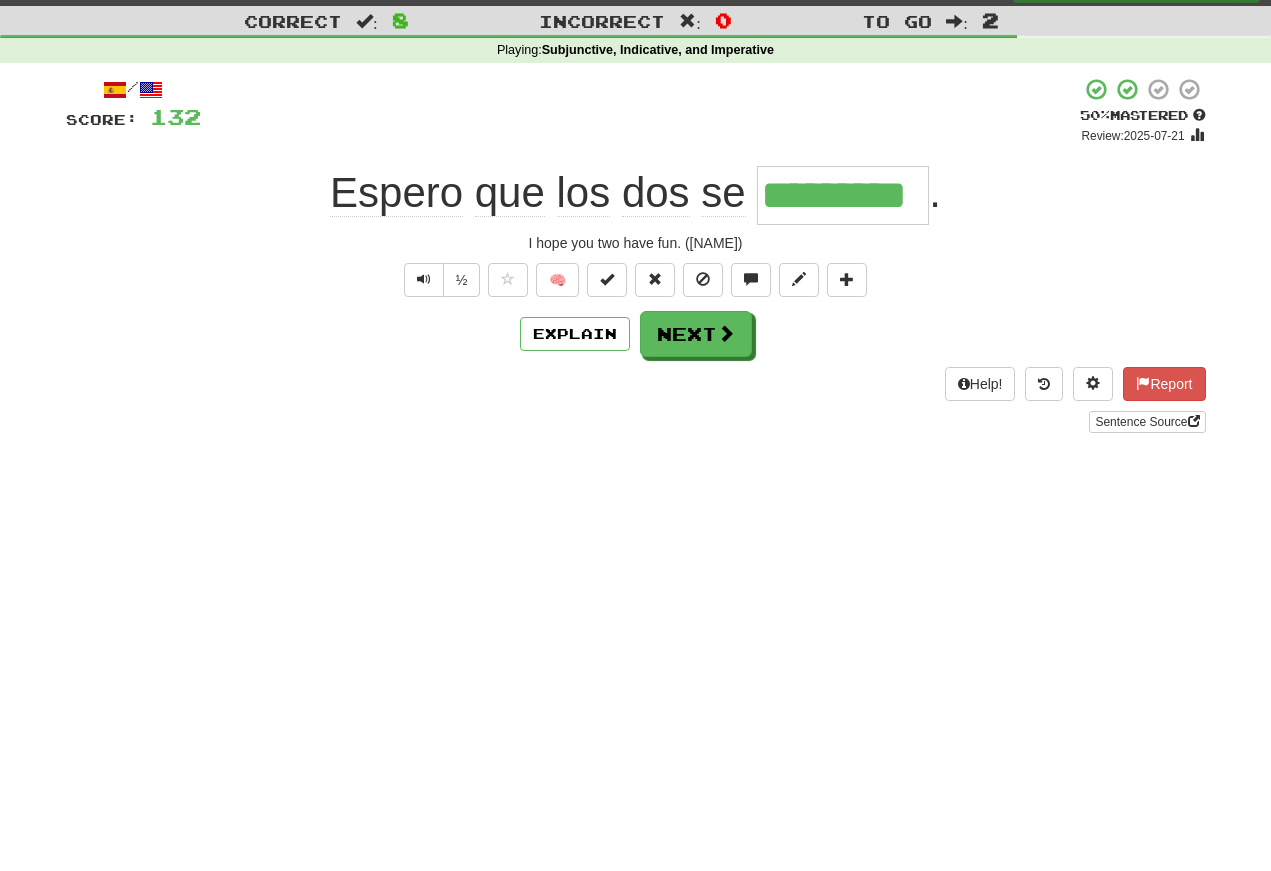 click at bounding box center (424, 279) 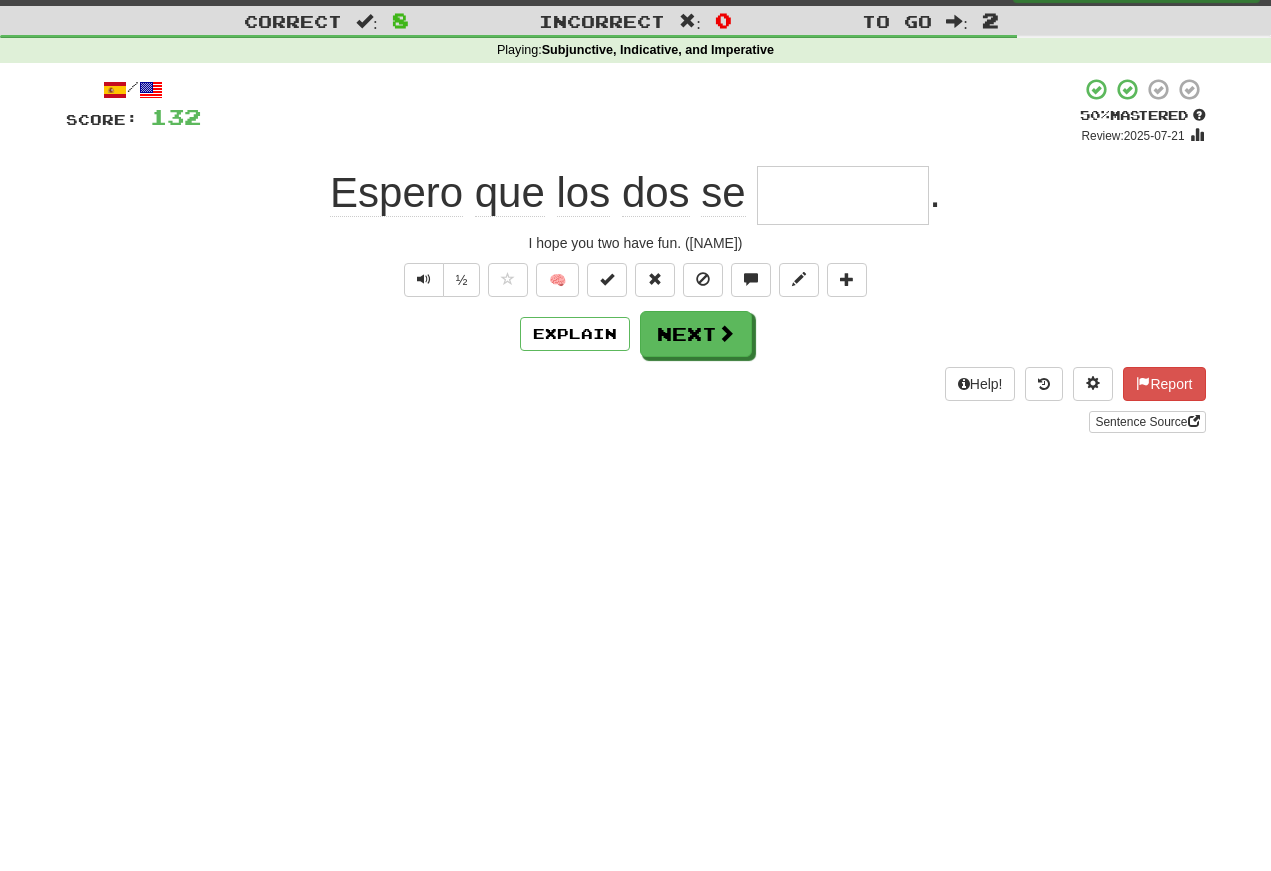 scroll, scrollTop: 45, scrollLeft: 0, axis: vertical 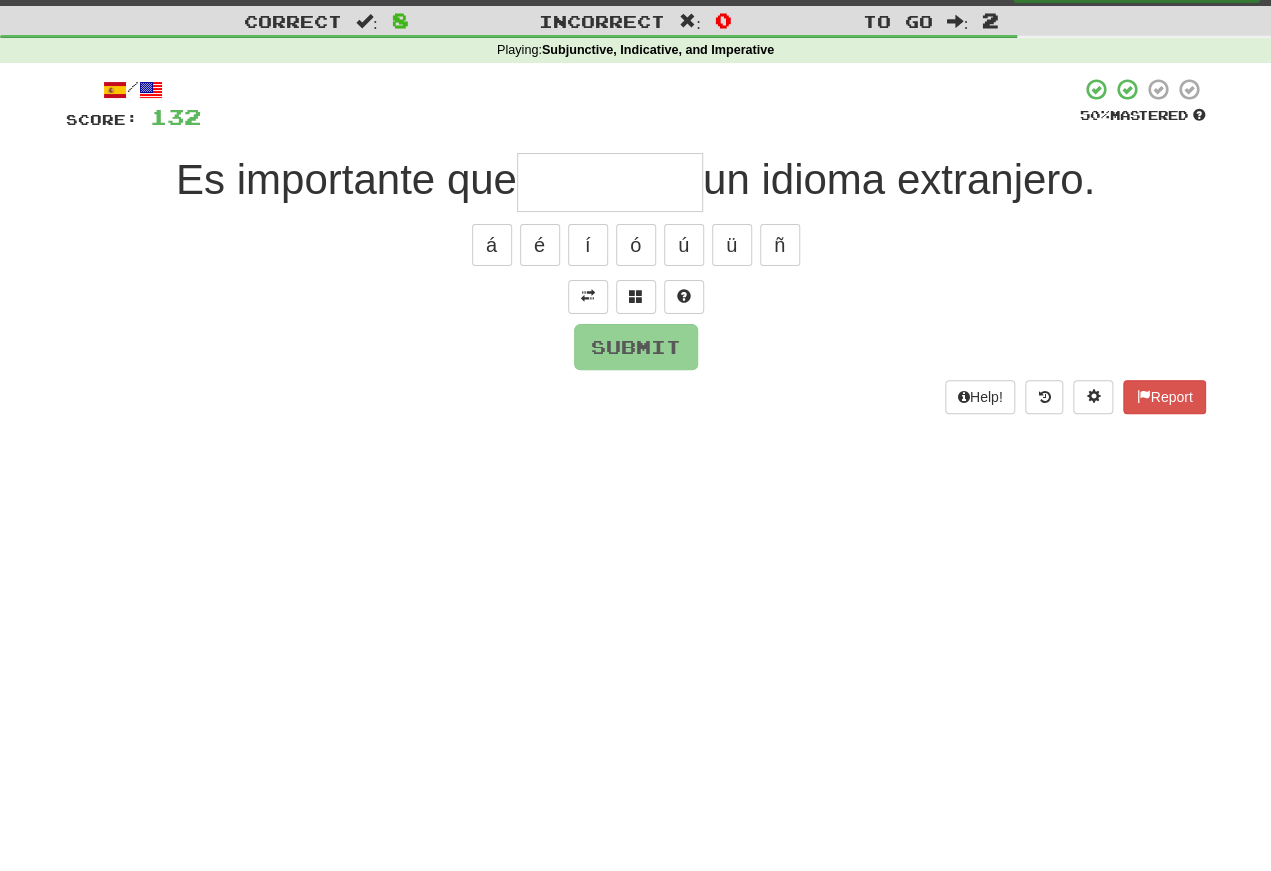 click at bounding box center (588, 296) 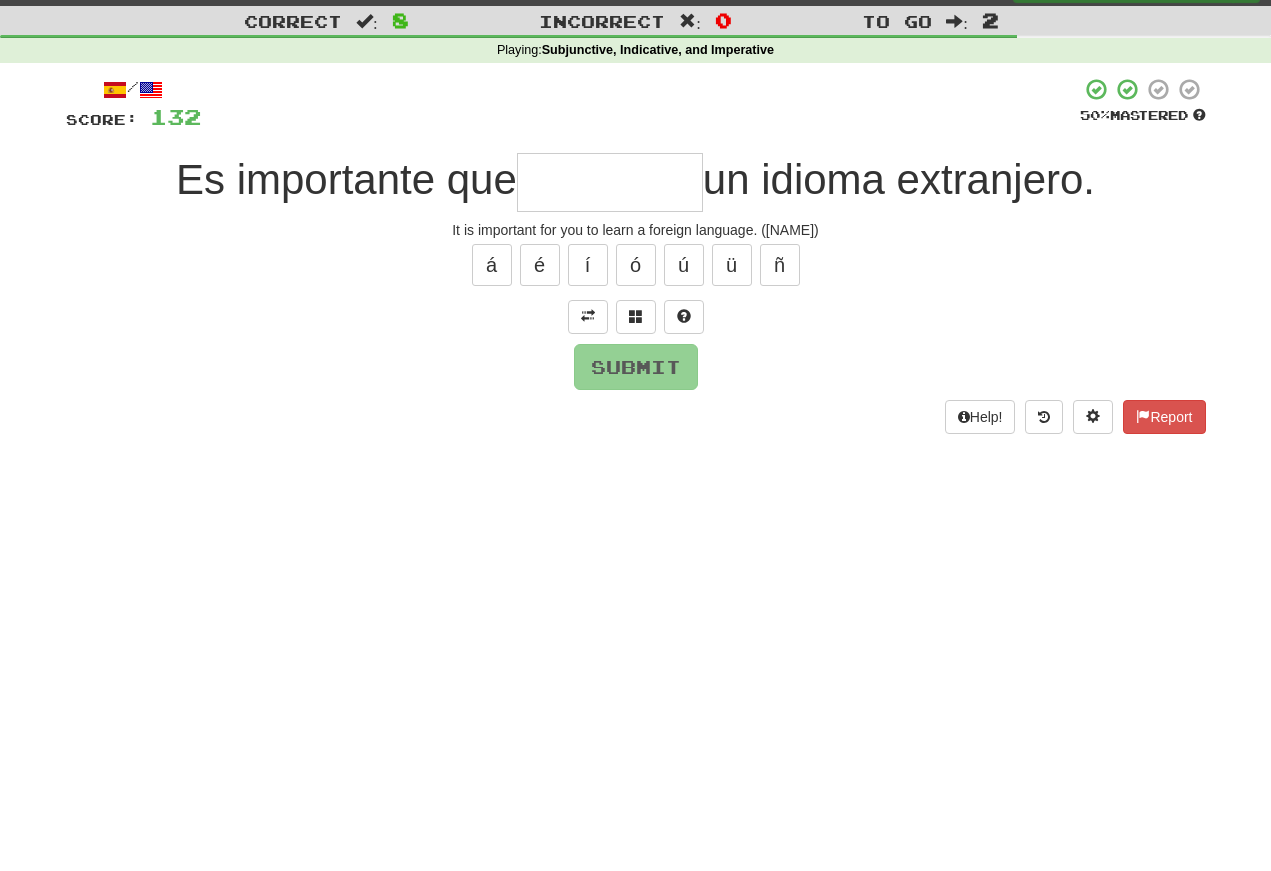 click at bounding box center (588, 317) 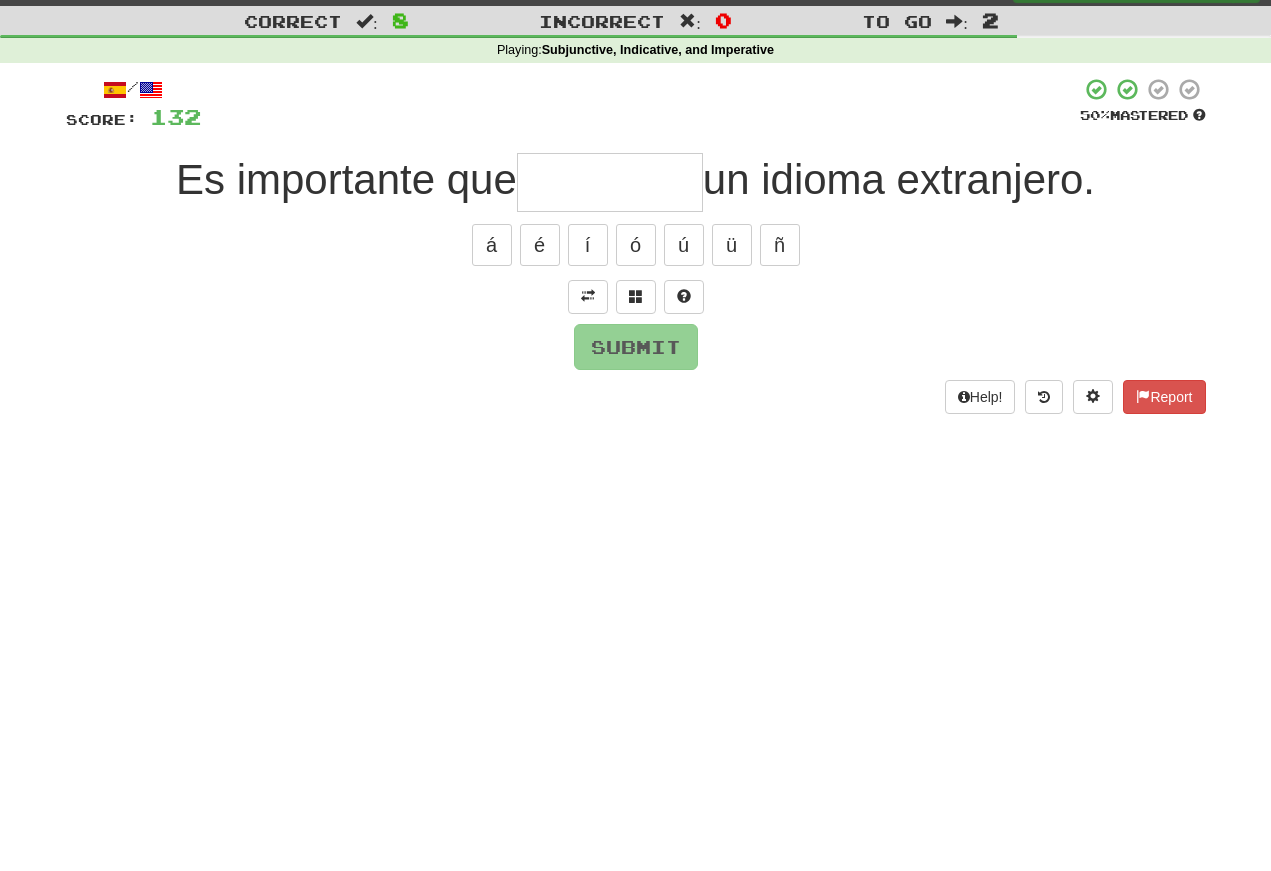 click at bounding box center (588, 297) 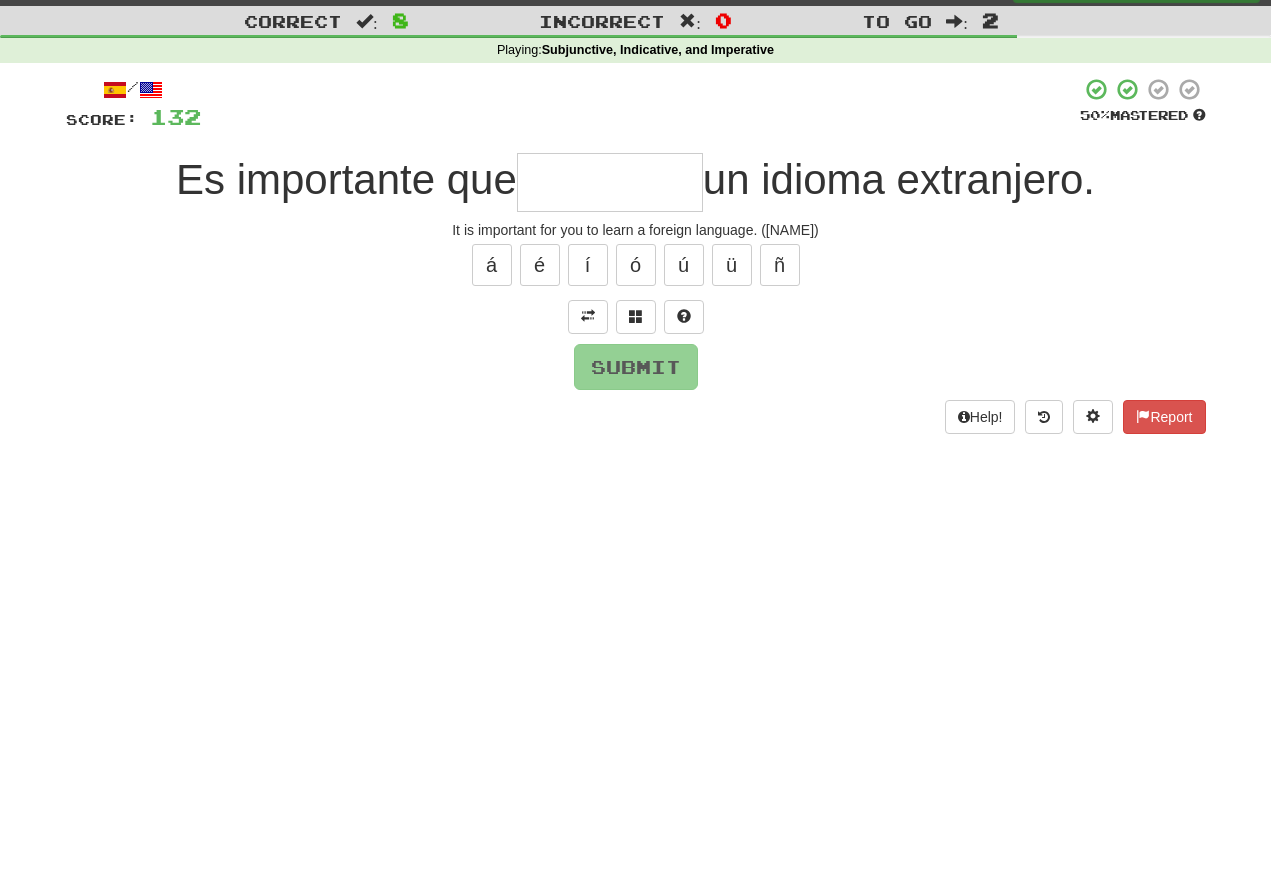 click at bounding box center [610, 182] 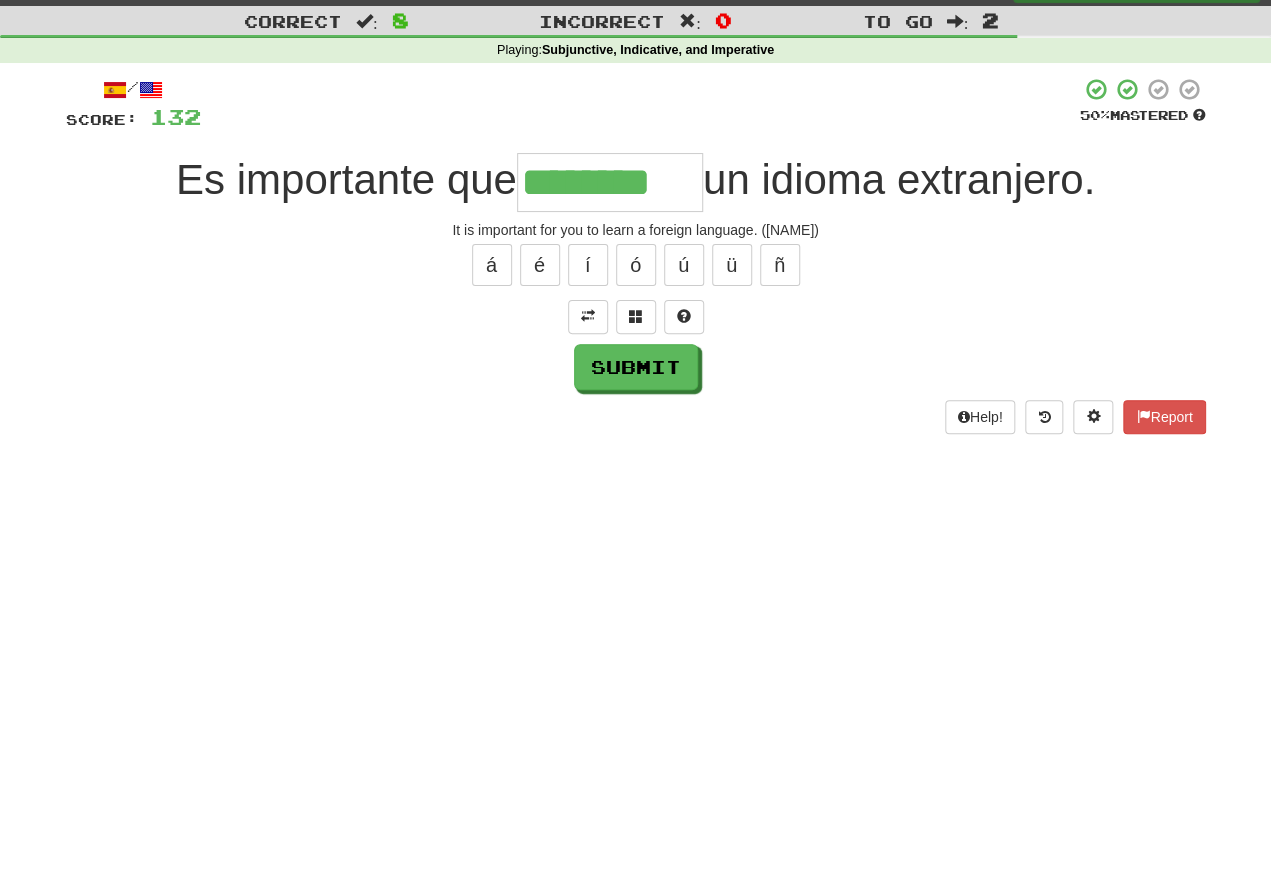 type on "********" 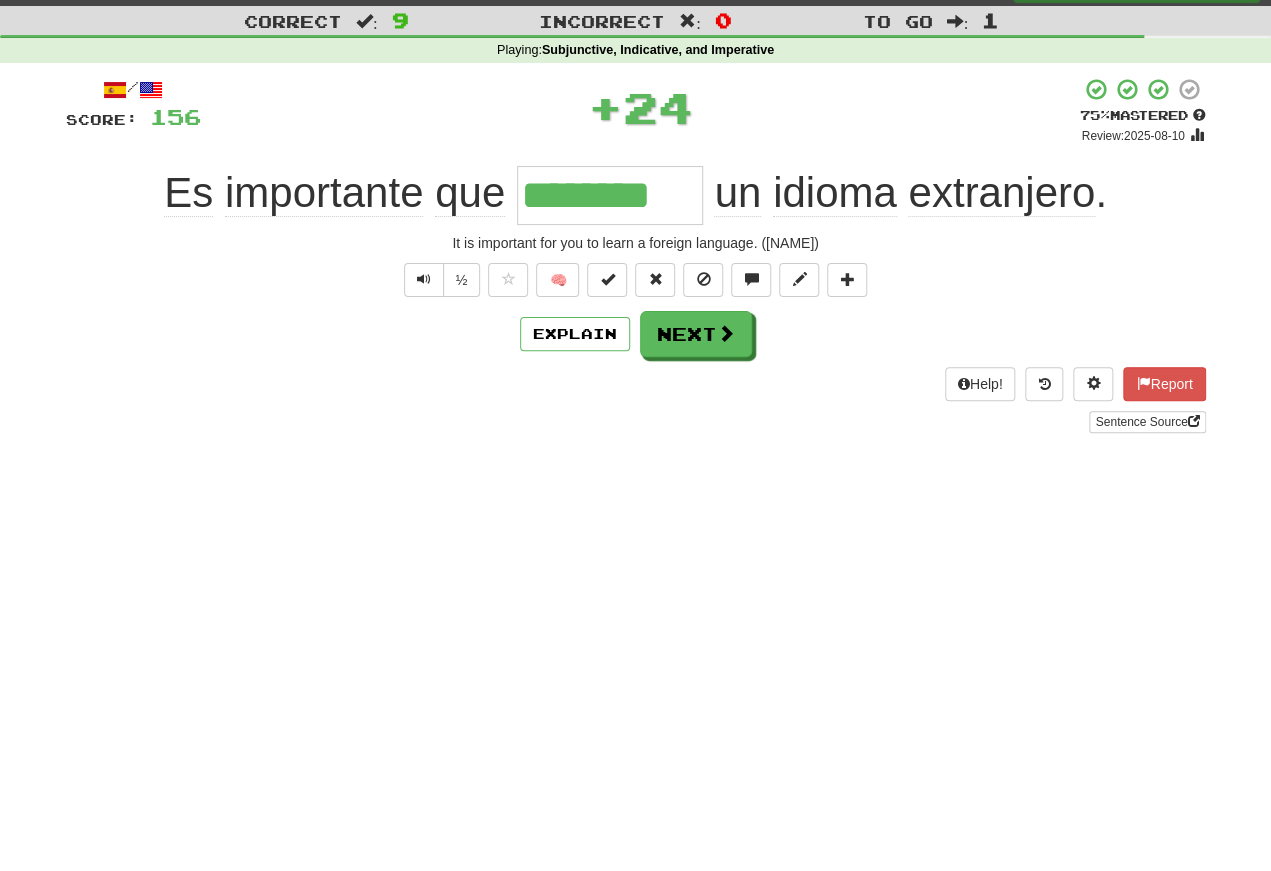 scroll, scrollTop: 45, scrollLeft: 0, axis: vertical 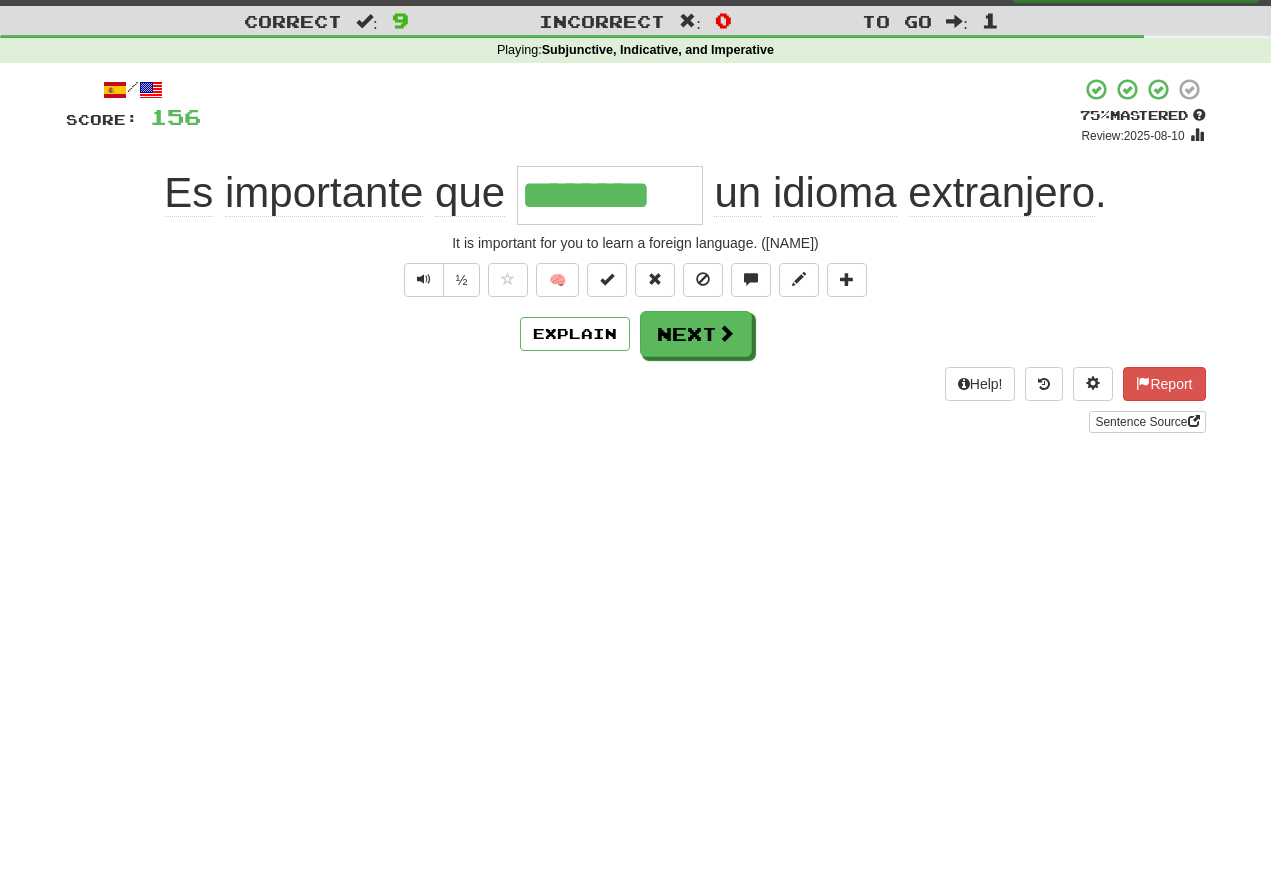 click at bounding box center [424, 279] 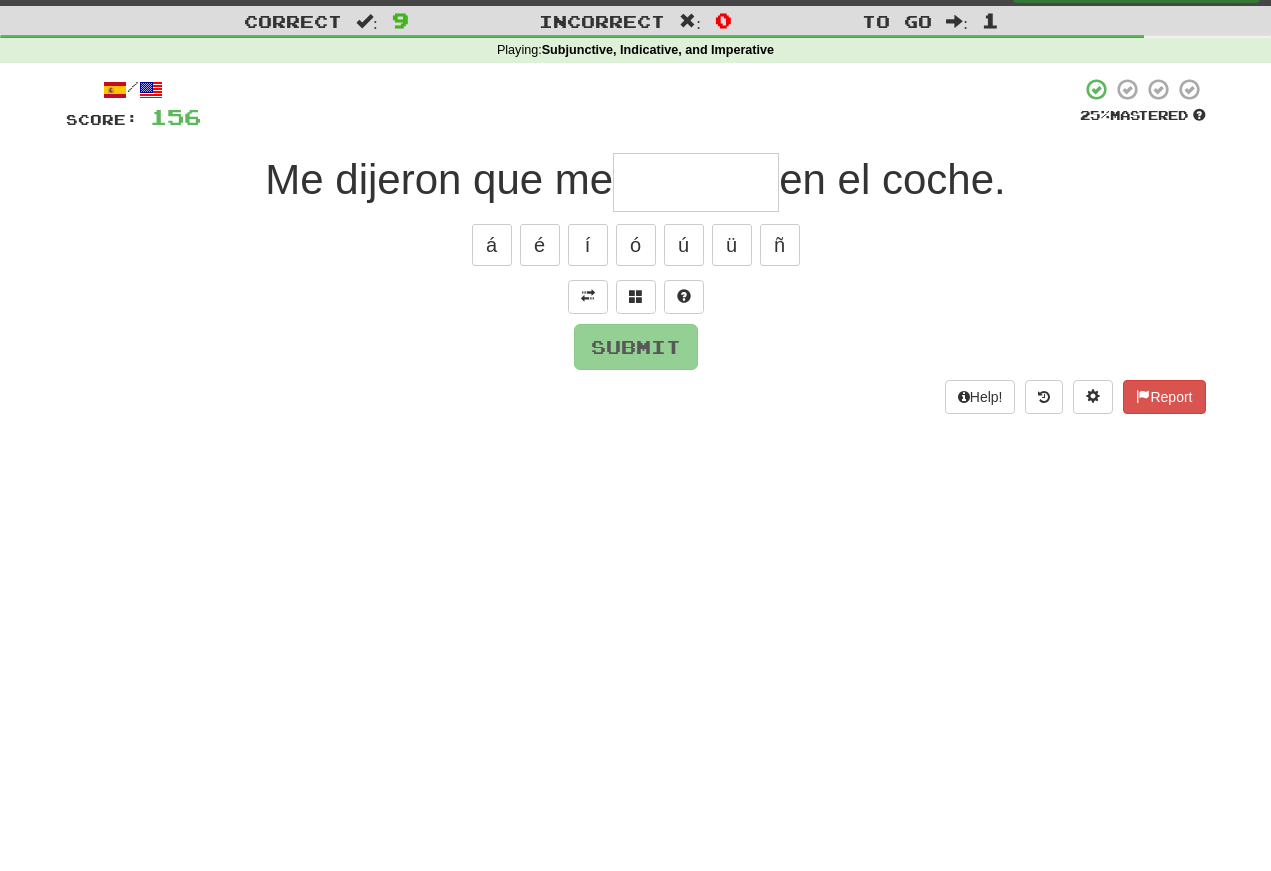 scroll, scrollTop: 45, scrollLeft: 0, axis: vertical 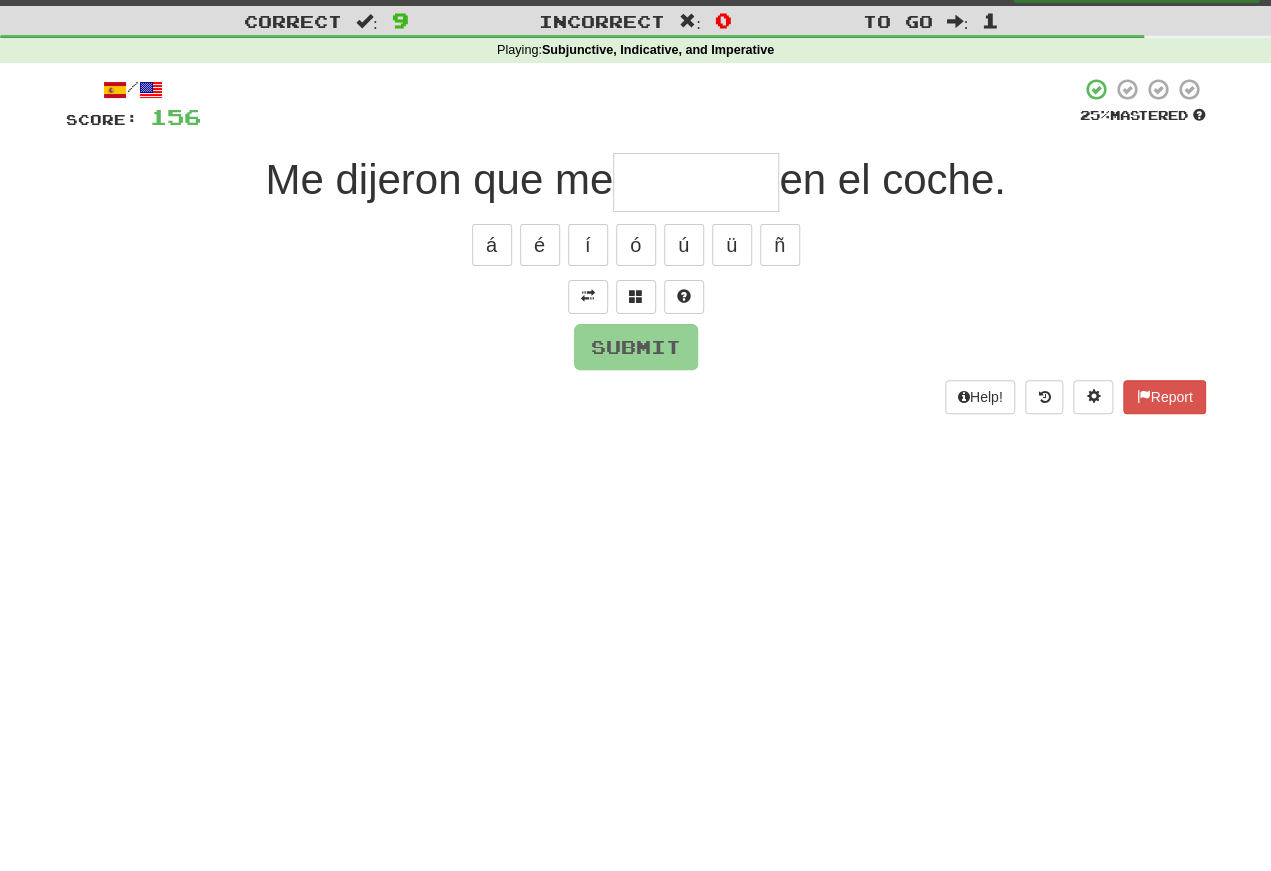 click on "Submit" at bounding box center [636, 347] 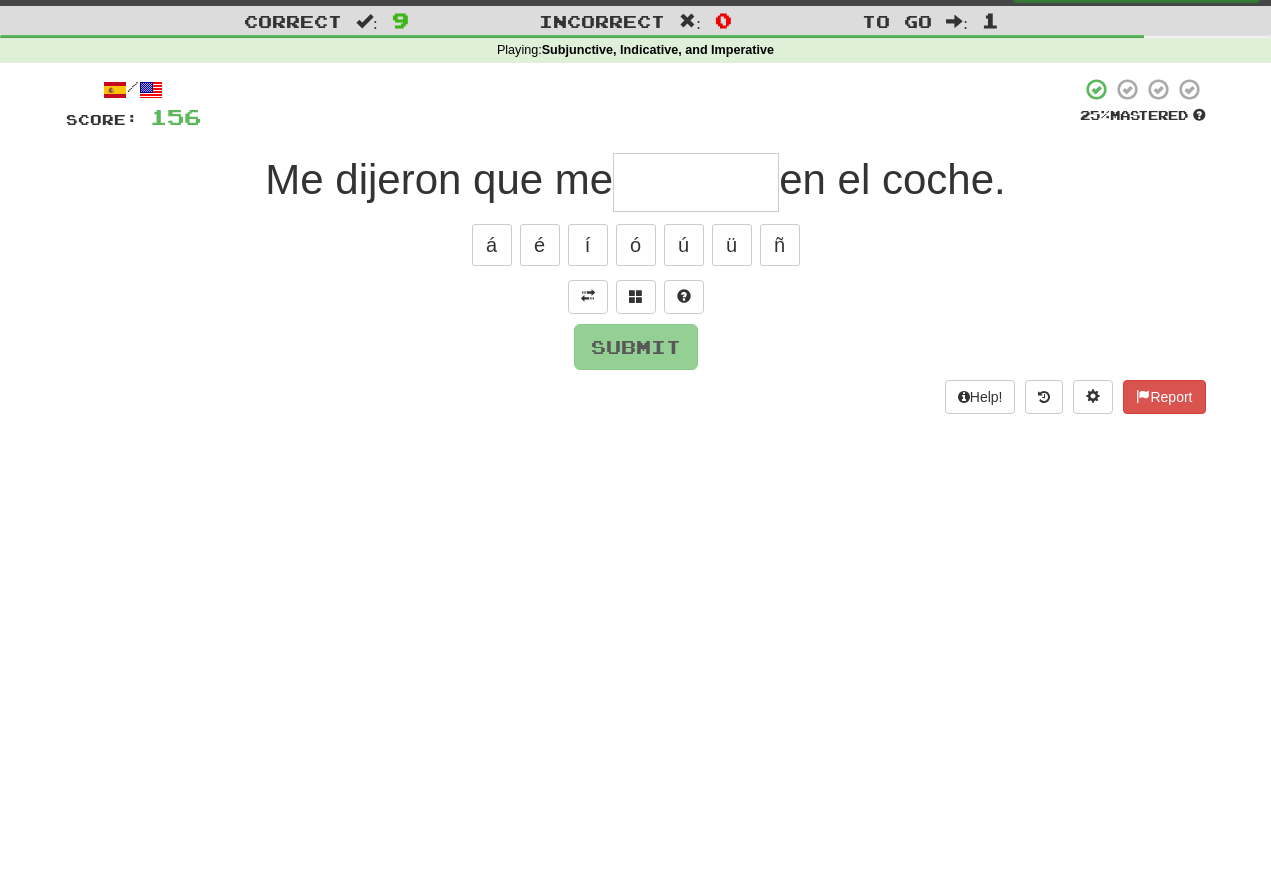 click on "Submit" at bounding box center (636, 347) 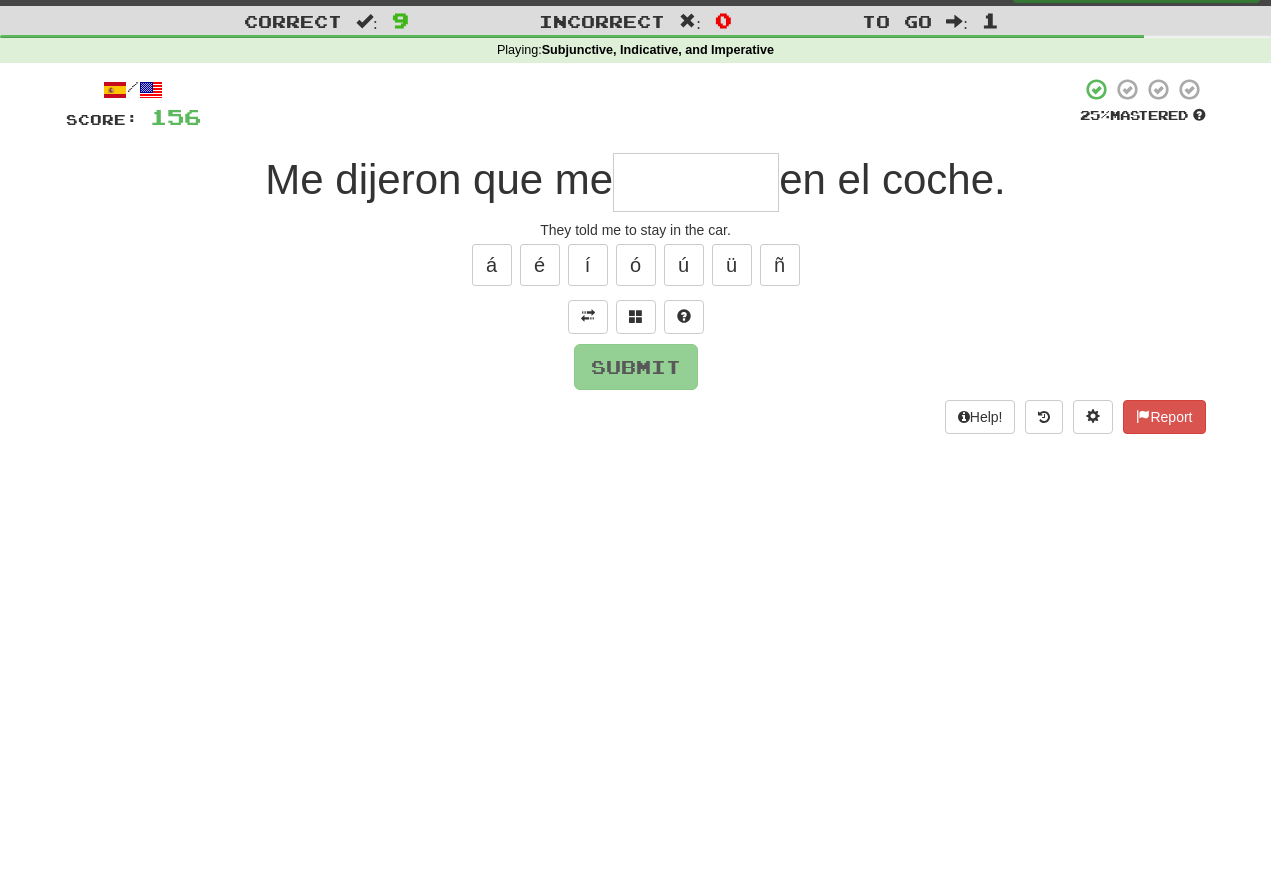 click at bounding box center [696, 182] 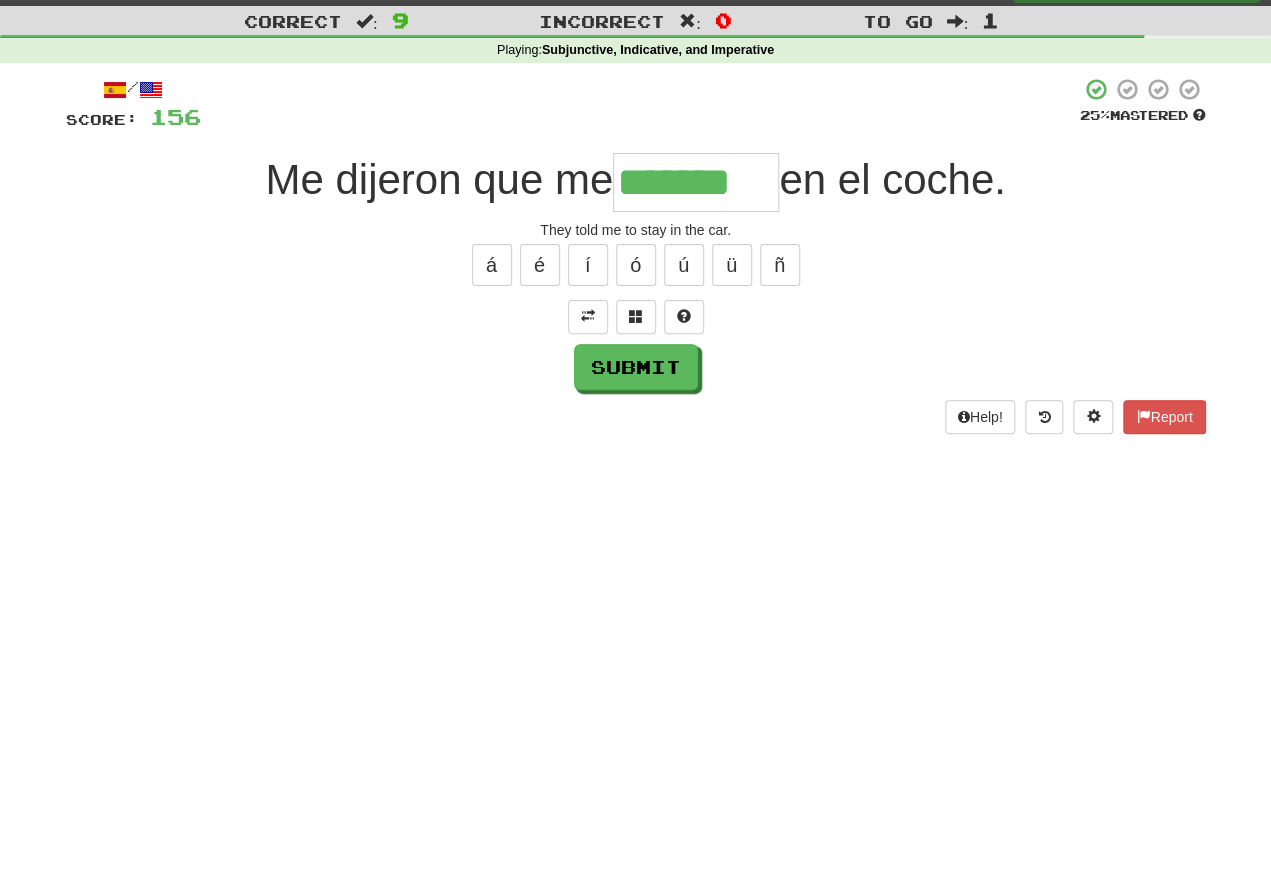 type on "*******" 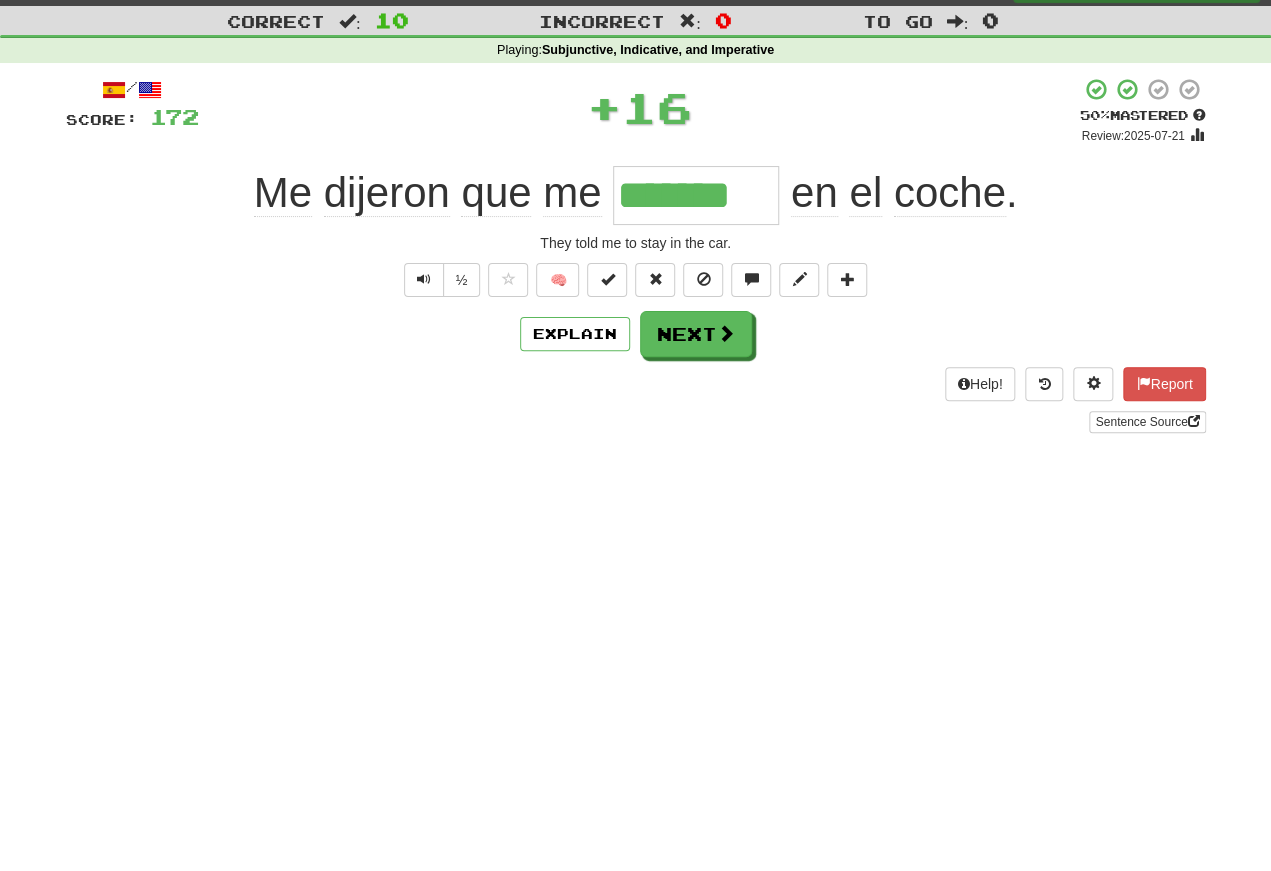 scroll, scrollTop: 45, scrollLeft: 0, axis: vertical 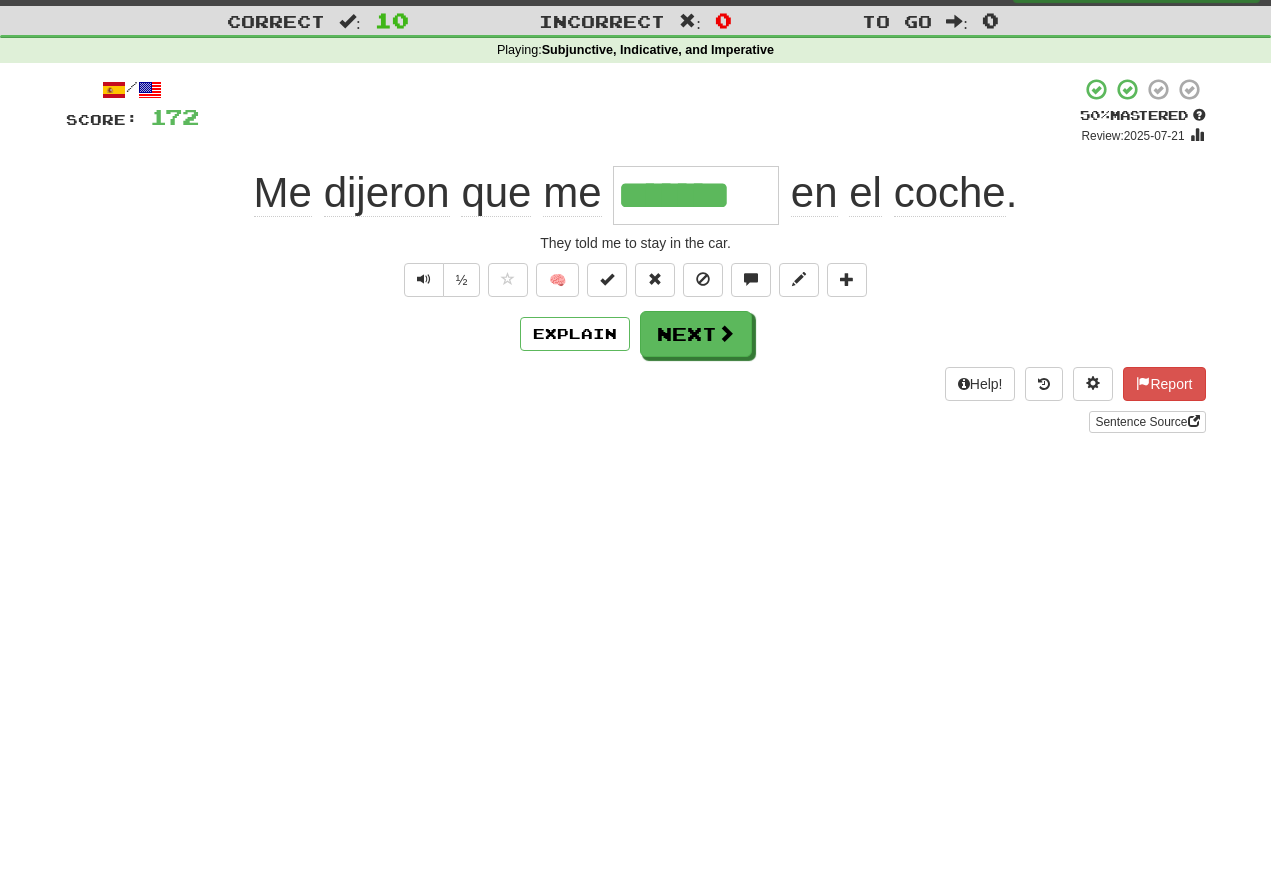 click at bounding box center [424, 279] 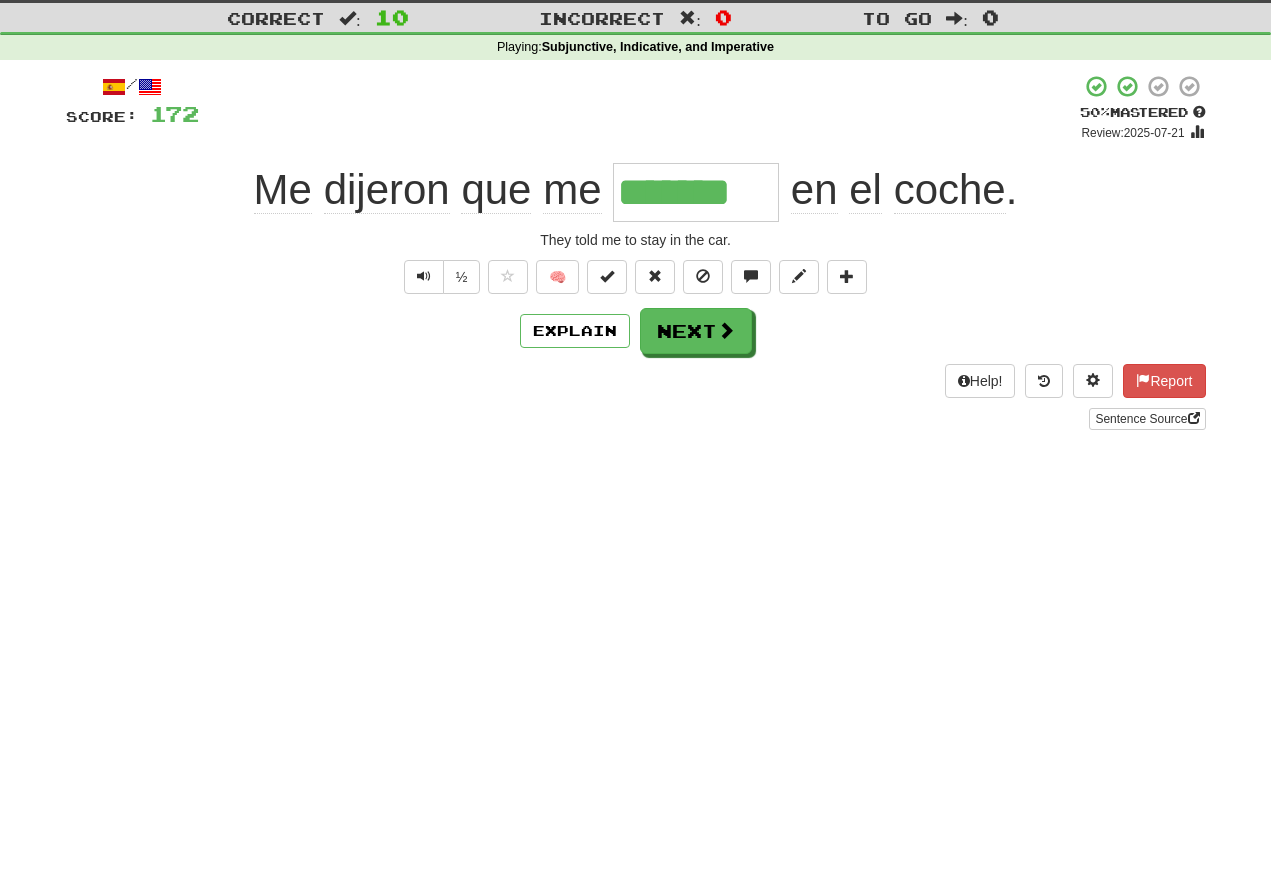 scroll, scrollTop: 0, scrollLeft: 0, axis: both 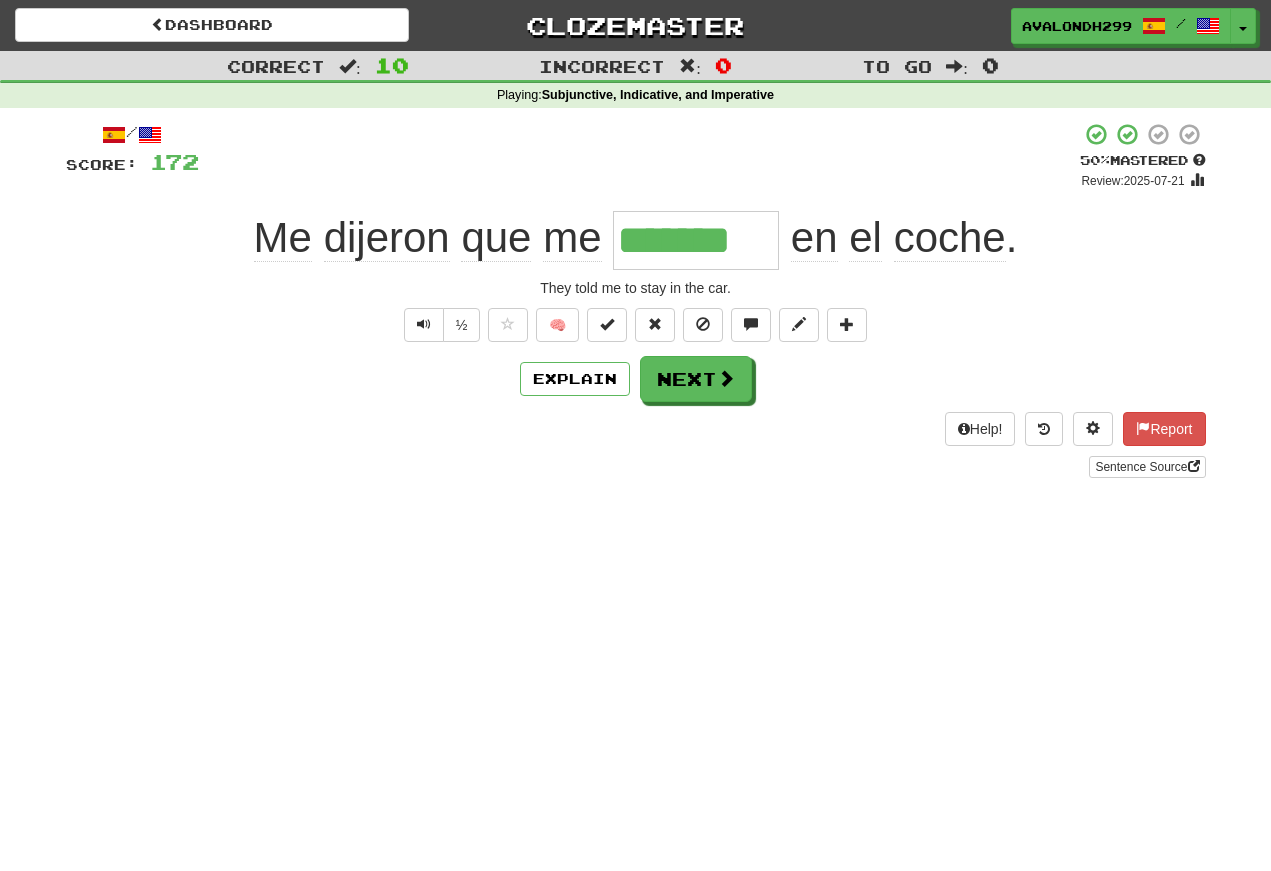 click at bounding box center (424, 324) 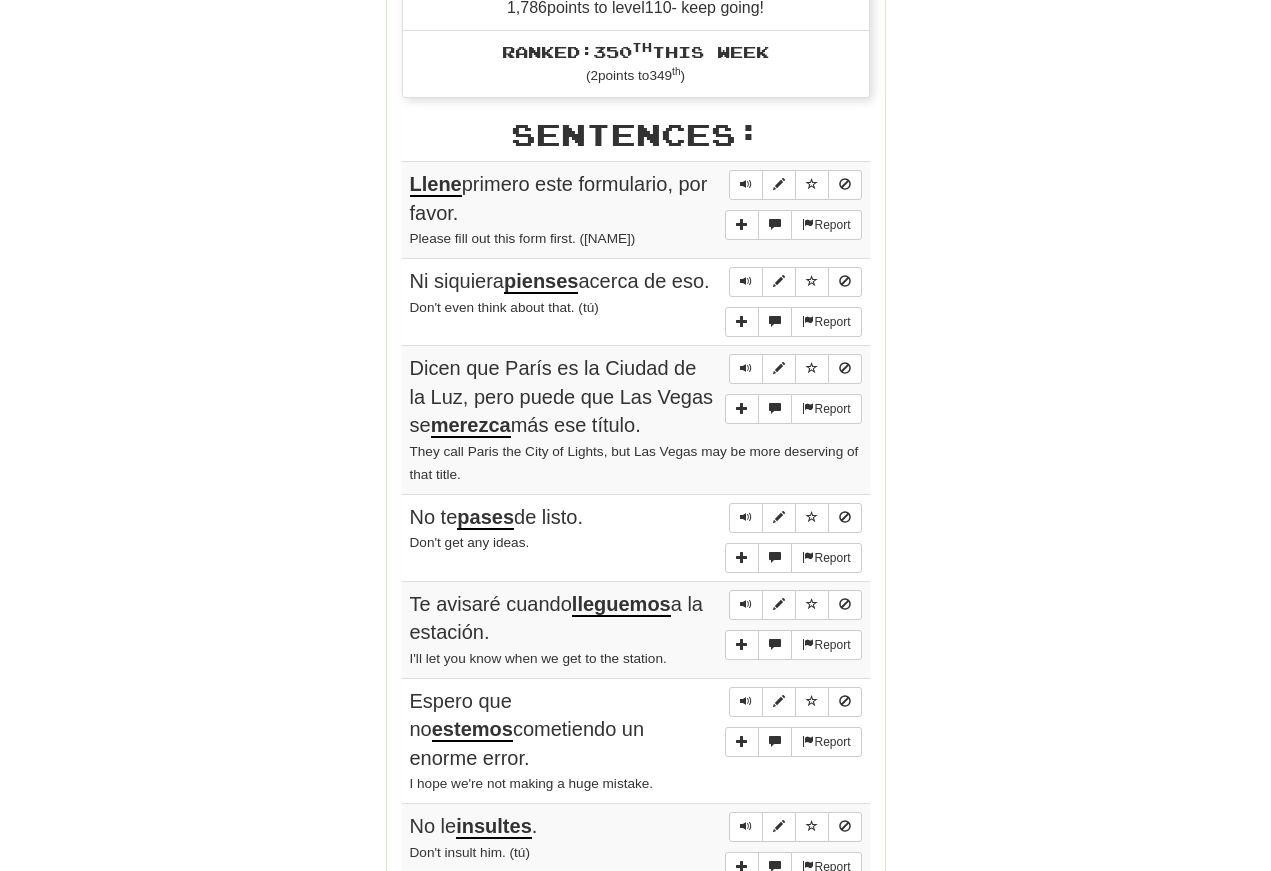 scroll, scrollTop: 1078, scrollLeft: 0, axis: vertical 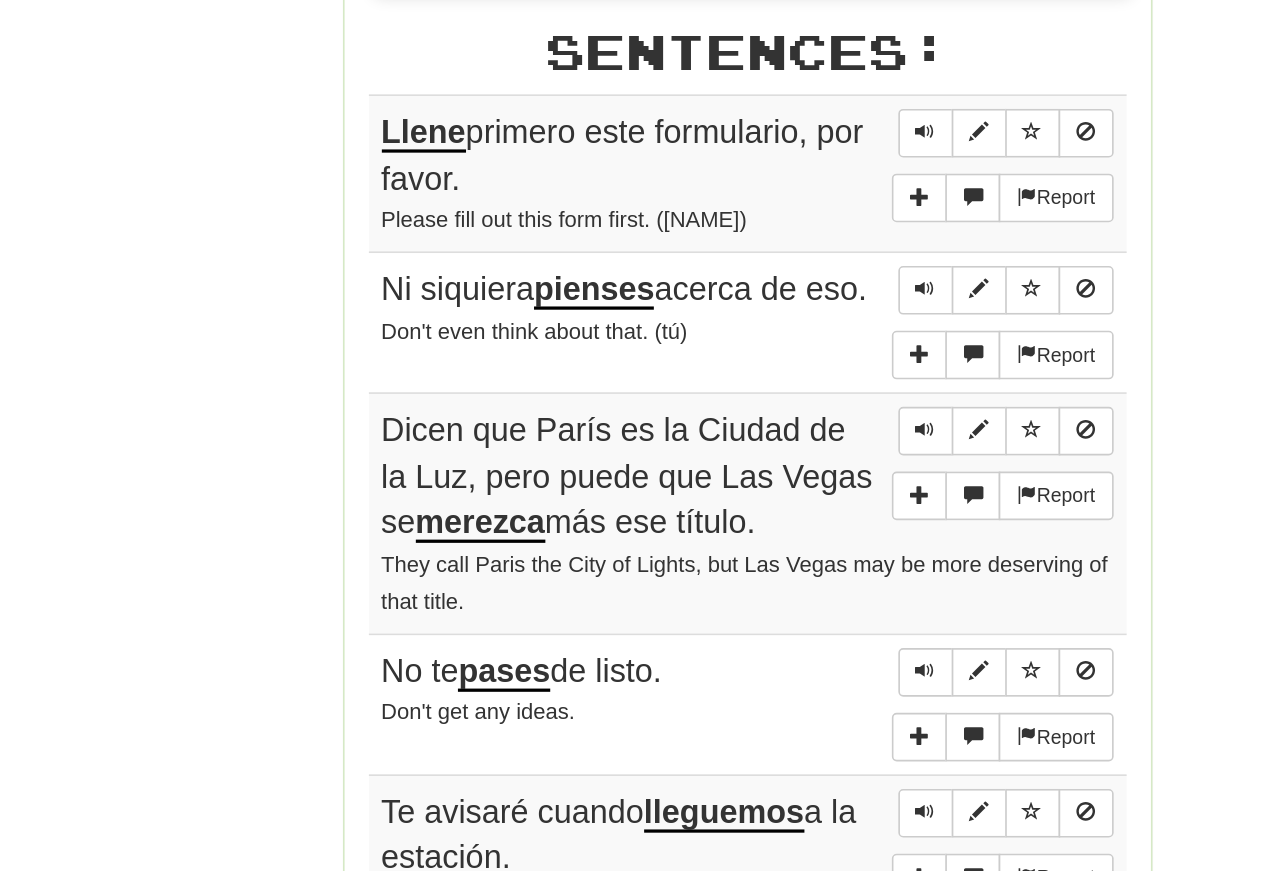 click at bounding box center (746, 178) 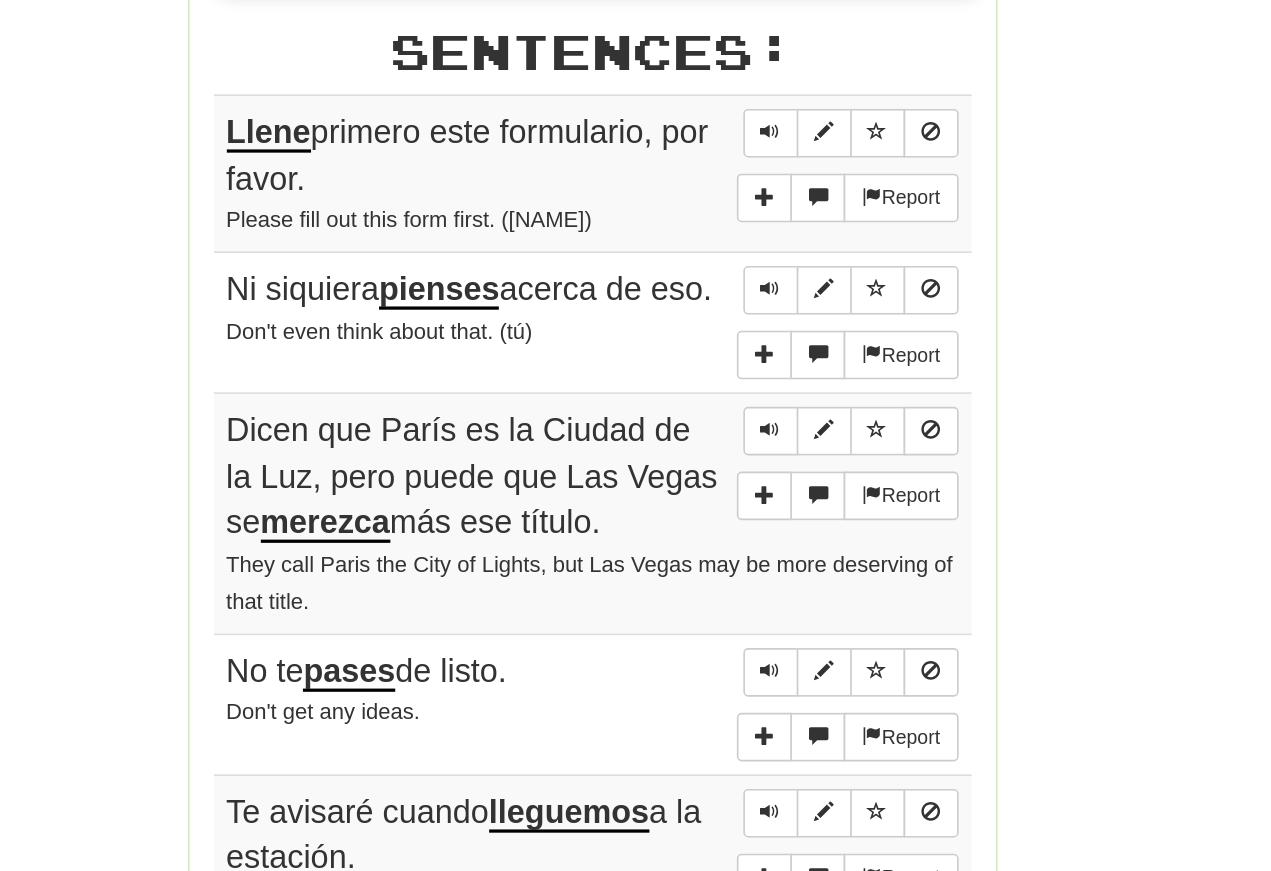 click at bounding box center [746, 275] 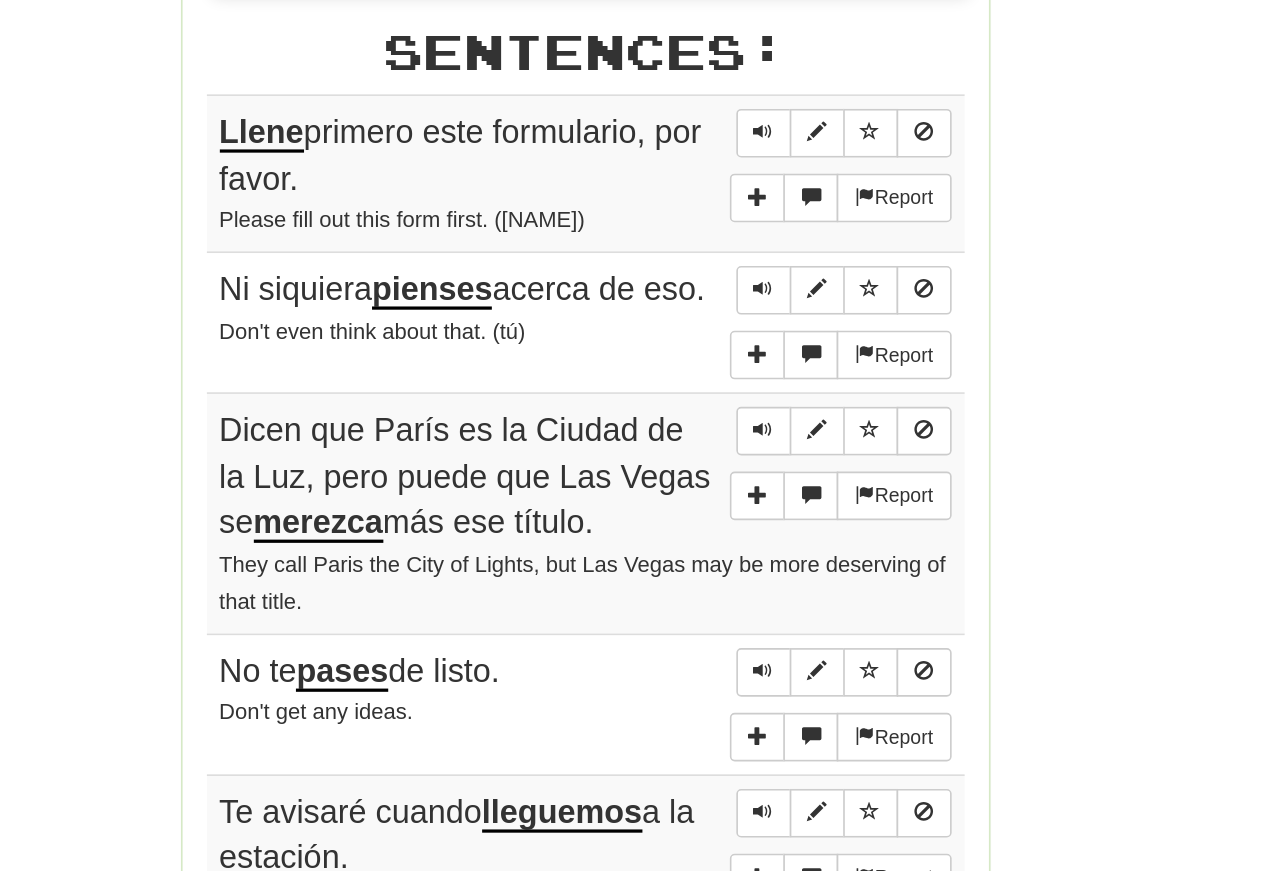 click at bounding box center (746, 275) 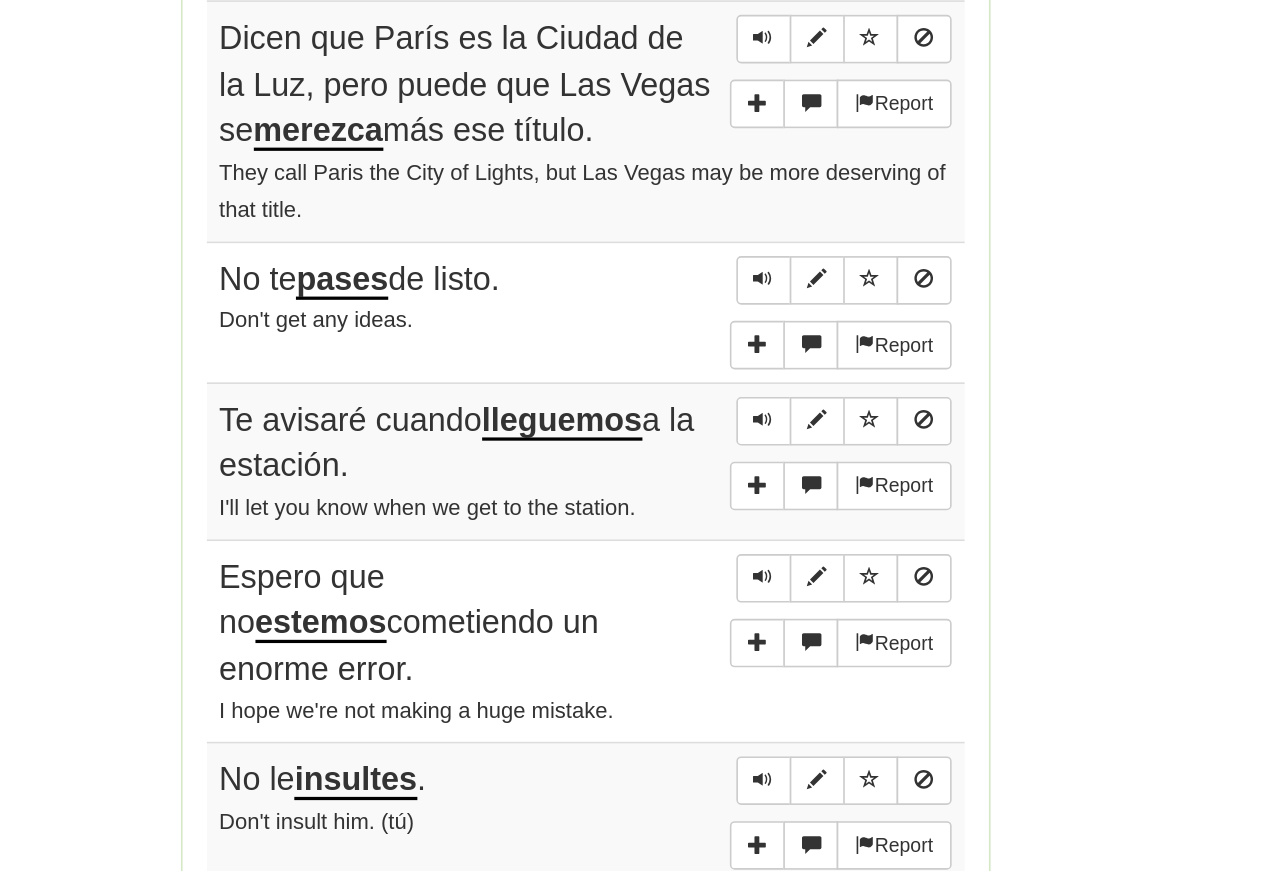 scroll, scrollTop: 1107, scrollLeft: 0, axis: vertical 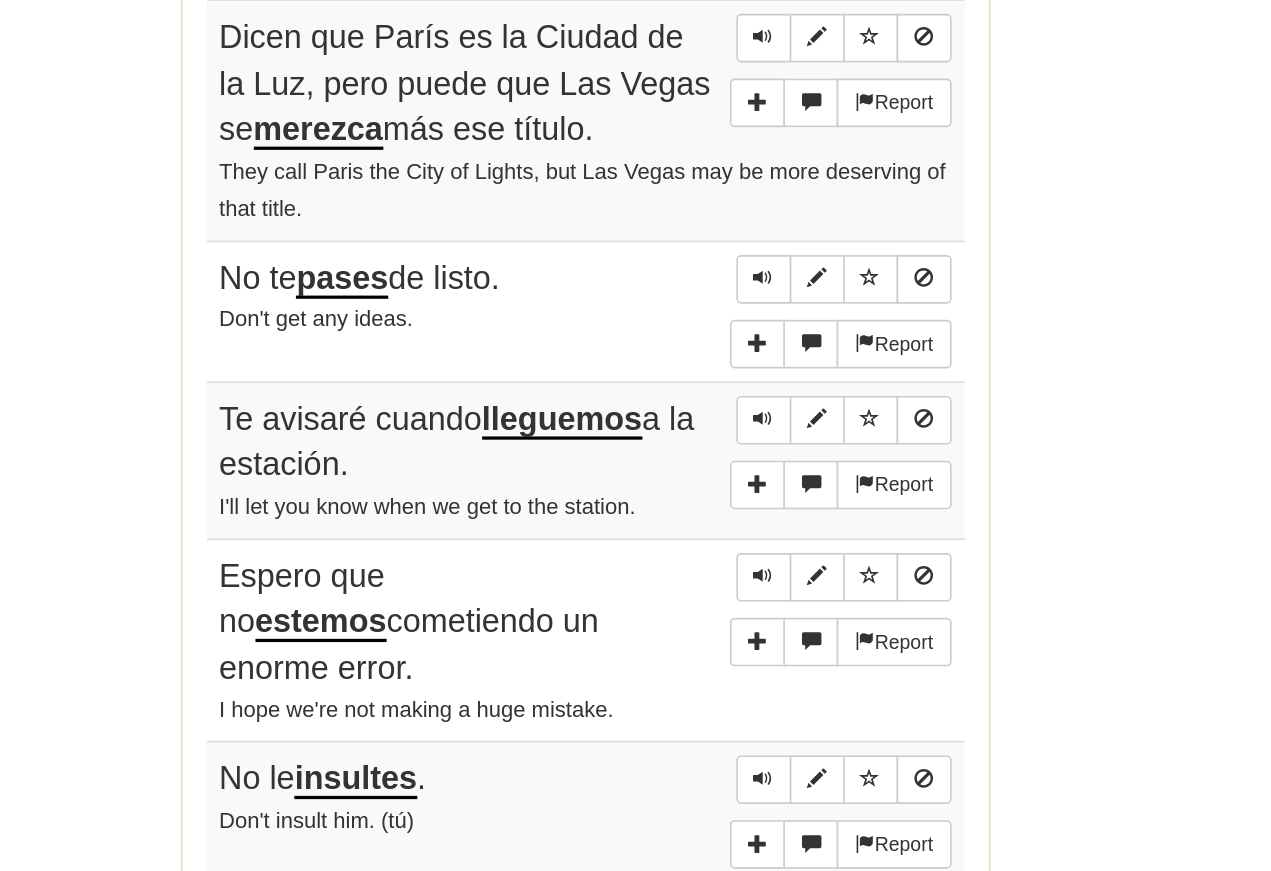 click at bounding box center [746, 482] 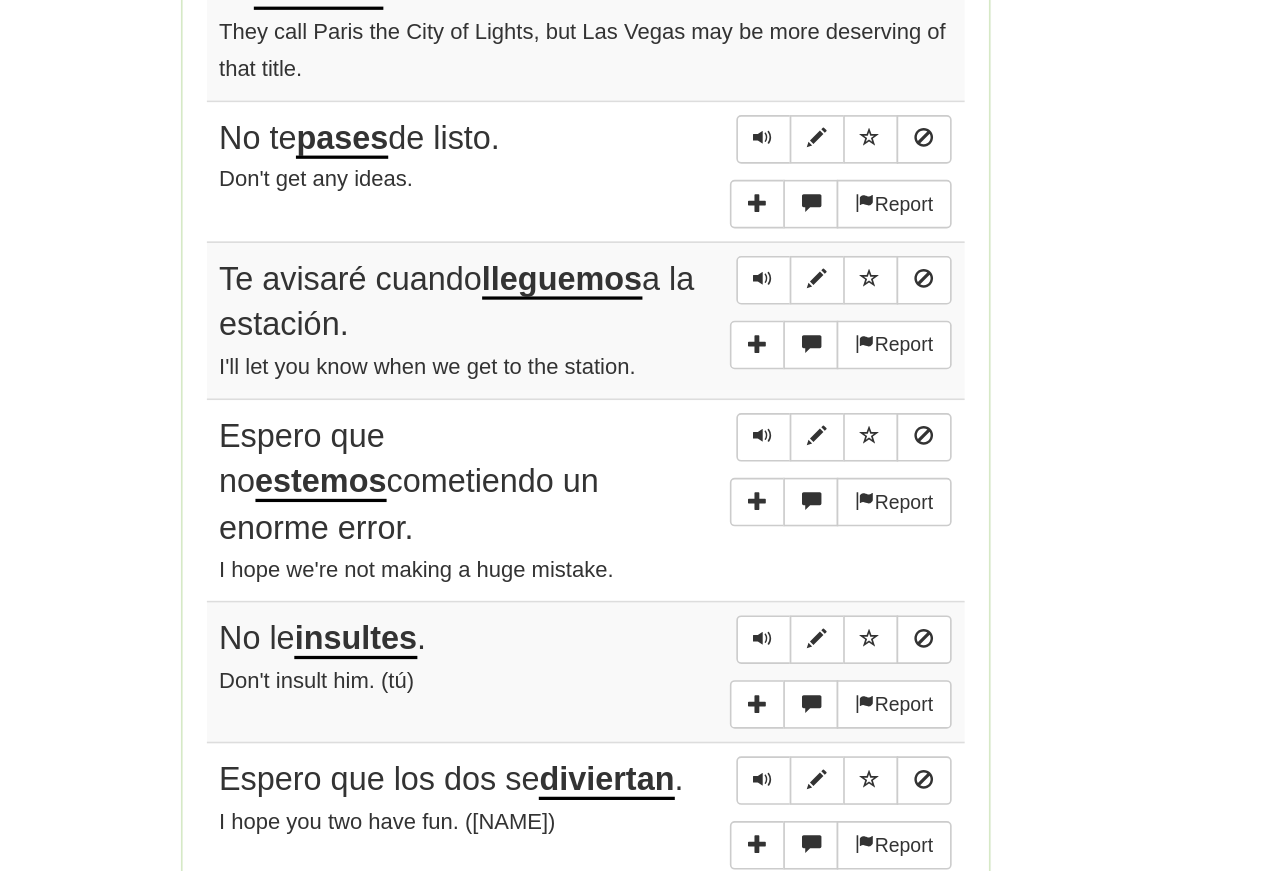 scroll, scrollTop: 1219, scrollLeft: 0, axis: vertical 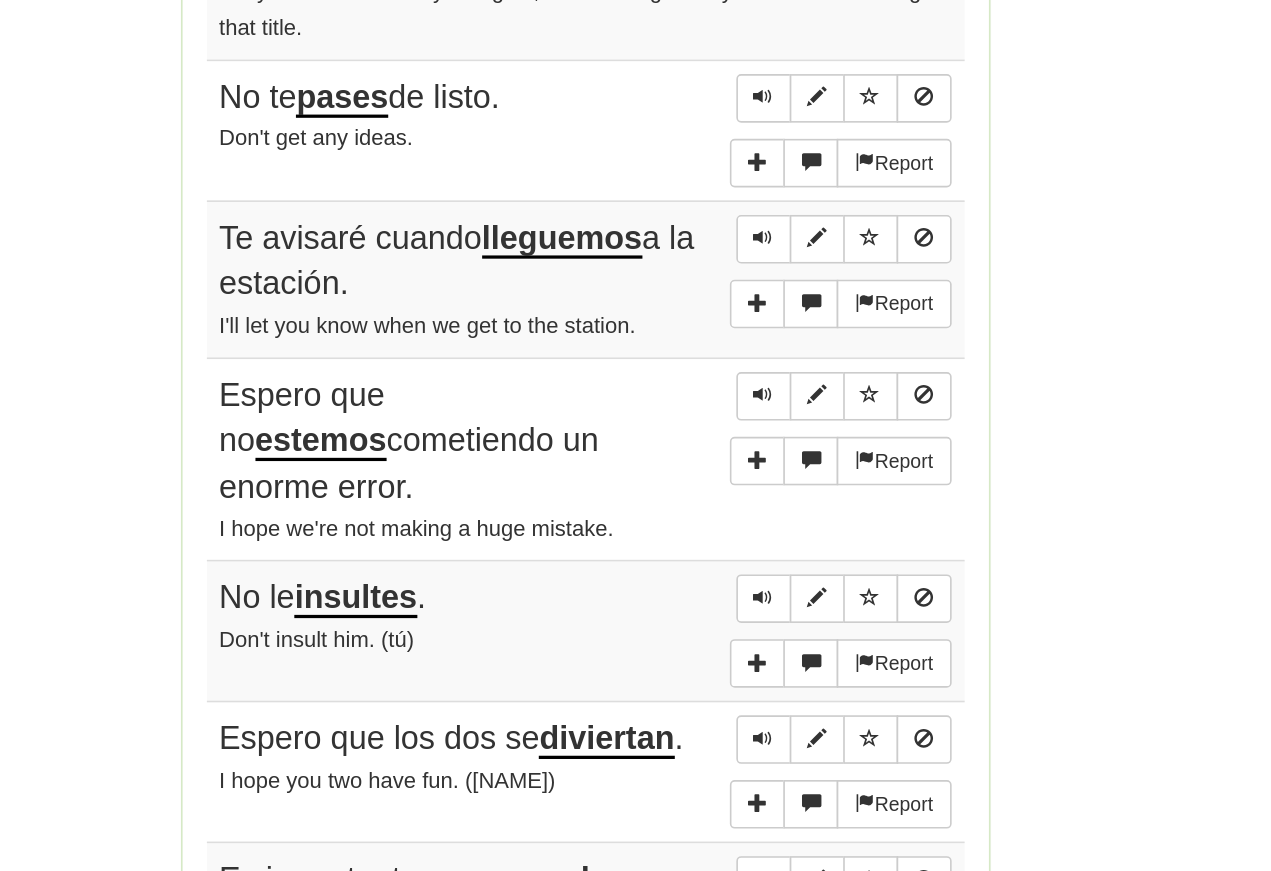 click at bounding box center (746, 457) 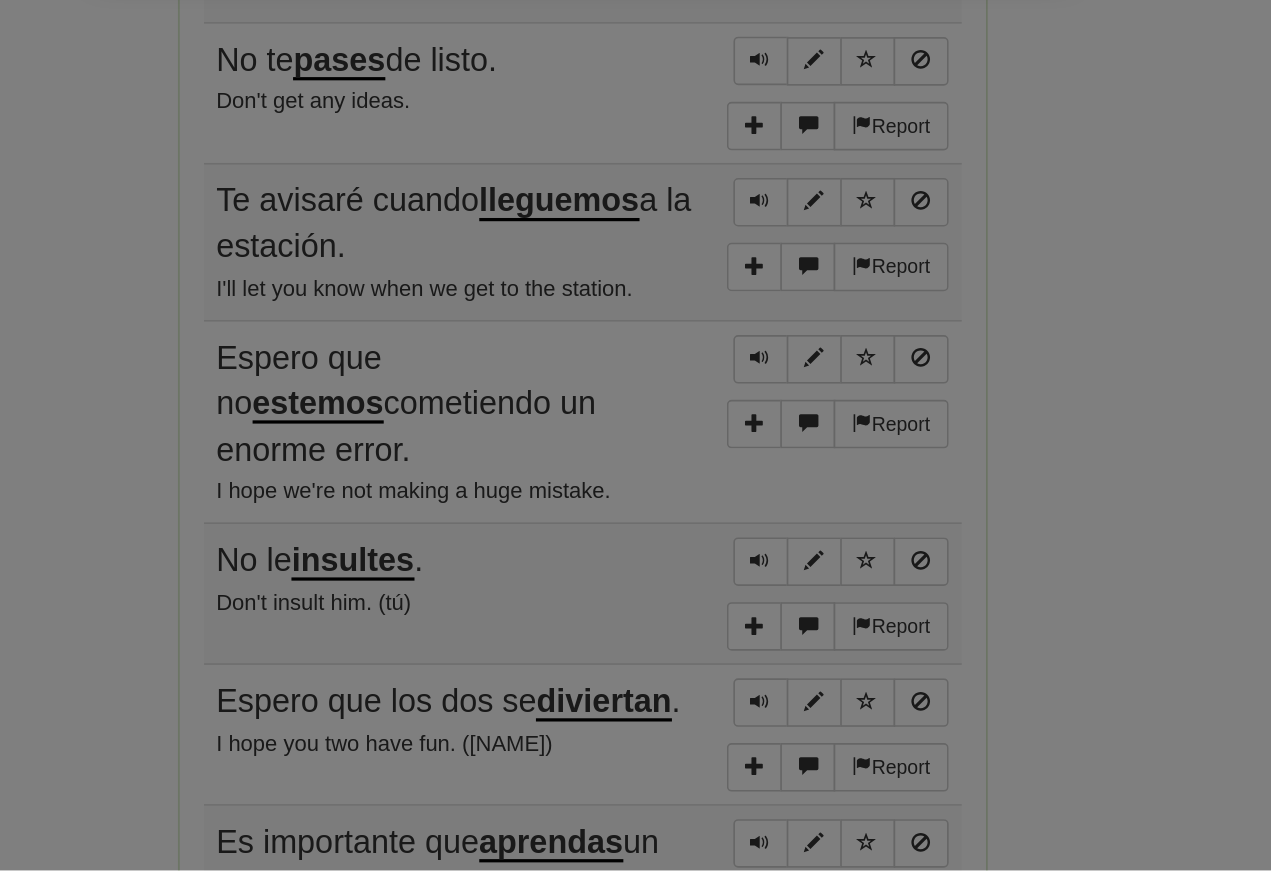 click on "× Add Sentence to Collection Create a new collection. Name Submit Cancel" at bounding box center (635, 435) 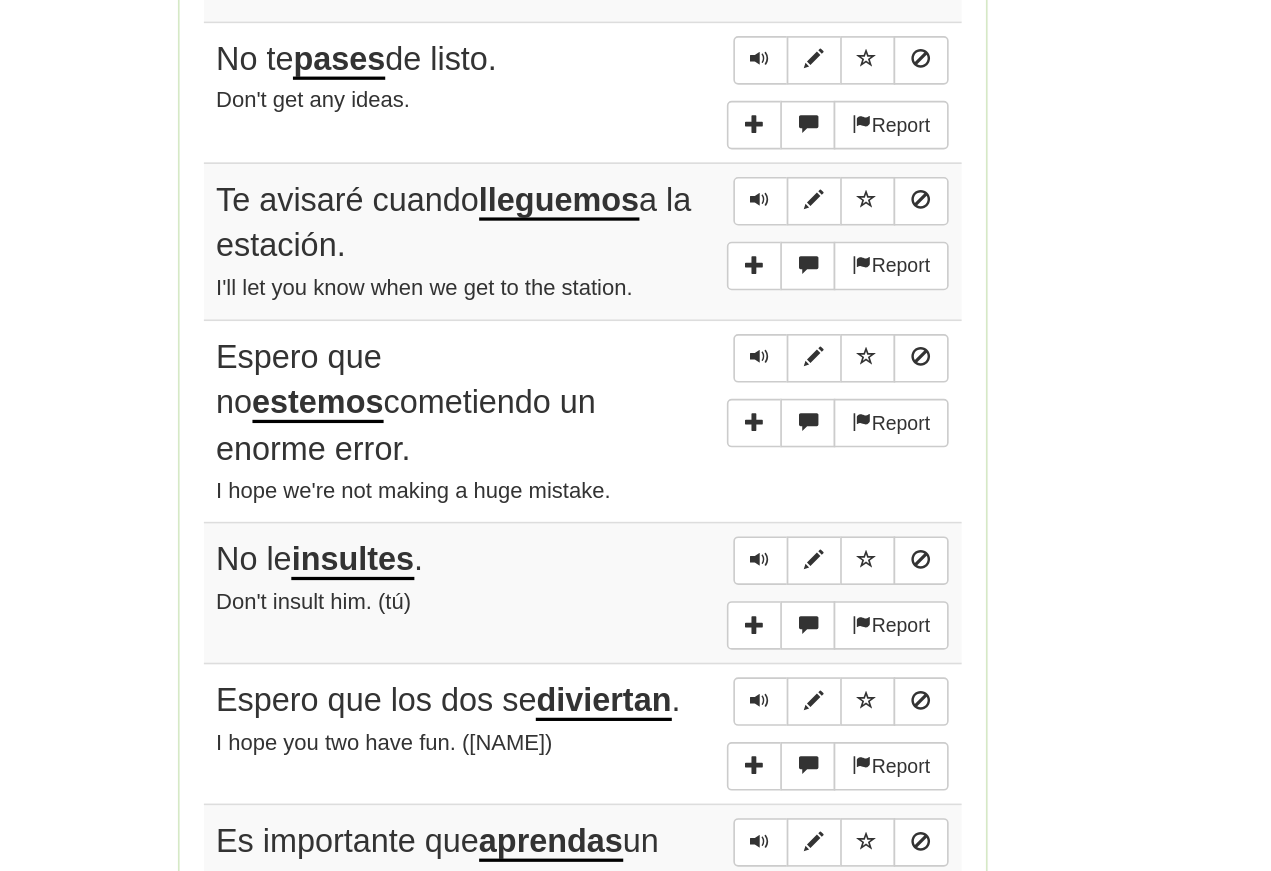 click at bounding box center [746, 678] 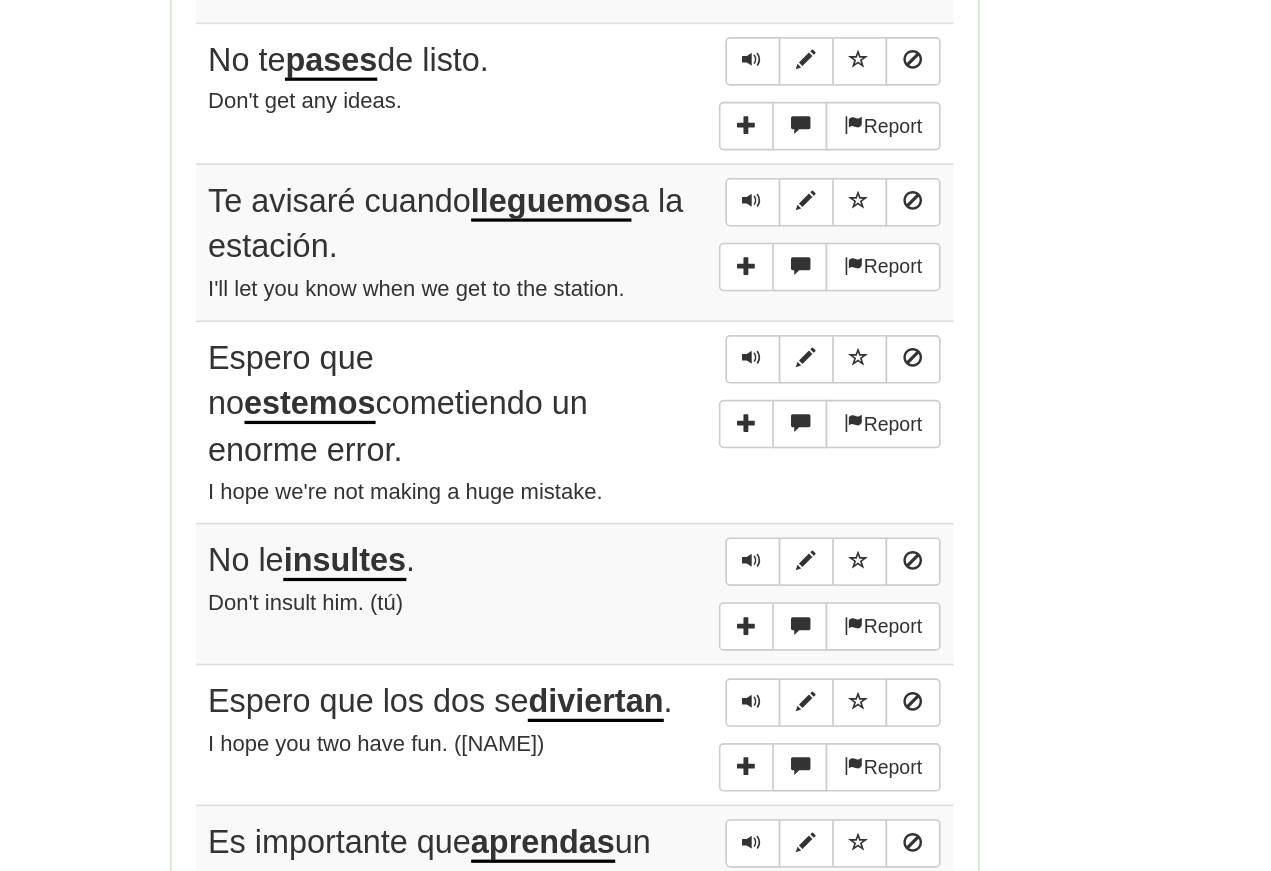 click at bounding box center (746, 679) 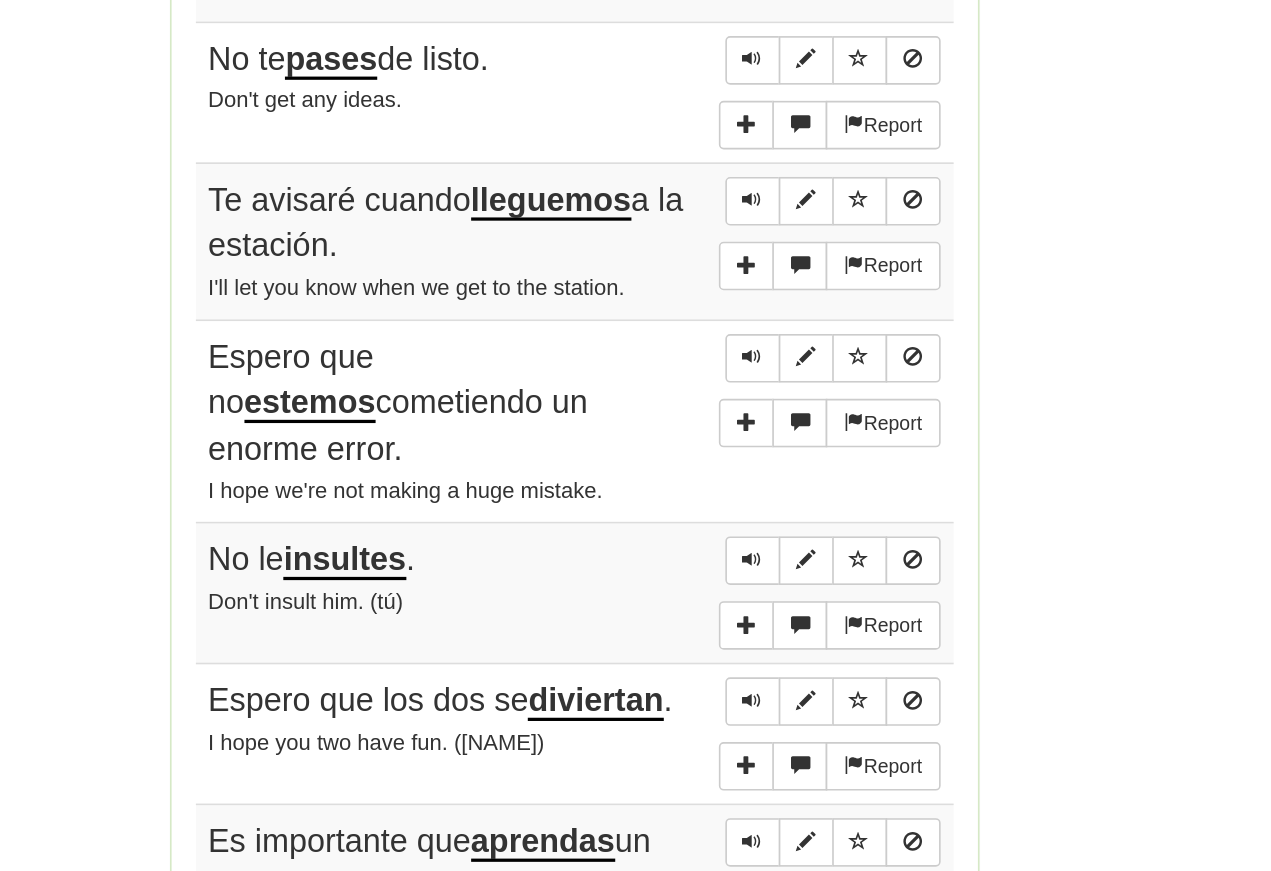 click at bounding box center (746, 678) 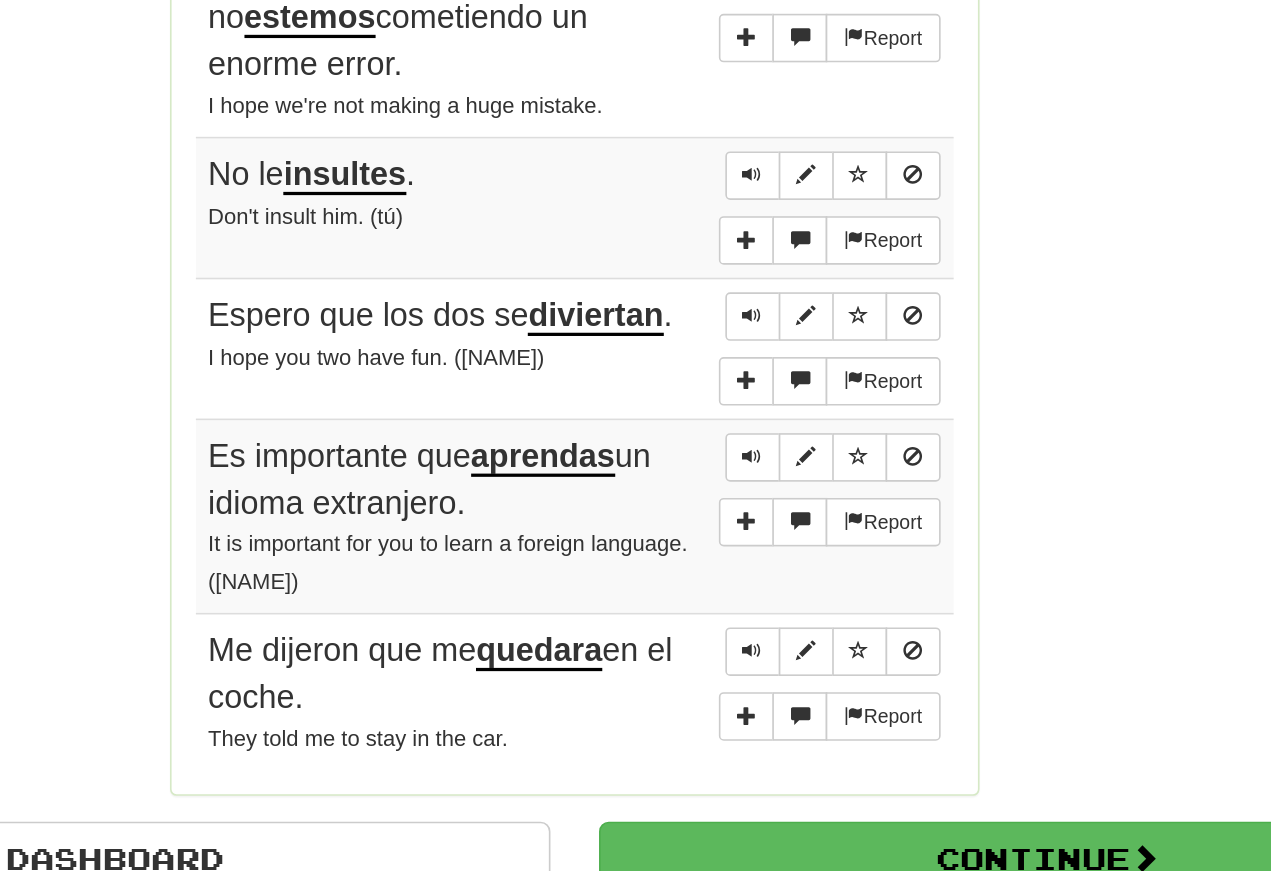 scroll, scrollTop: 1480, scrollLeft: 0, axis: vertical 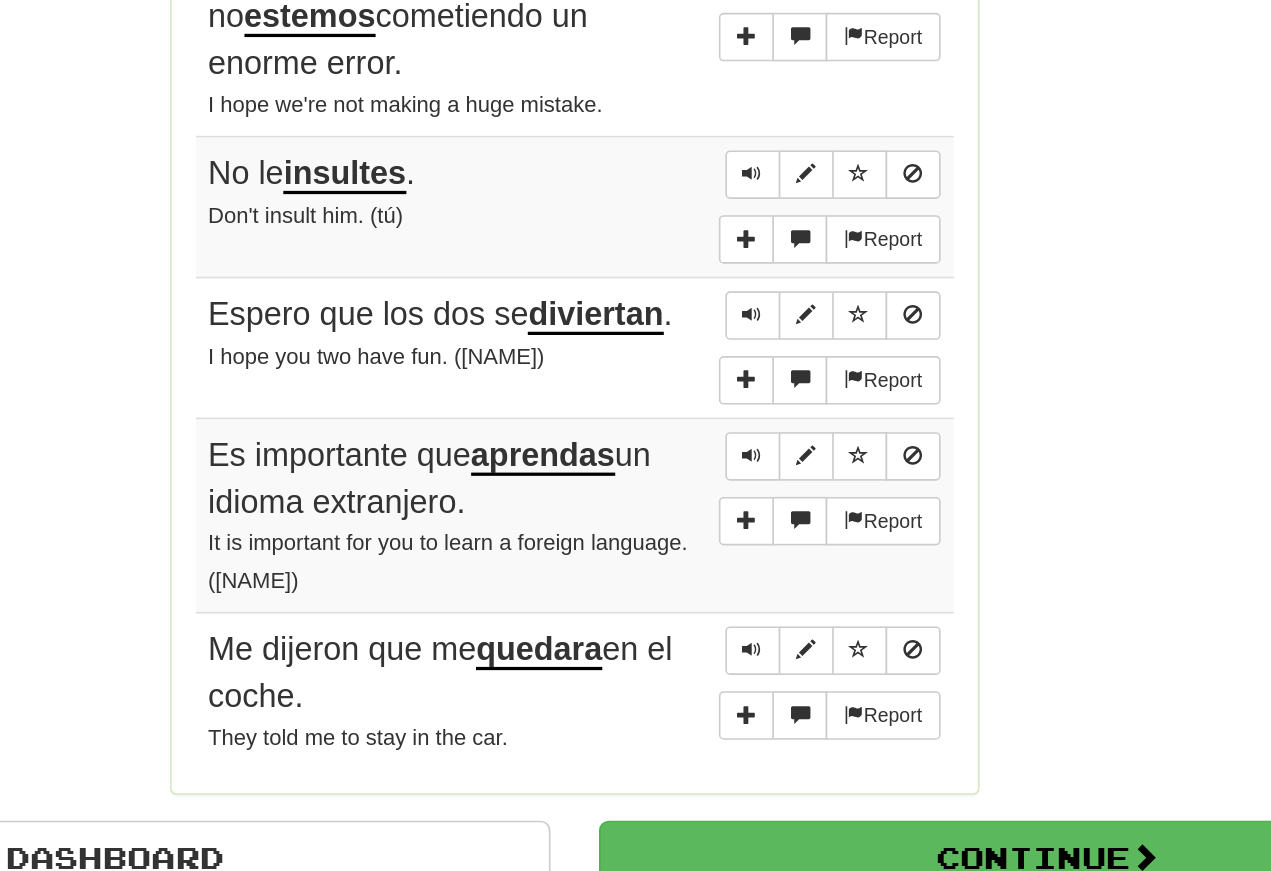 click at bounding box center (746, 505) 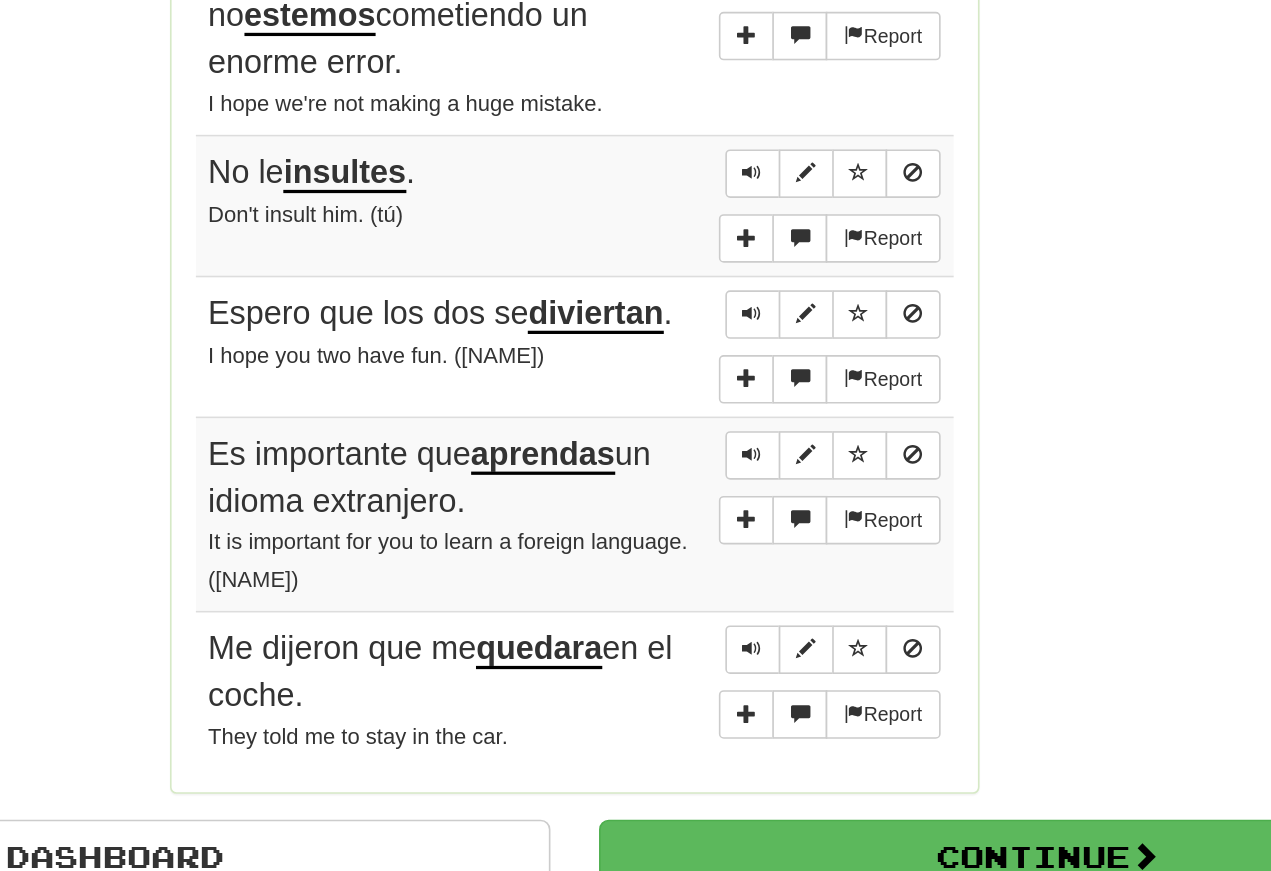 click at bounding box center [746, 504] 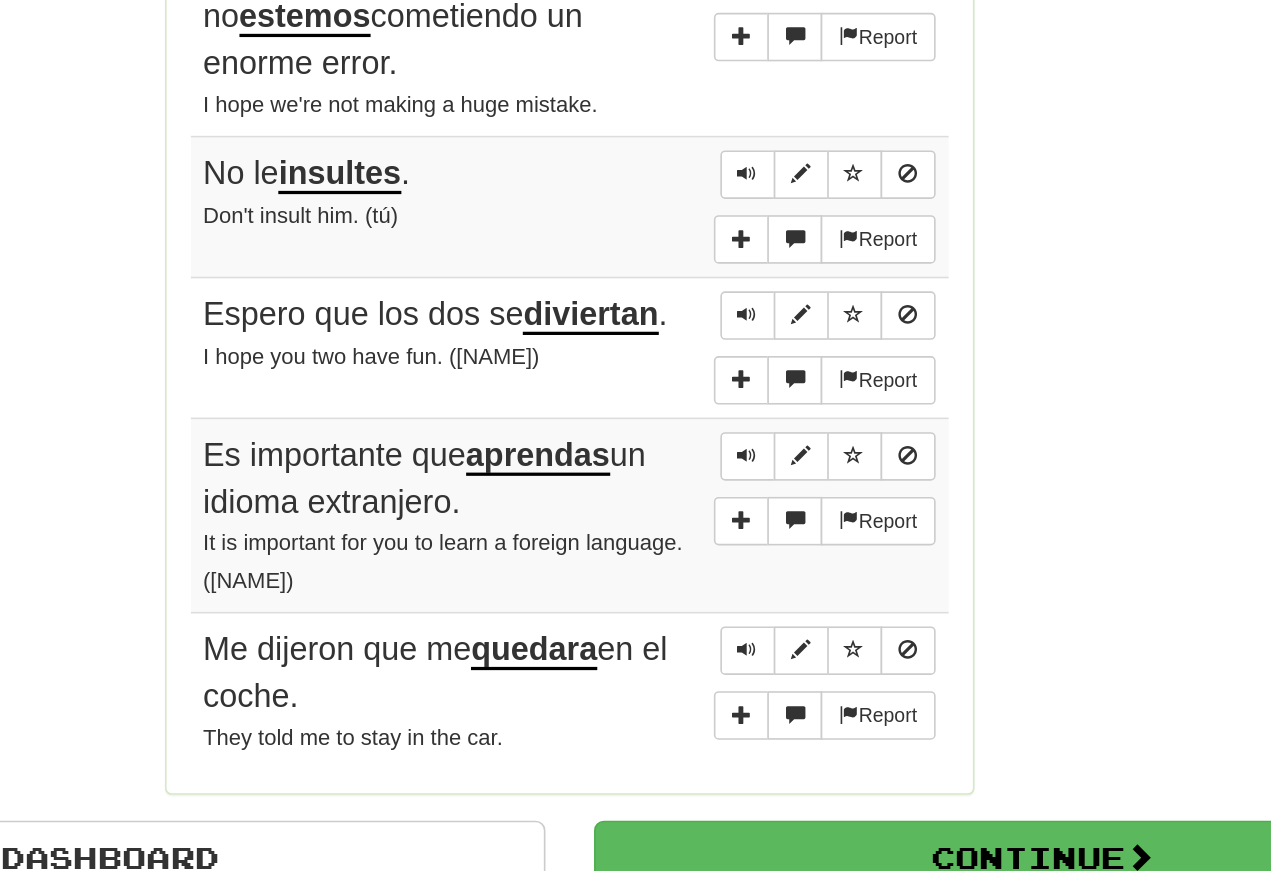 scroll, scrollTop: 1481, scrollLeft: 0, axis: vertical 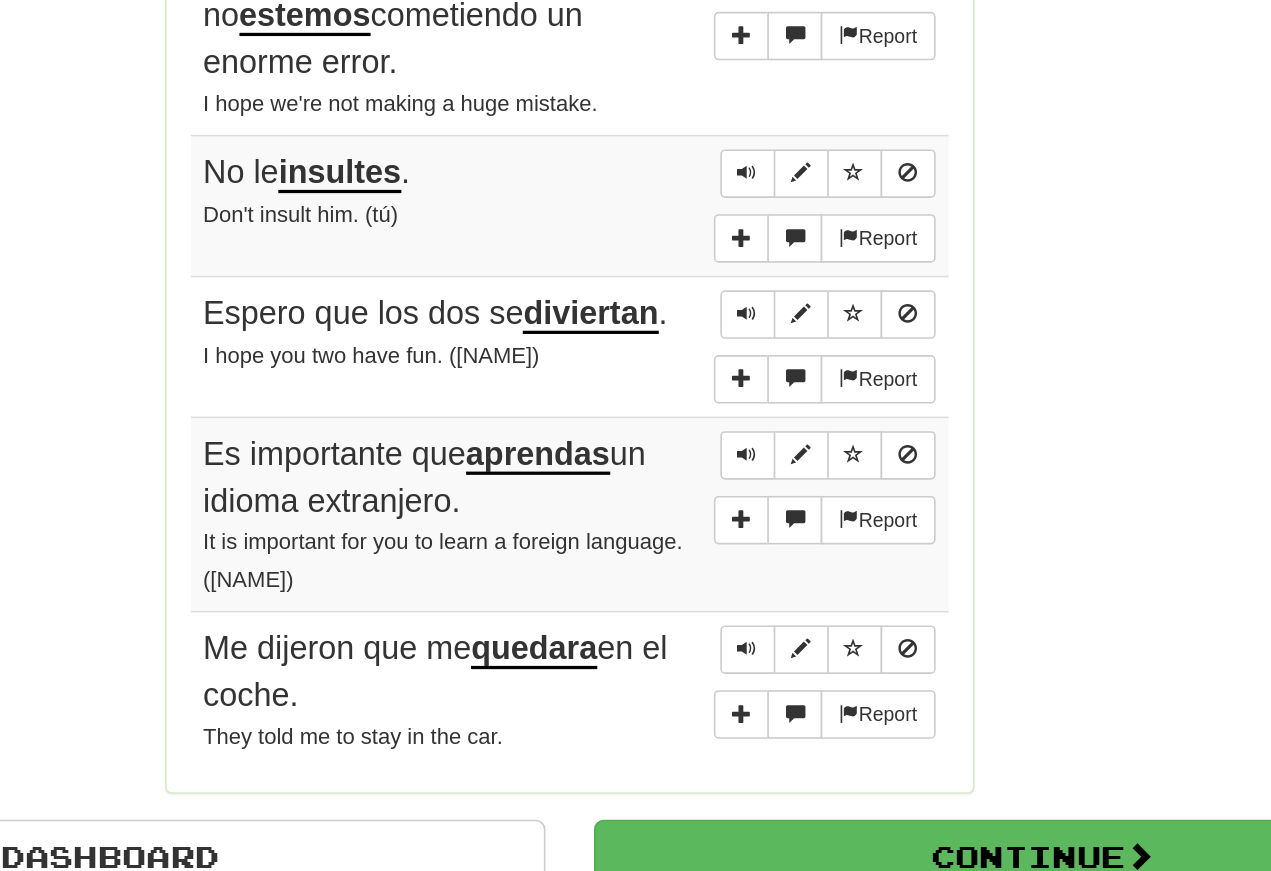click at bounding box center (746, 591) 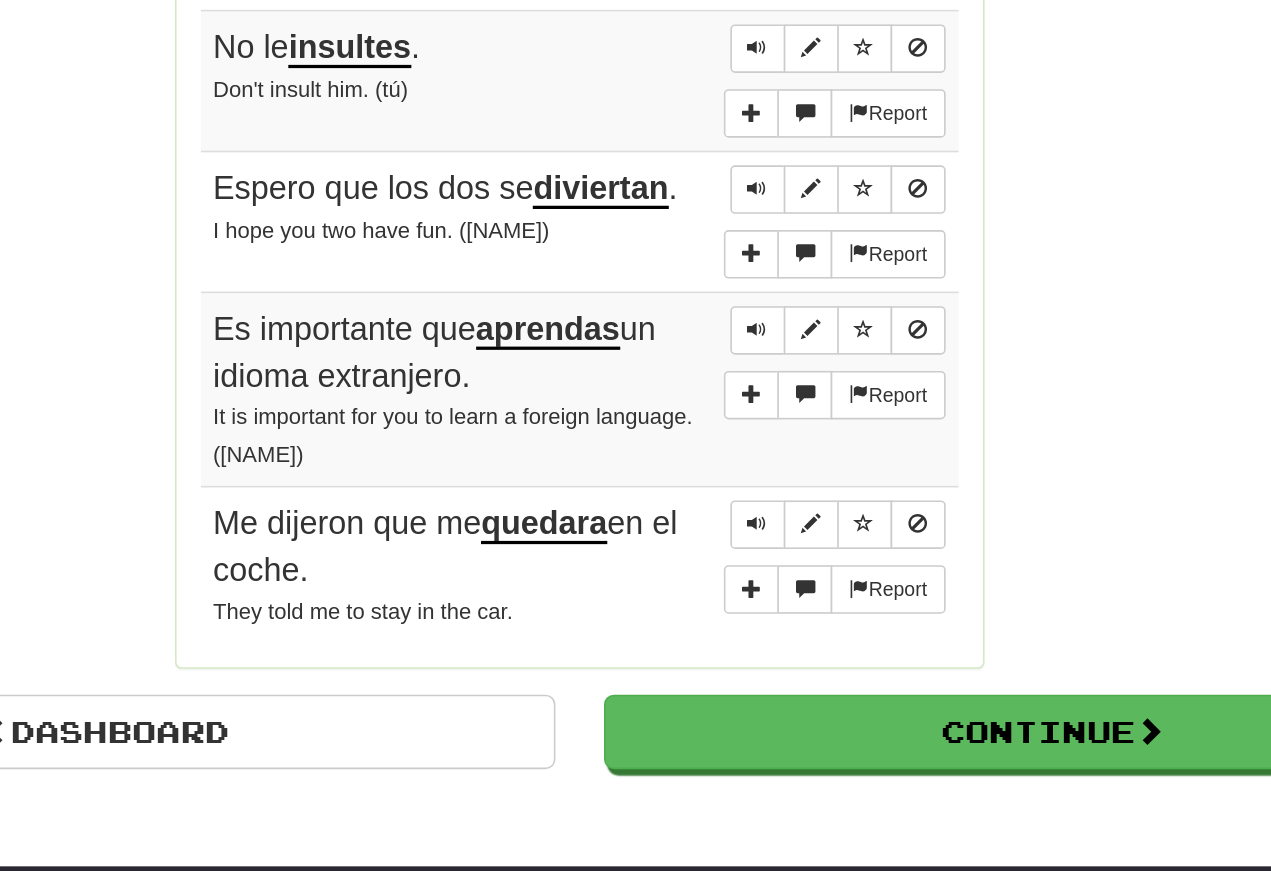 scroll, scrollTop: 1562, scrollLeft: 0, axis: vertical 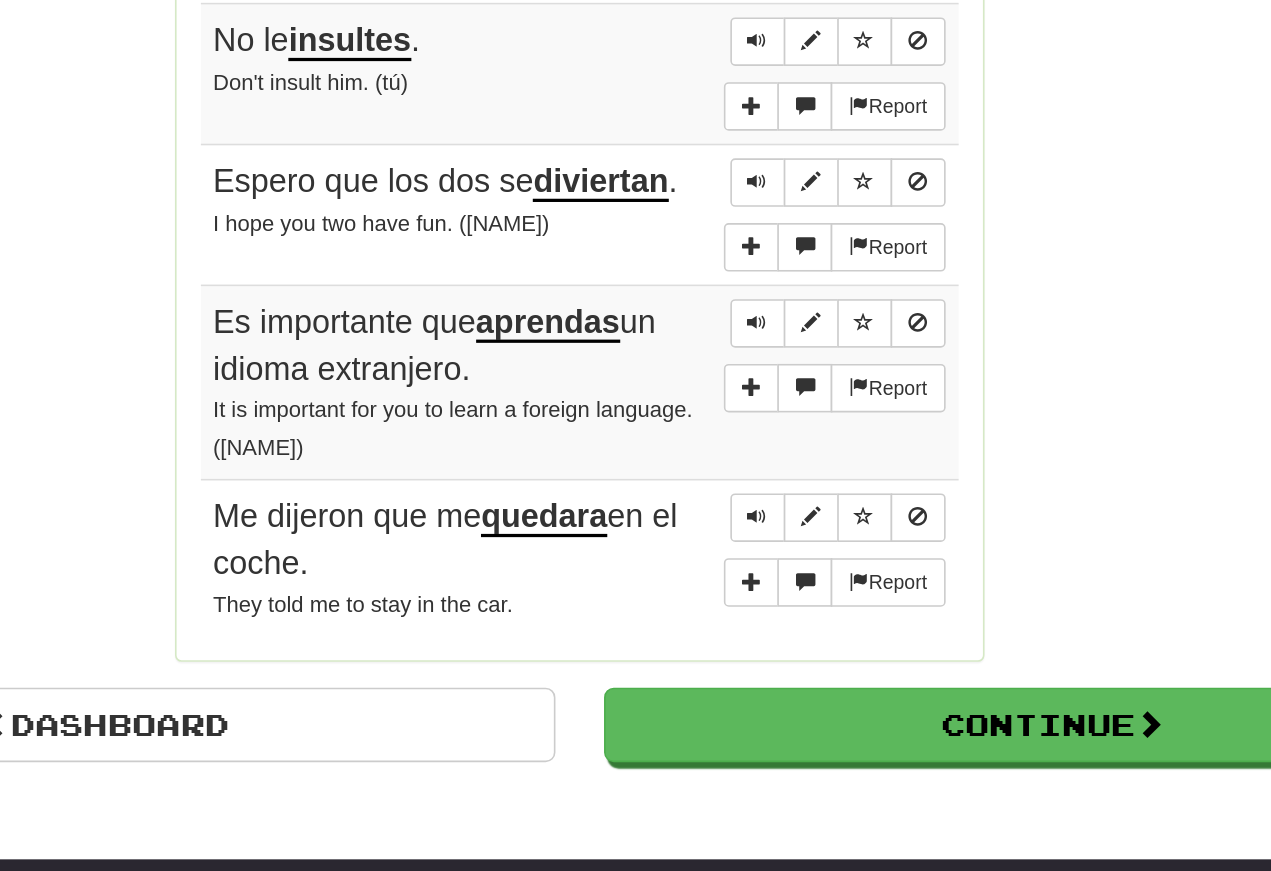click at bounding box center [746, 630] 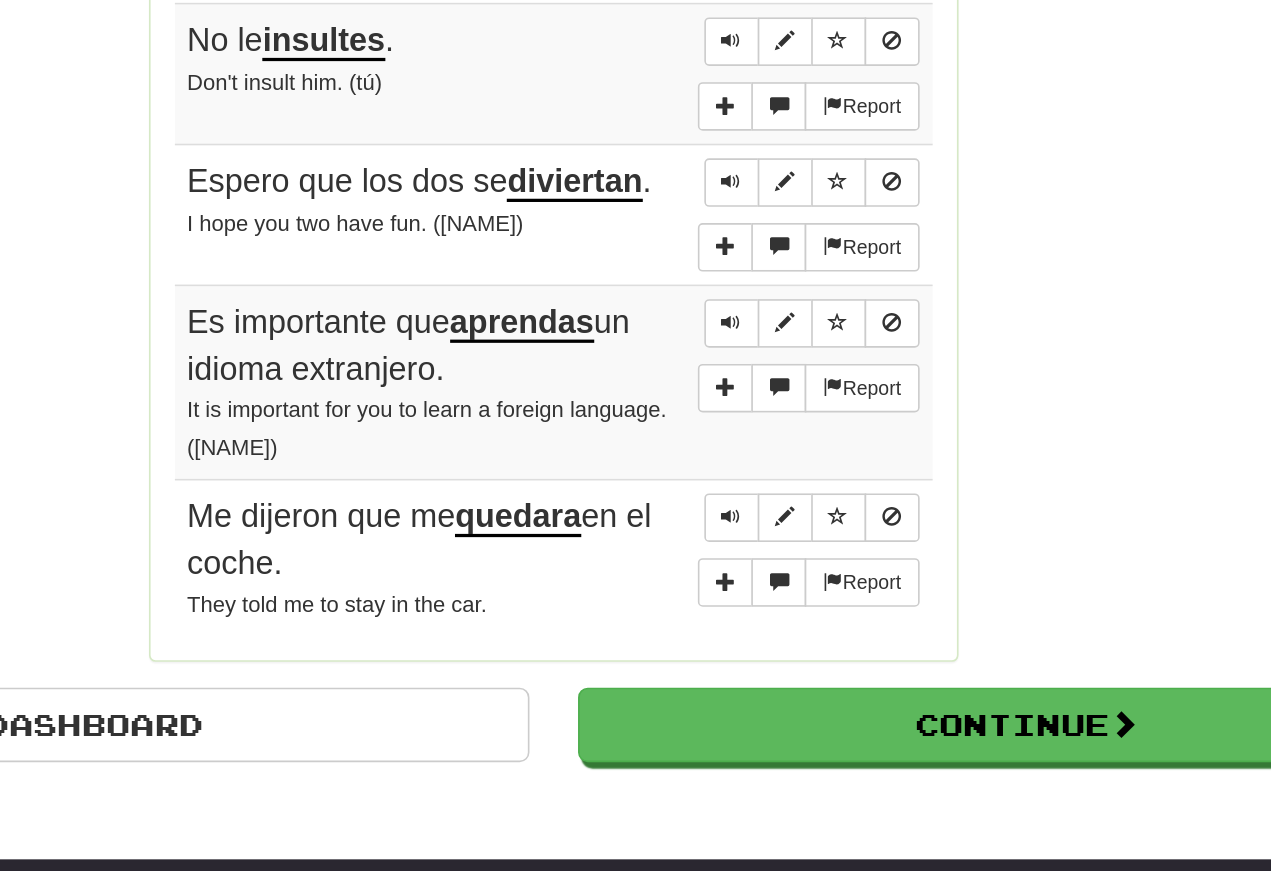 click at bounding box center [746, 630] 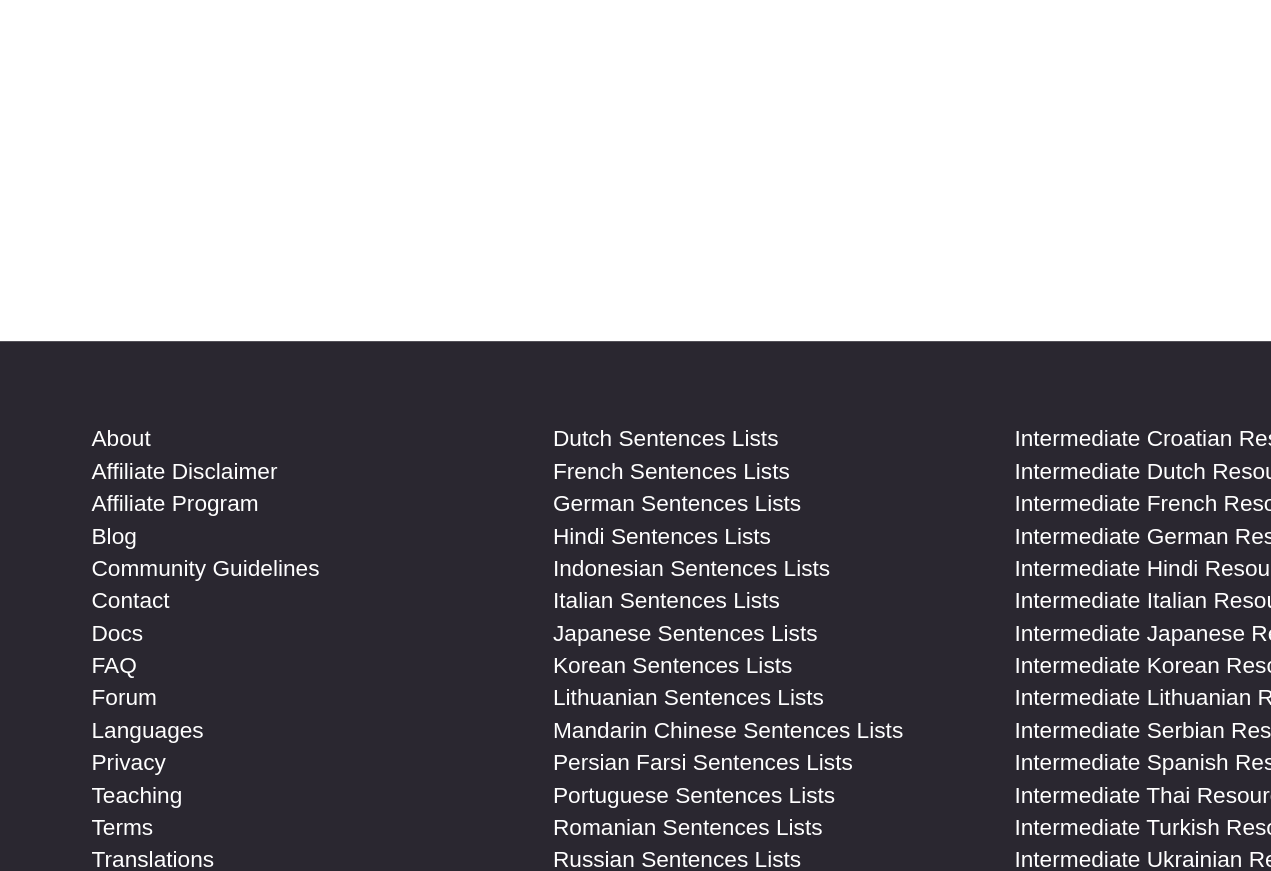 scroll, scrollTop: 768, scrollLeft: 0, axis: vertical 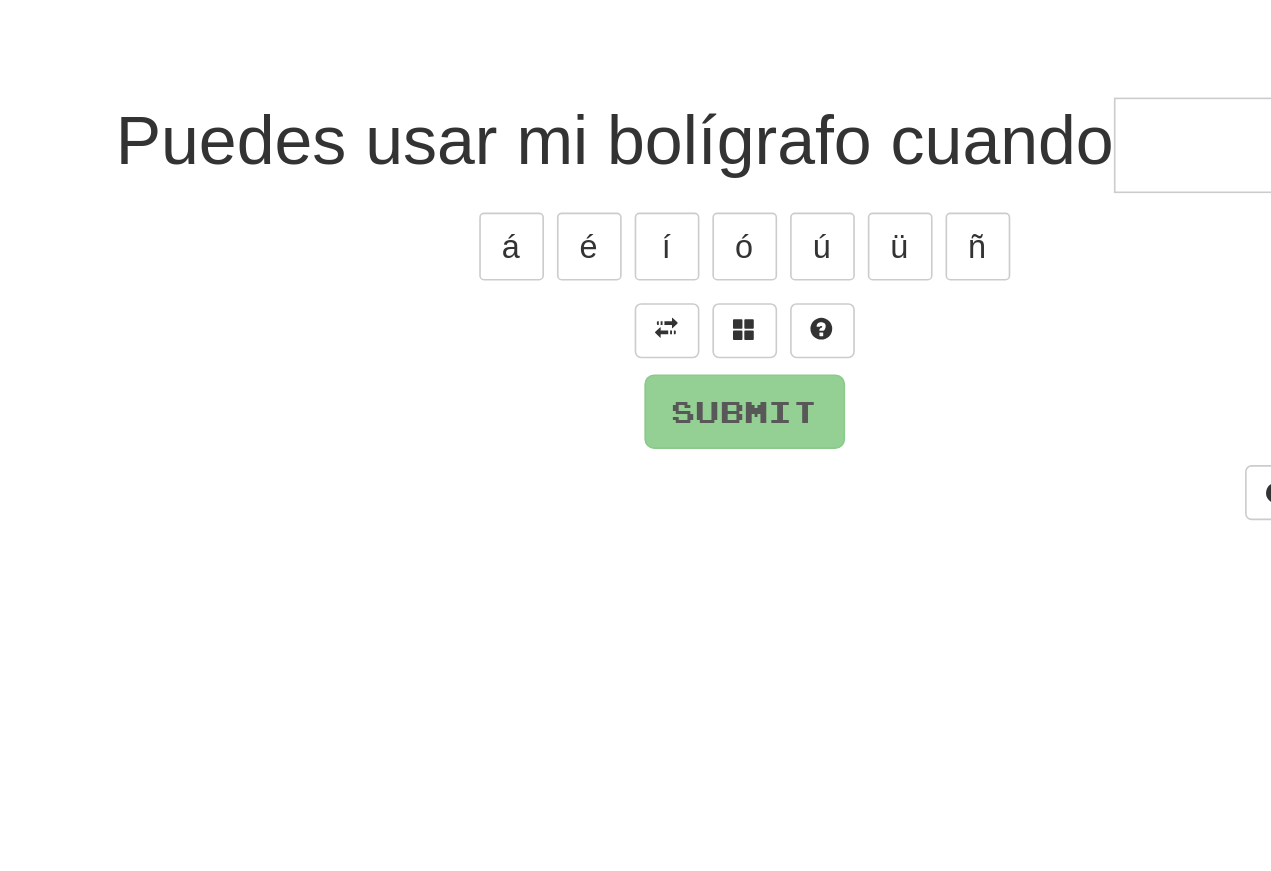 click at bounding box center [636, 204] 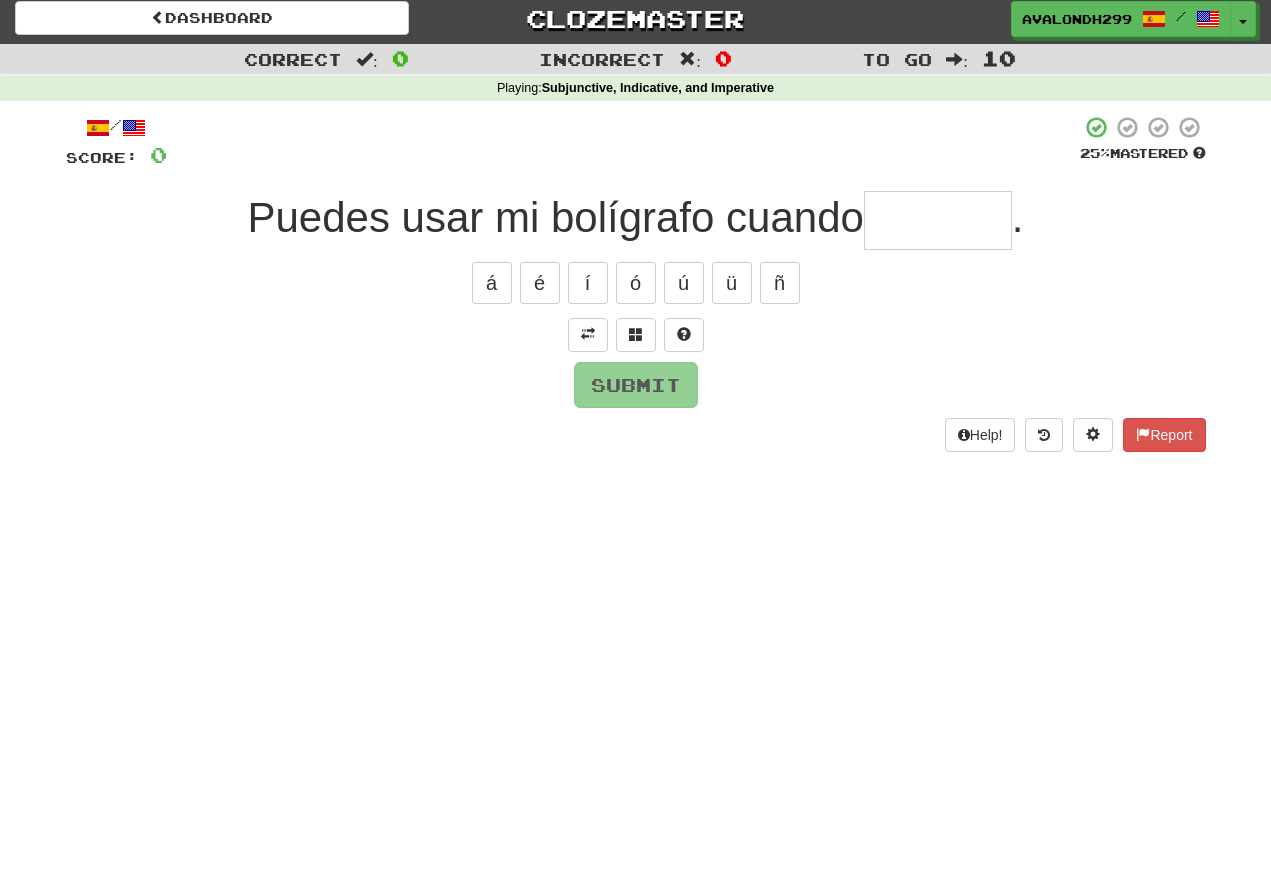 scroll, scrollTop: 8, scrollLeft: 0, axis: vertical 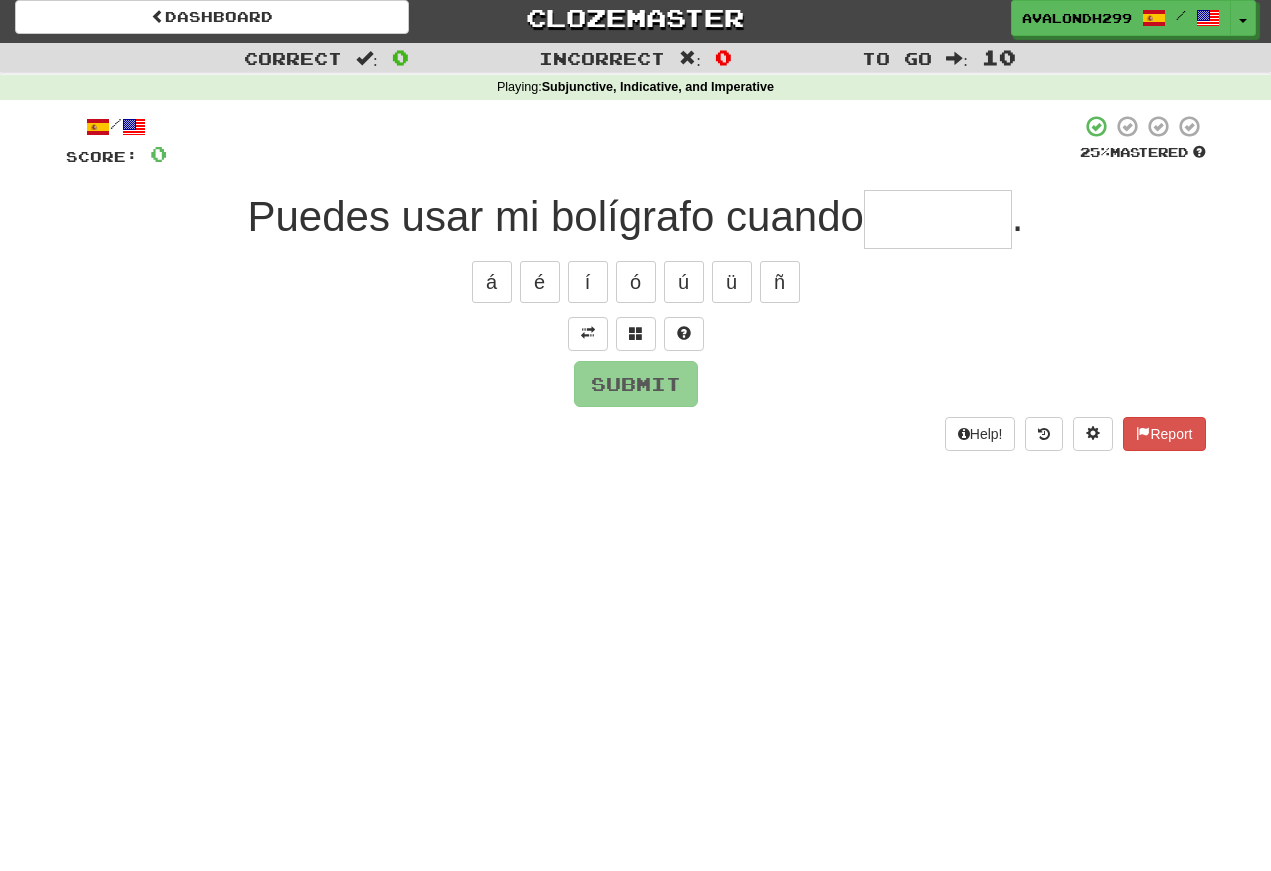 click on "Dashboard" at bounding box center [212, 17] 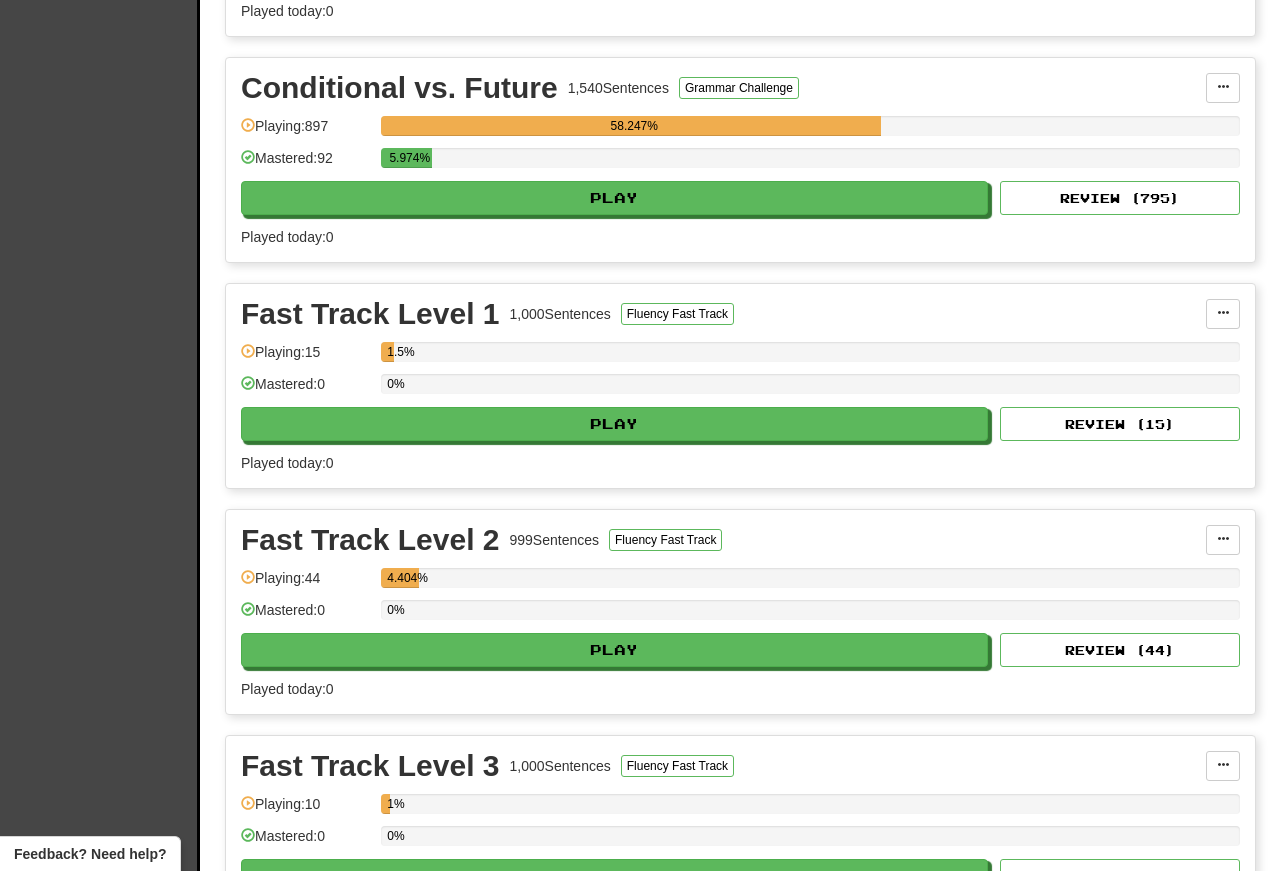 scroll, scrollTop: 3774, scrollLeft: 0, axis: vertical 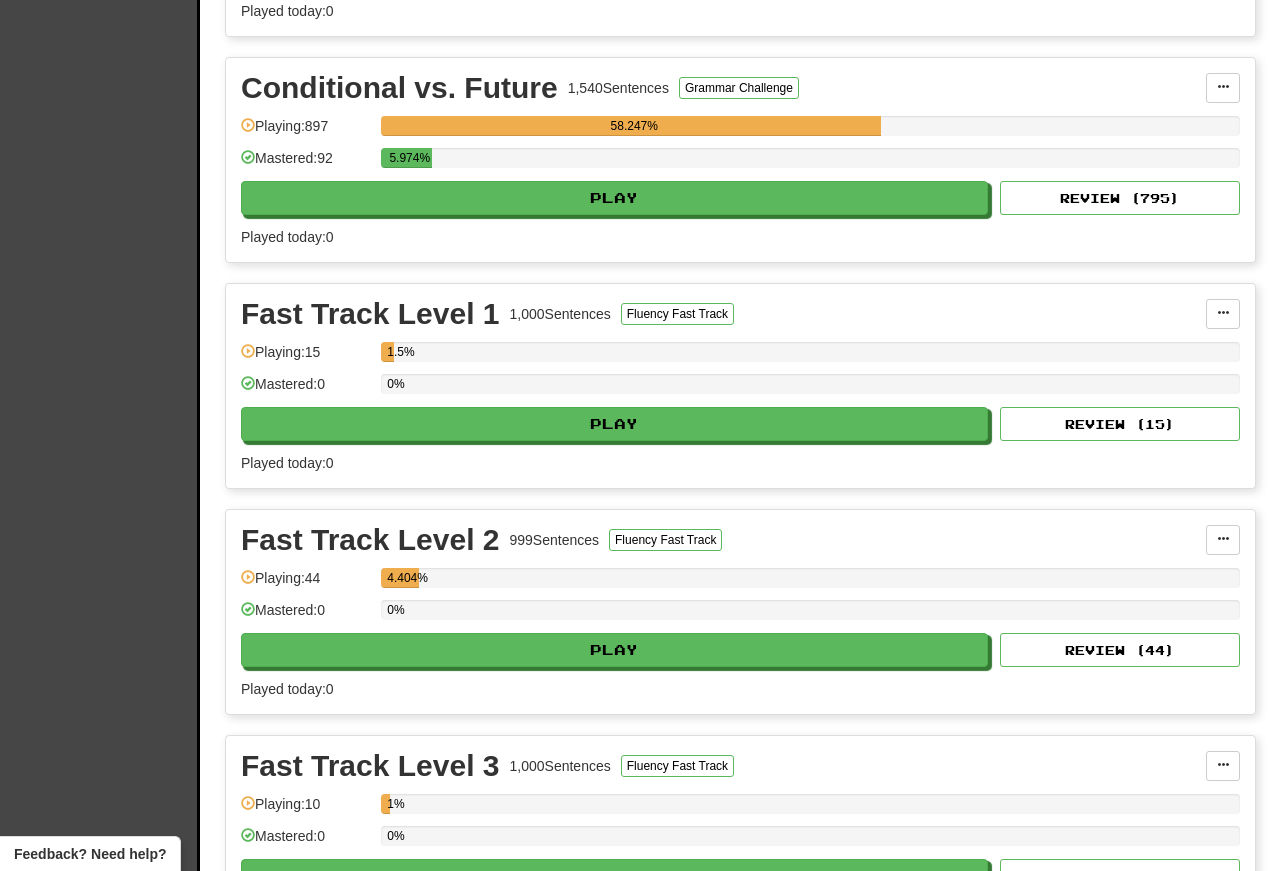 click on "Play" at bounding box center (614, 198) 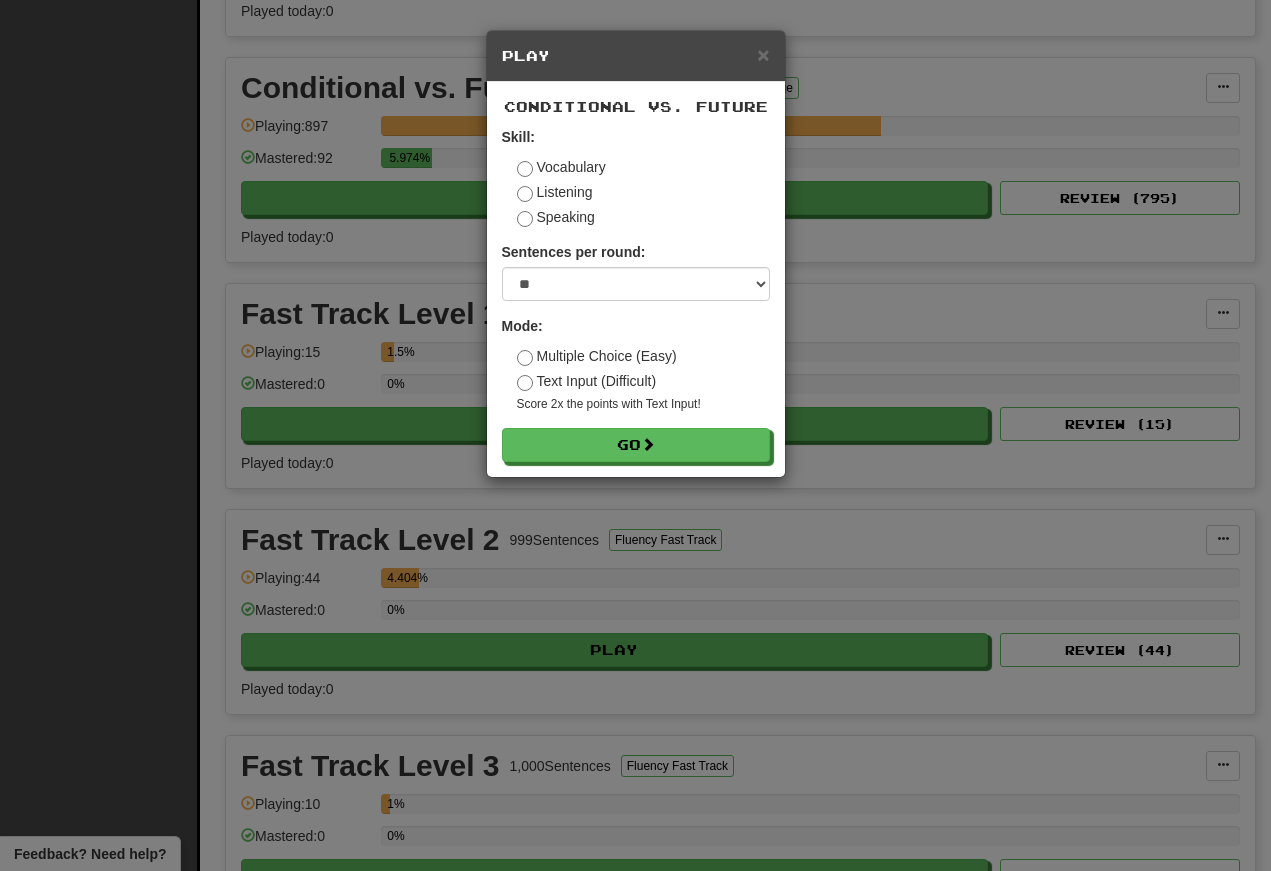 click on "Go" at bounding box center [636, 445] 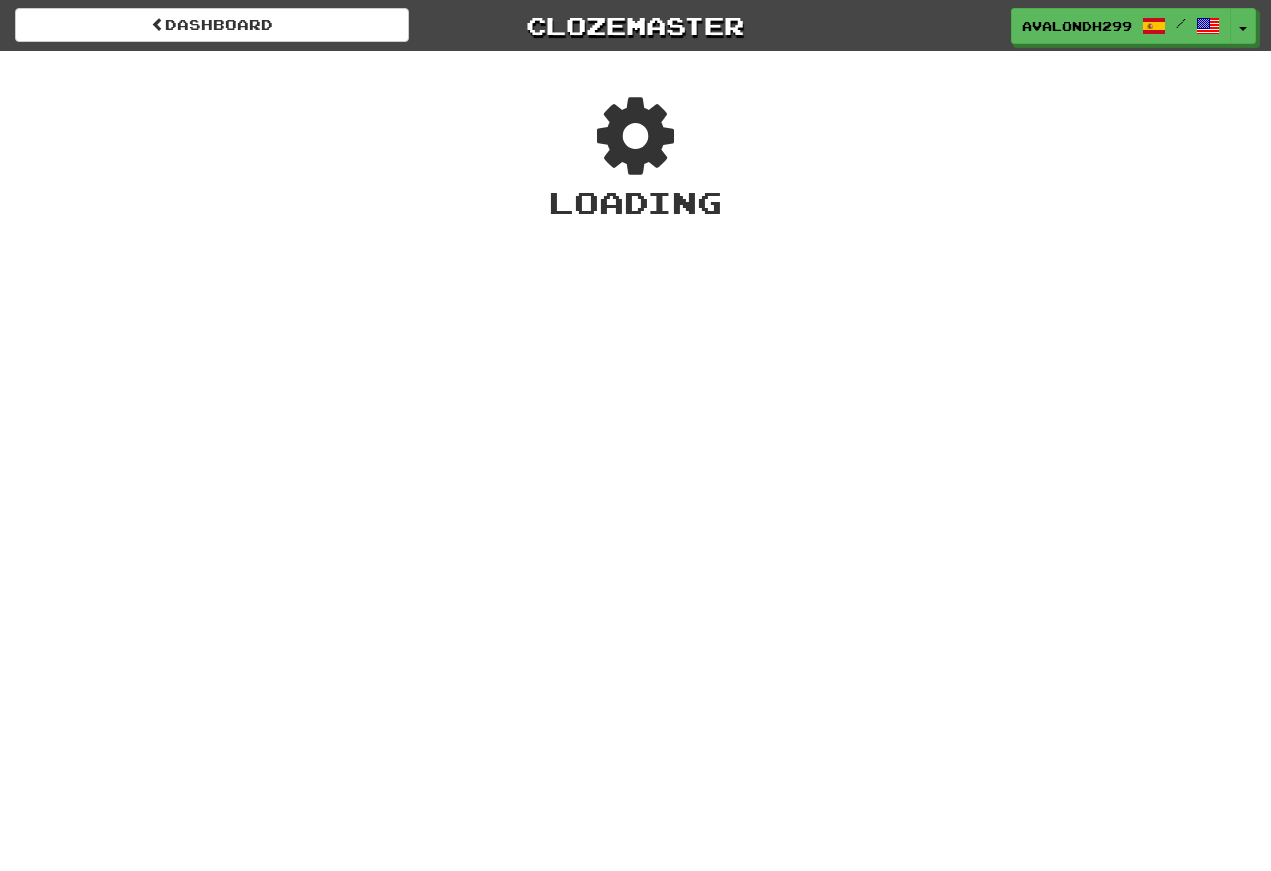 scroll, scrollTop: 0, scrollLeft: 0, axis: both 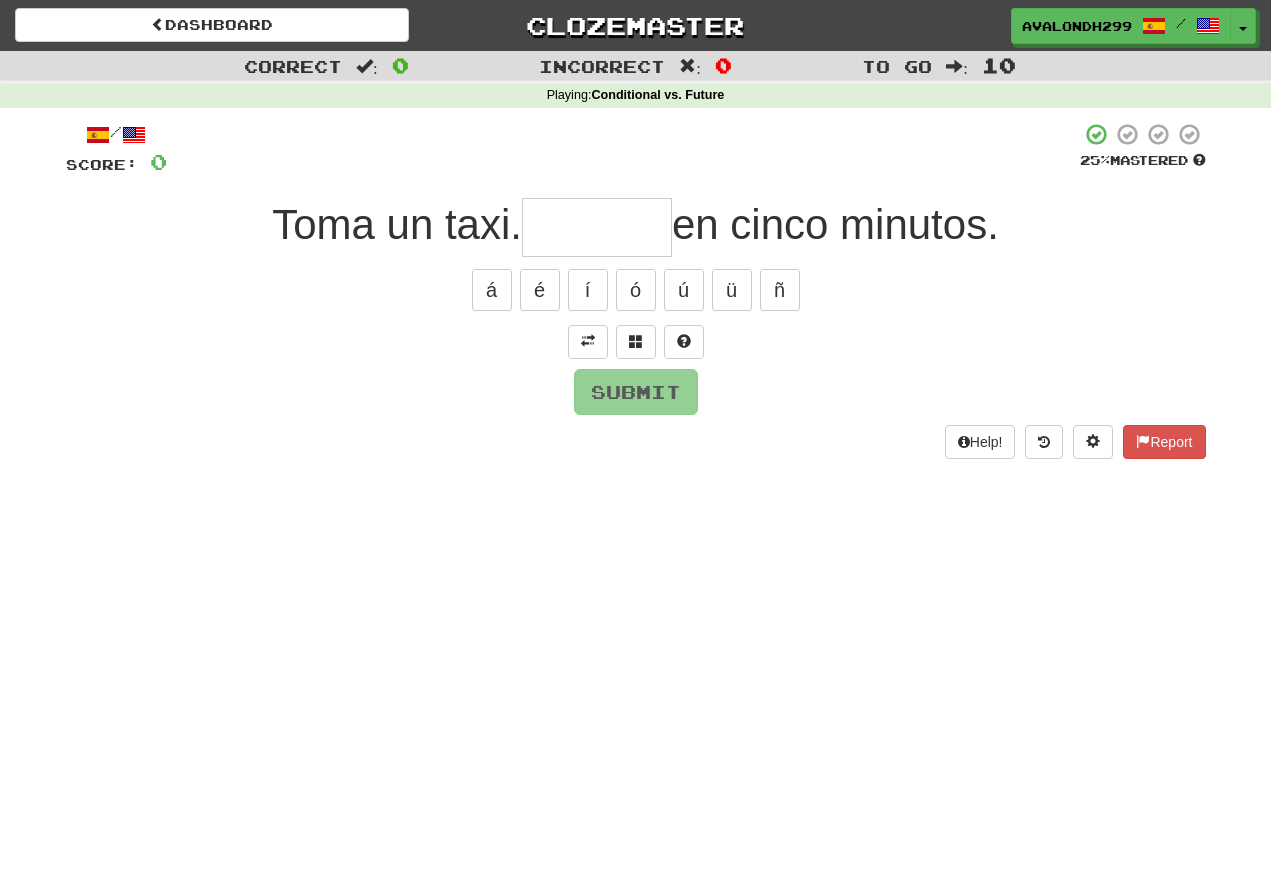 click at bounding box center [588, 341] 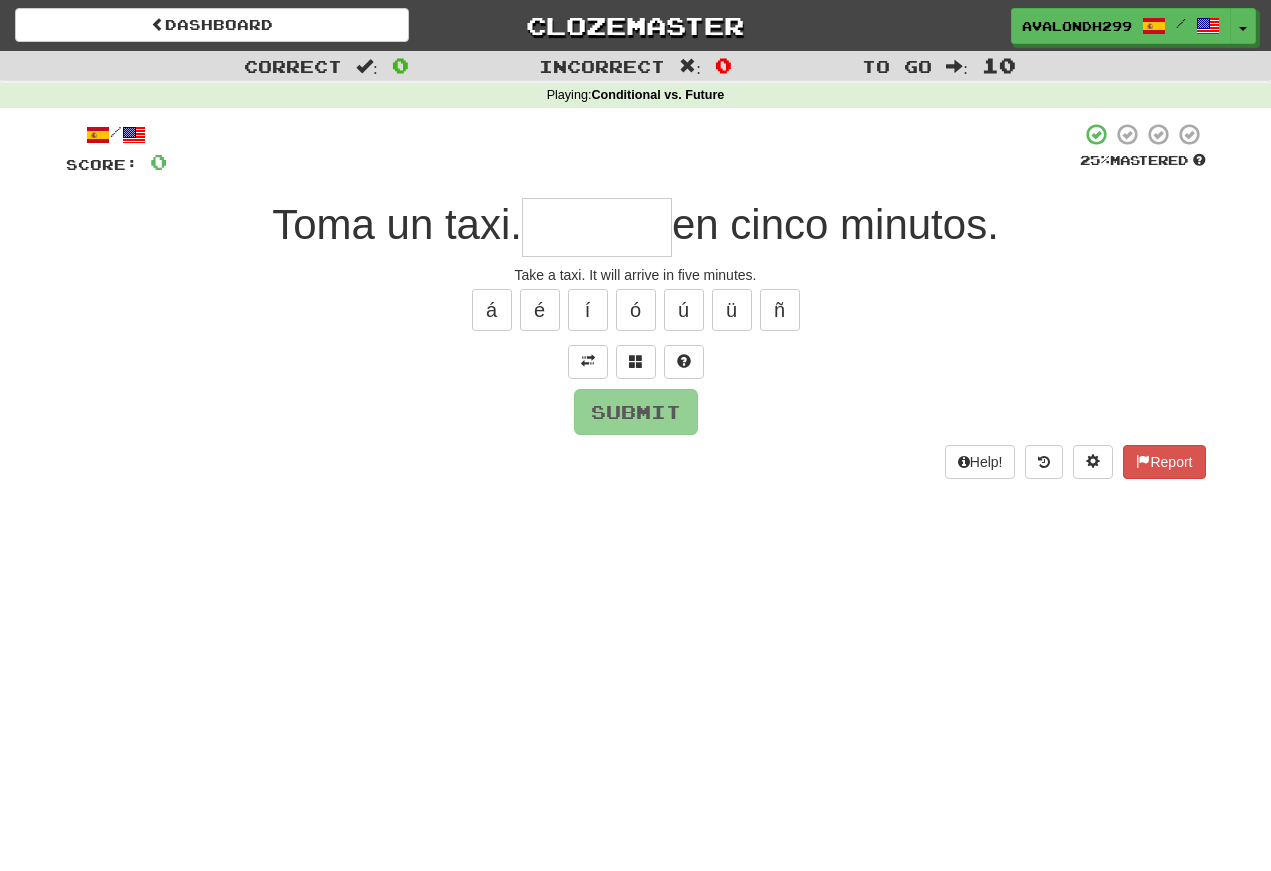 click at bounding box center (597, 227) 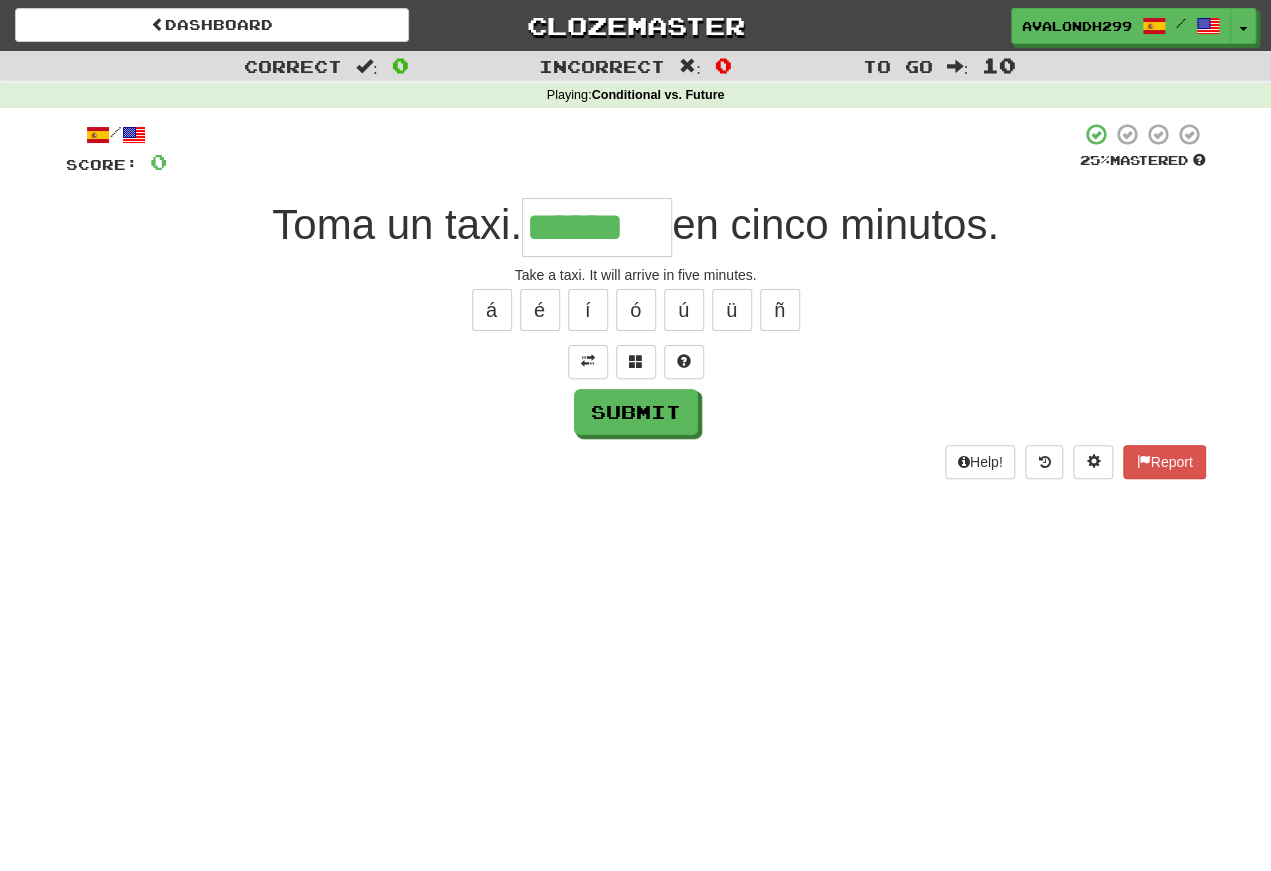 click on "á" at bounding box center [492, 310] 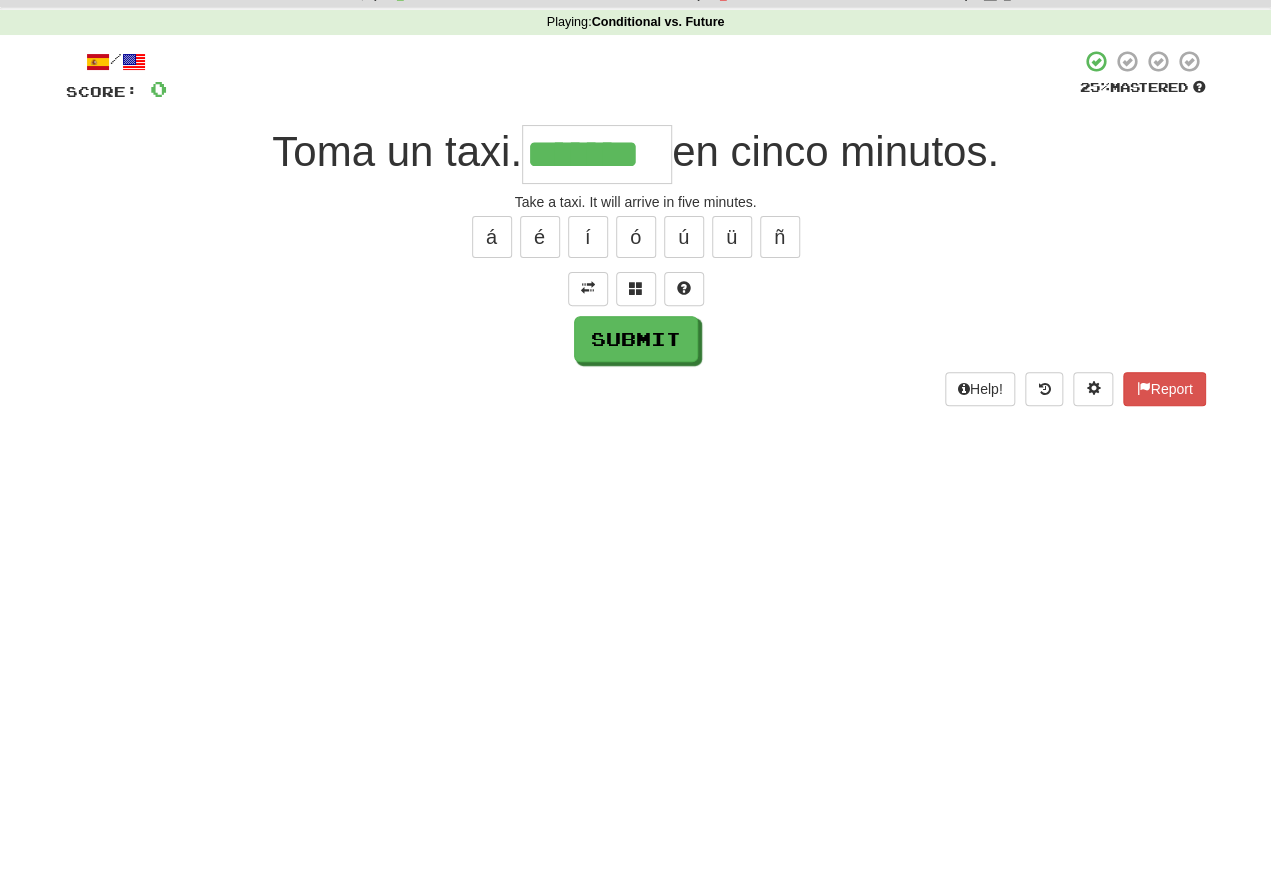 click on "Submit" at bounding box center (636, 412) 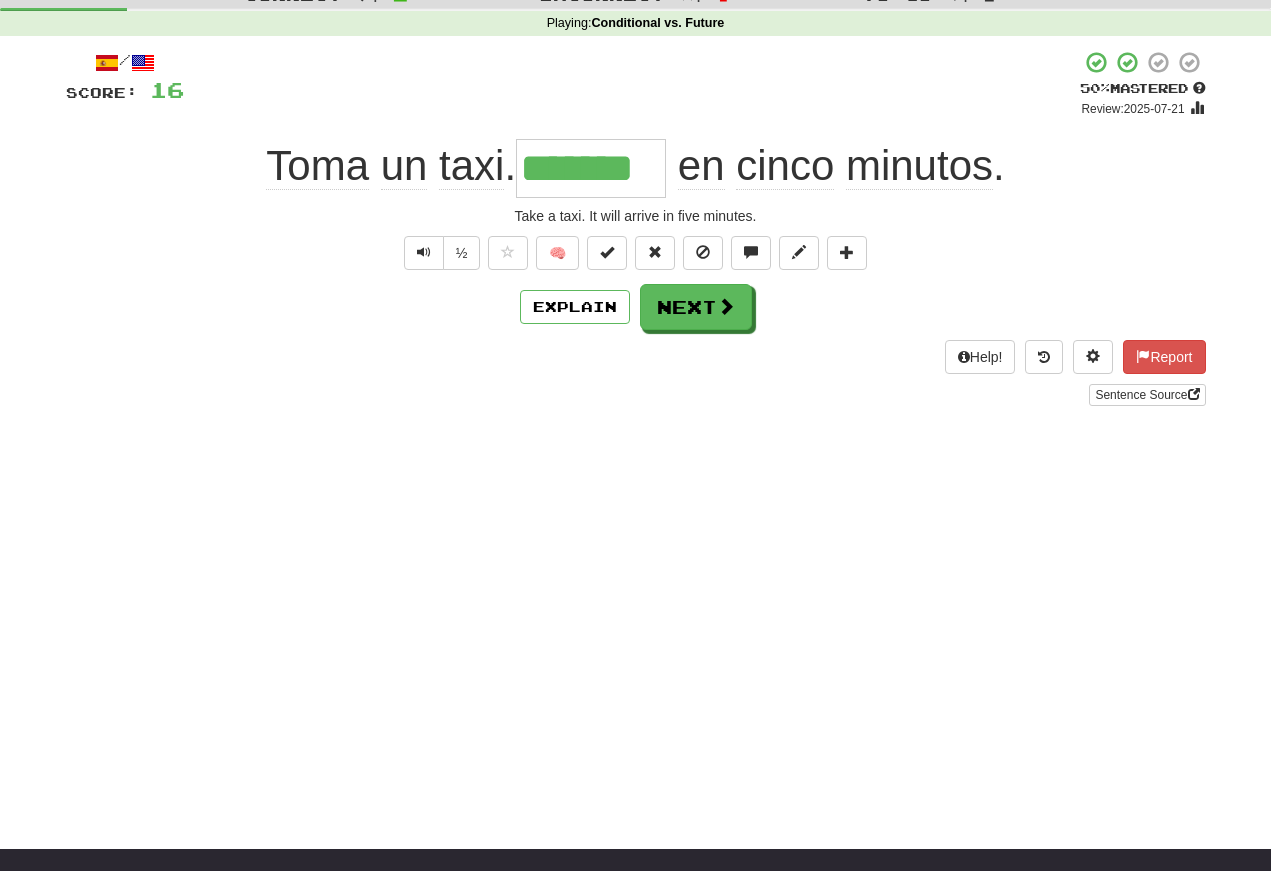 click at bounding box center [424, 252] 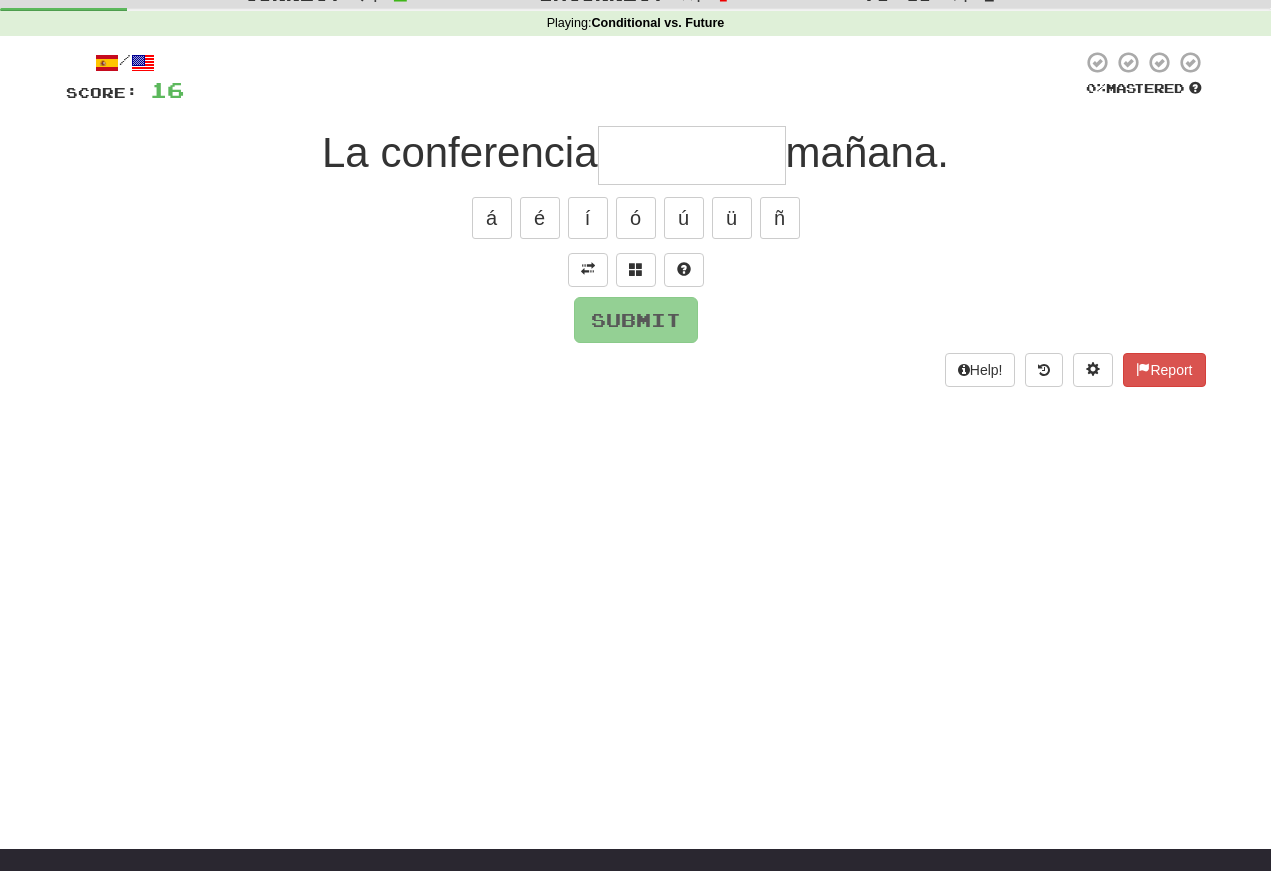 scroll, scrollTop: 72, scrollLeft: 0, axis: vertical 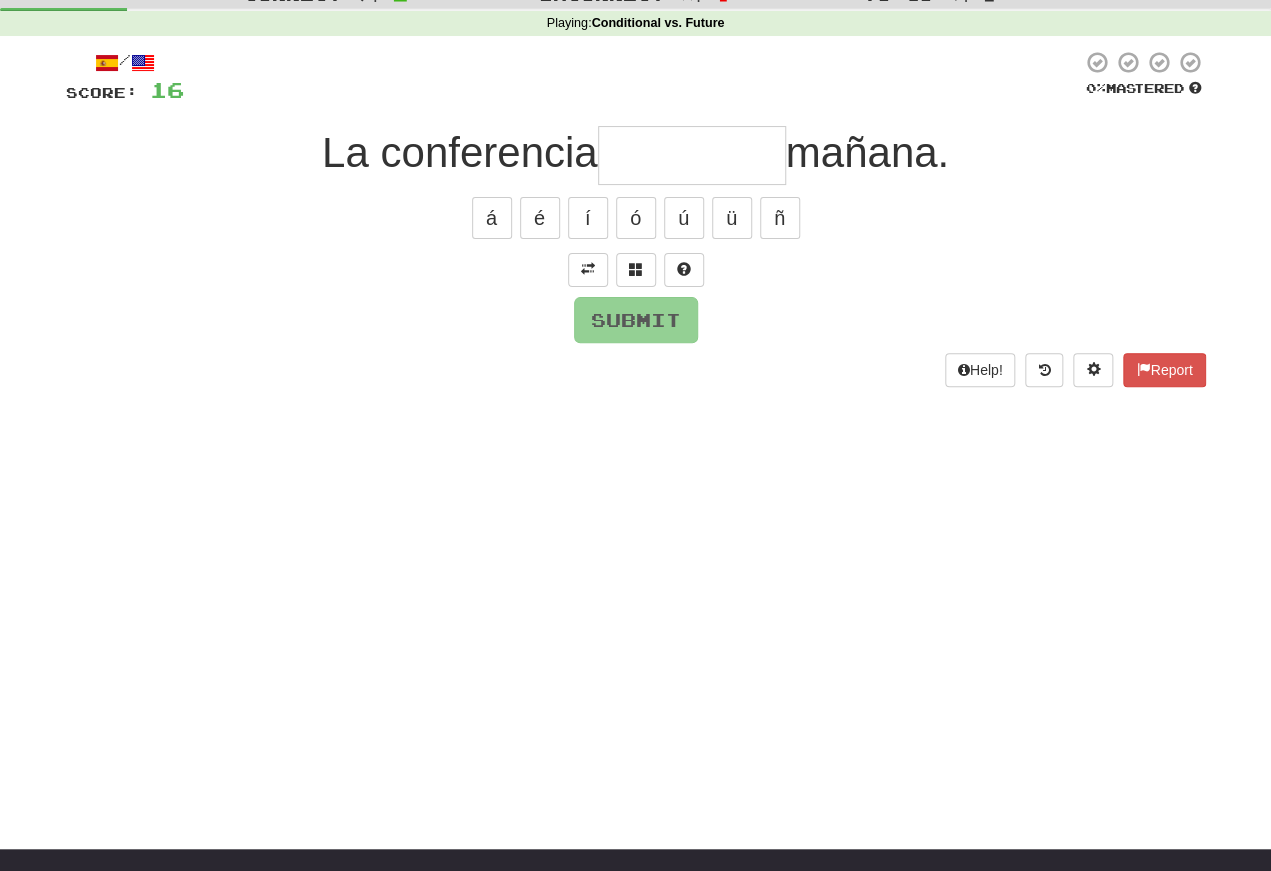 click at bounding box center (588, 269) 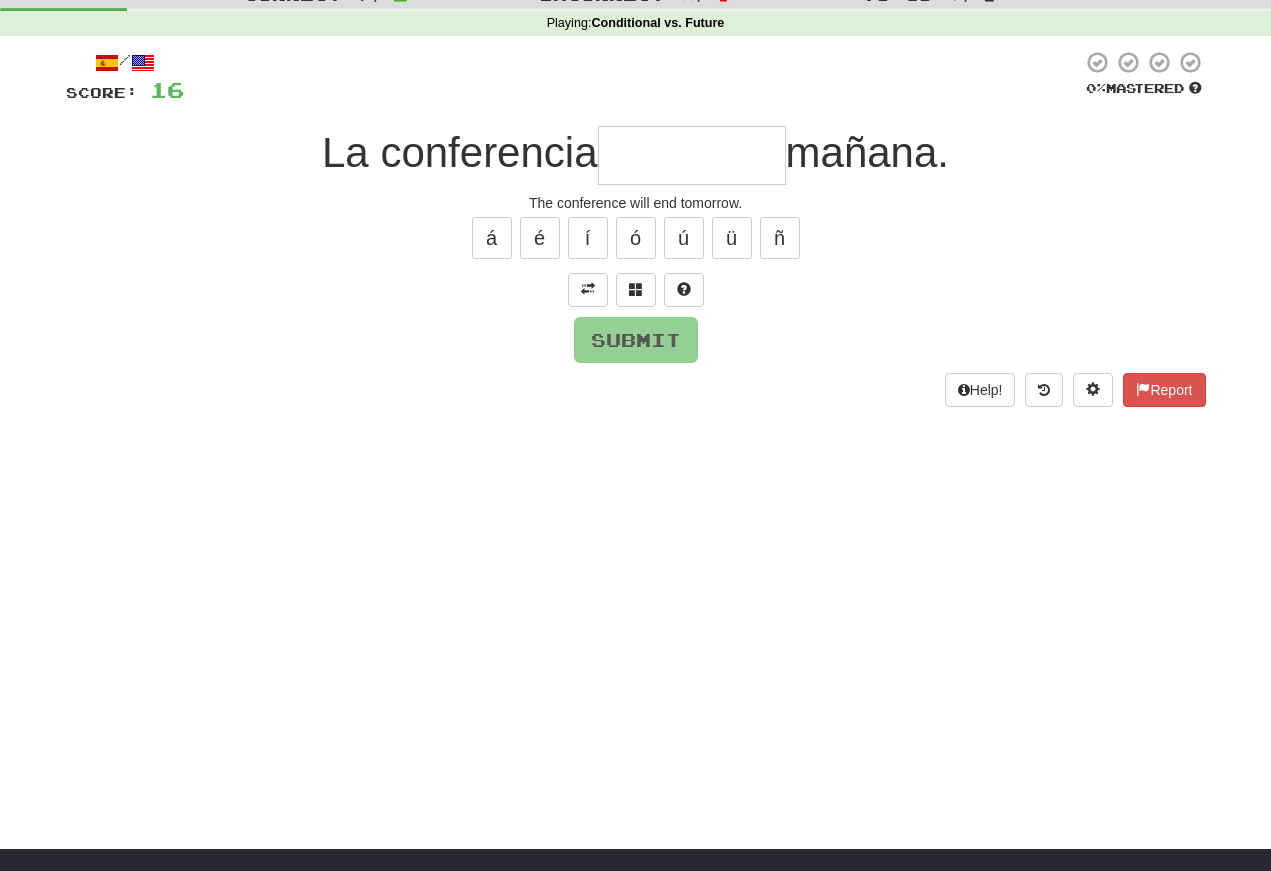 click at bounding box center (692, 155) 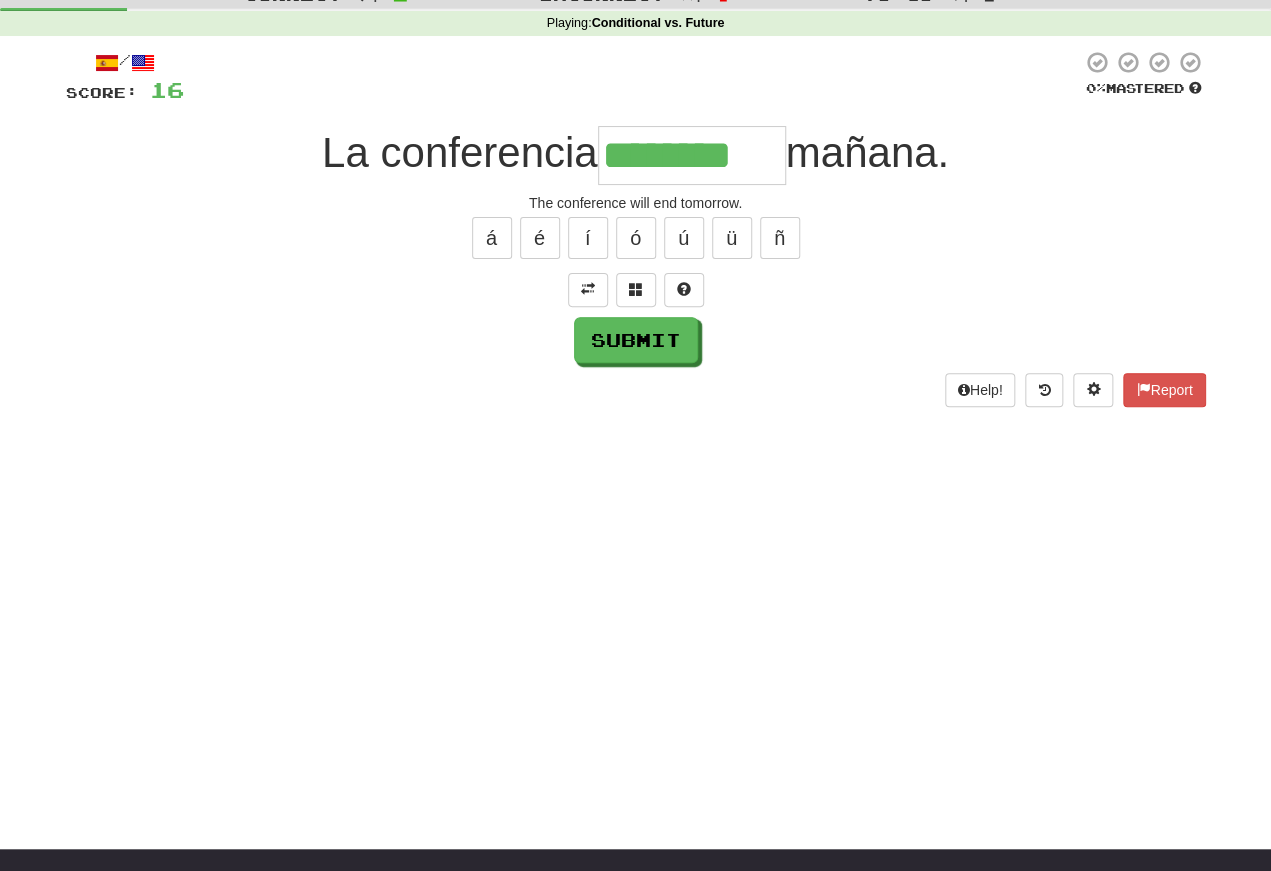 click on "á" at bounding box center (492, 238) 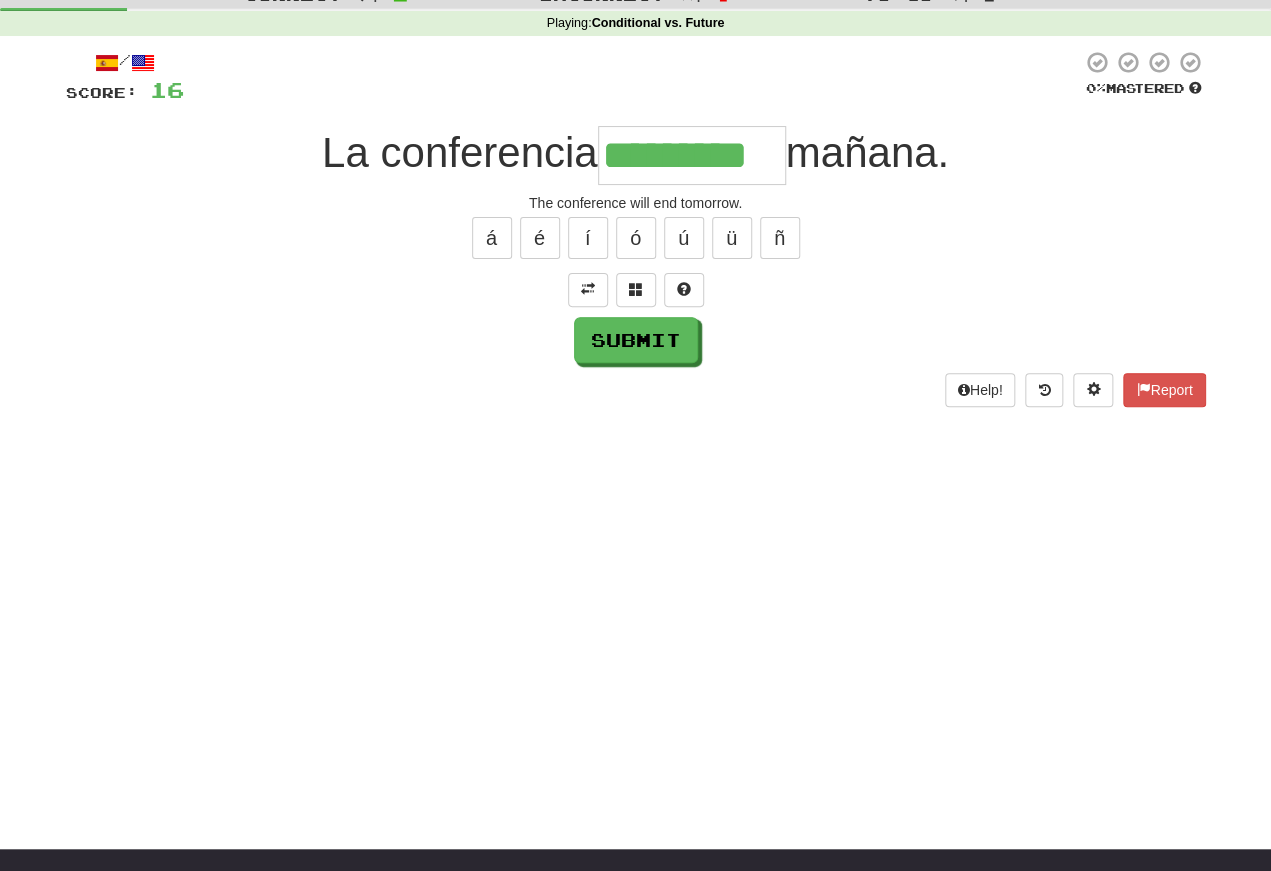 click on "Submit" at bounding box center (636, 340) 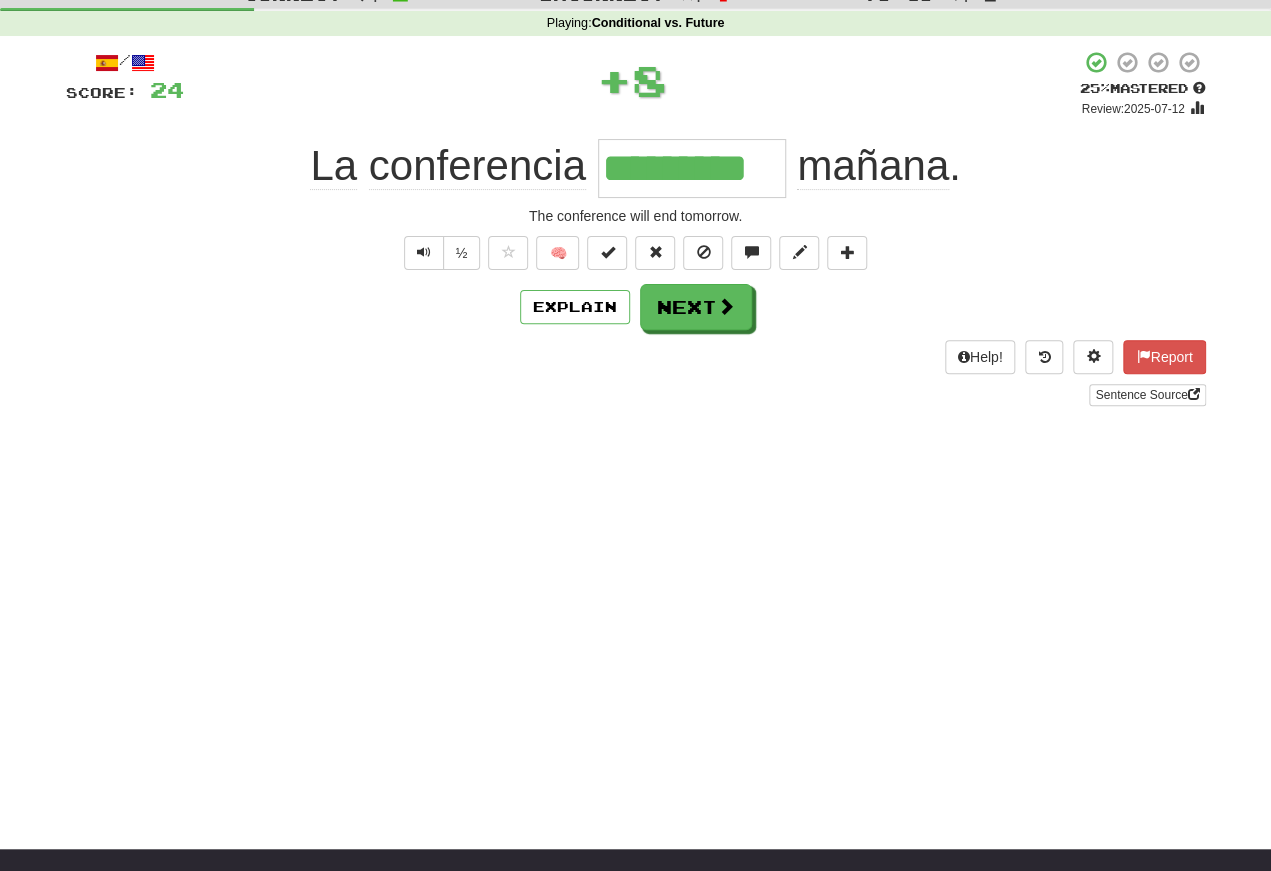 scroll, scrollTop: 72, scrollLeft: 0, axis: vertical 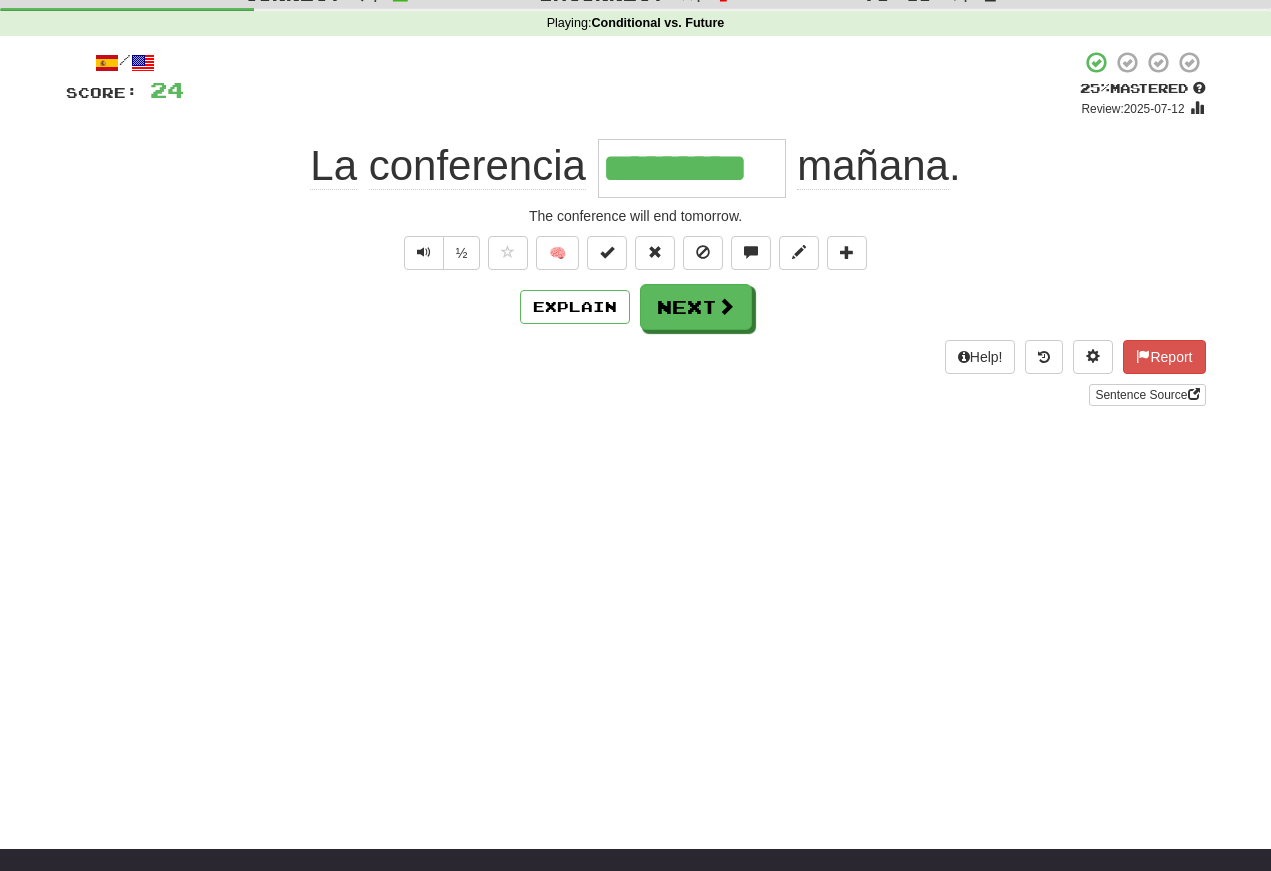click at bounding box center [424, 252] 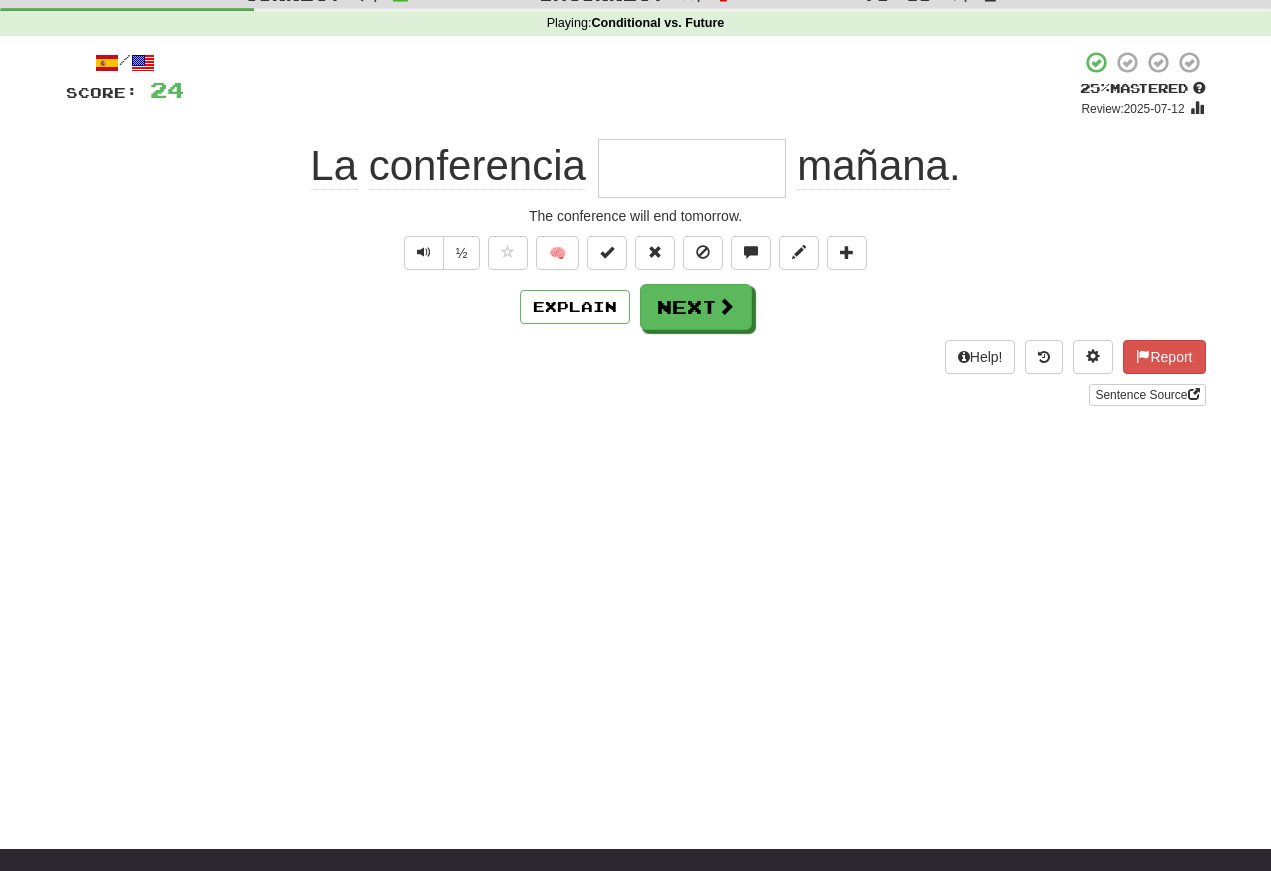 scroll, scrollTop: 72, scrollLeft: 0, axis: vertical 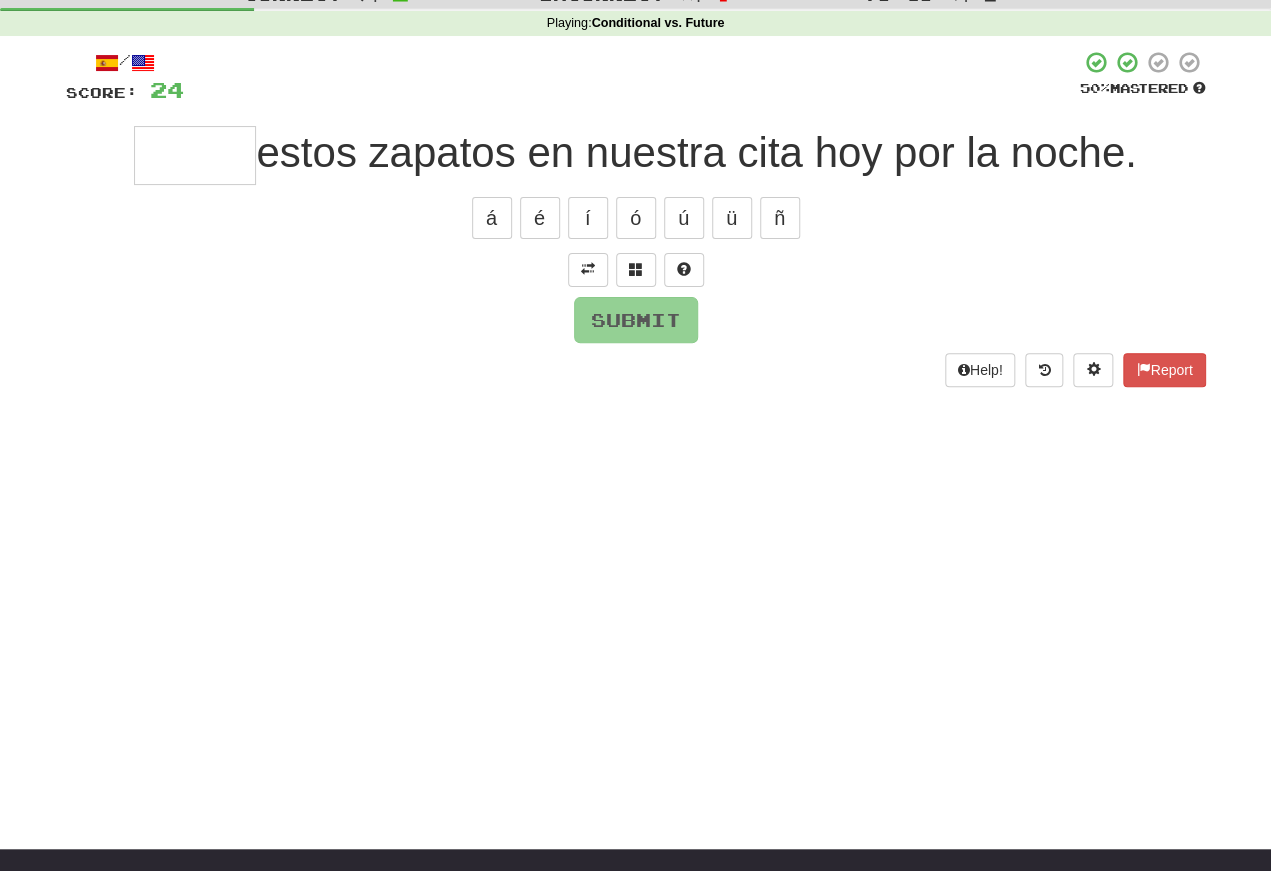 click at bounding box center (588, 269) 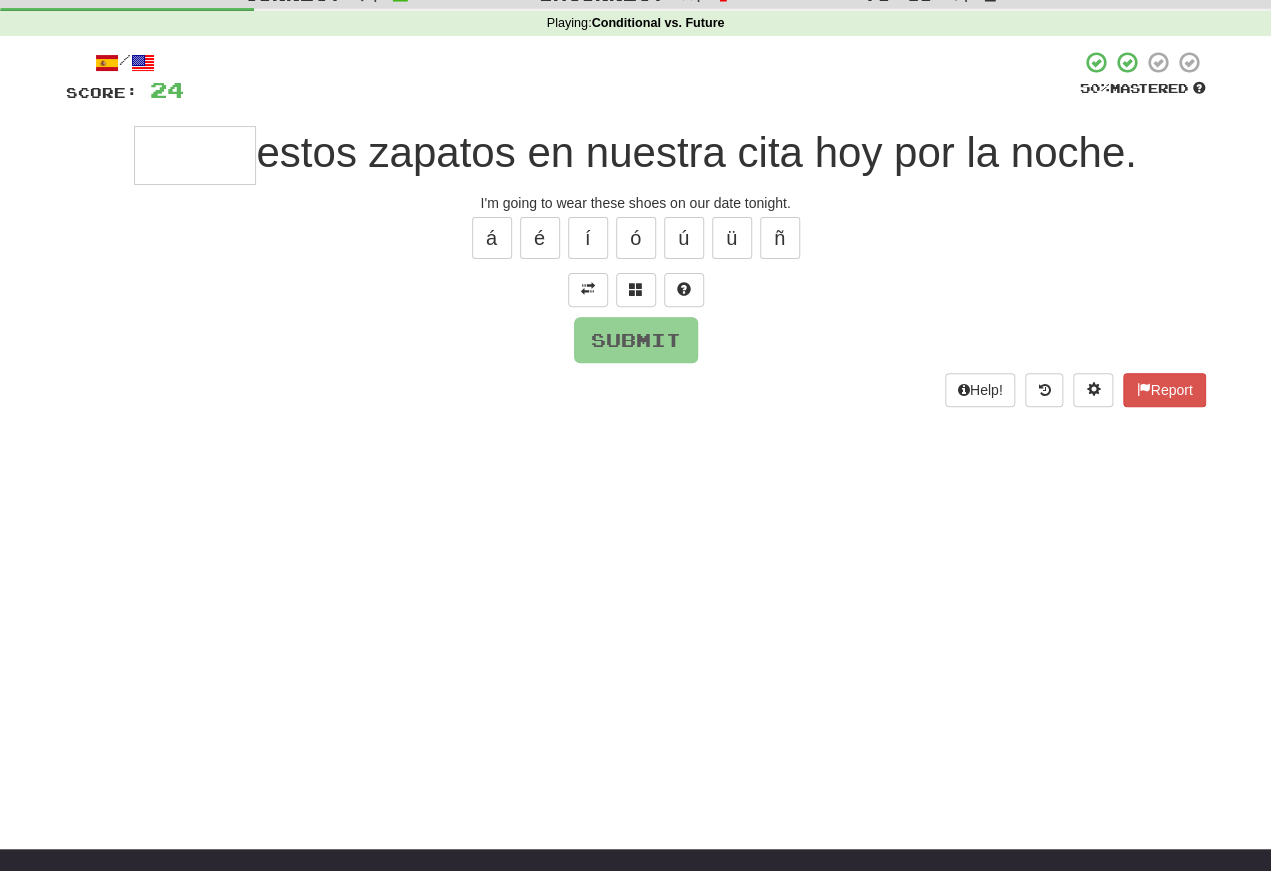 scroll, scrollTop: 72, scrollLeft: 0, axis: vertical 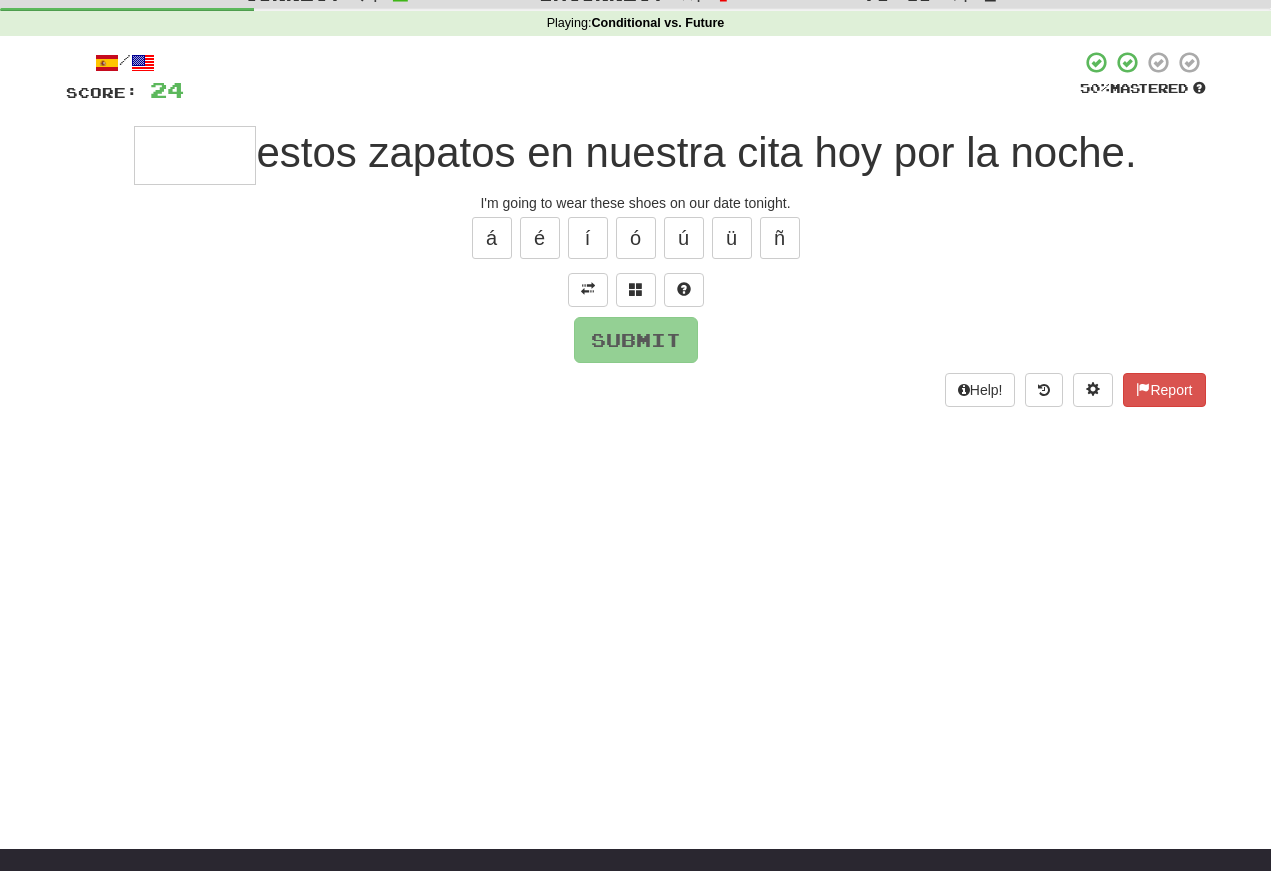 click at bounding box center (195, 155) 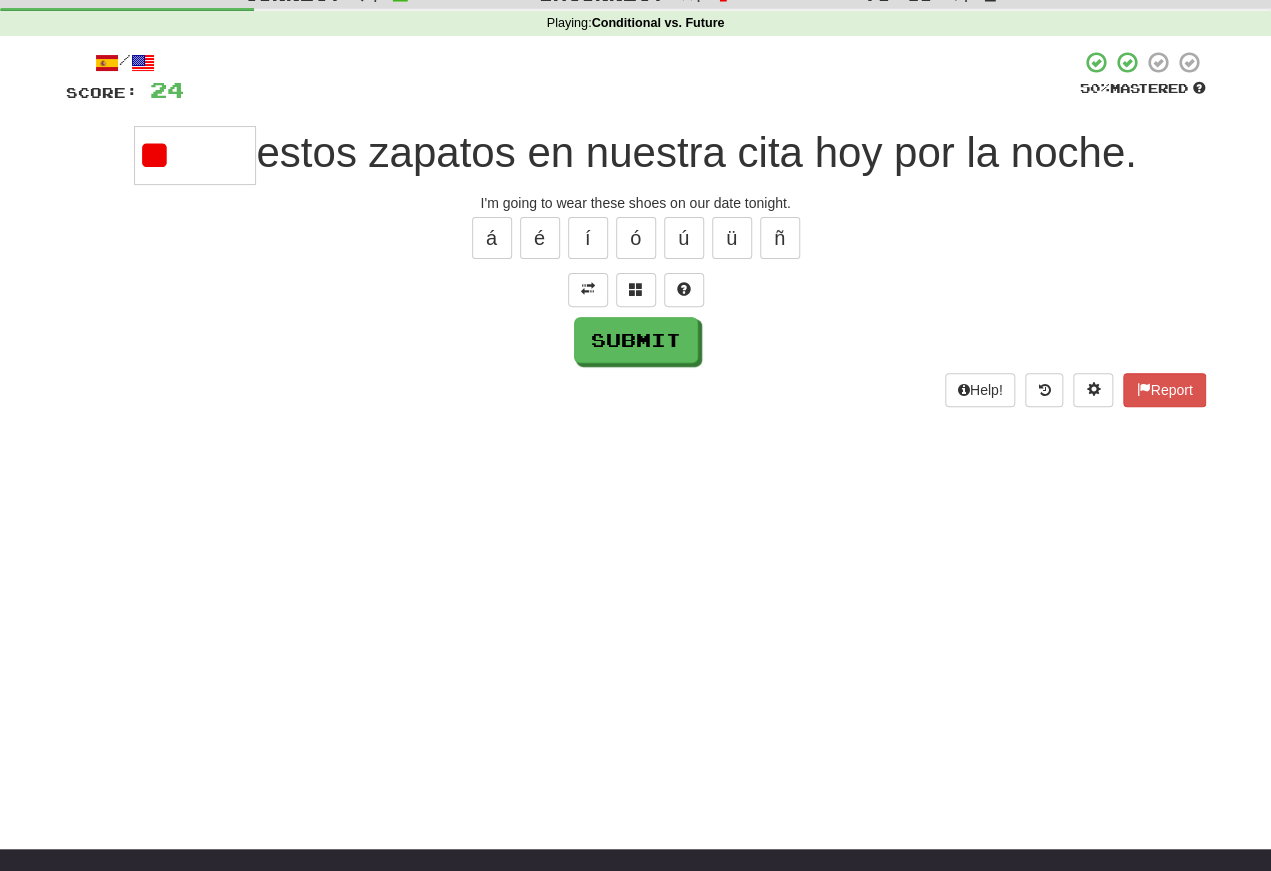 type on "*" 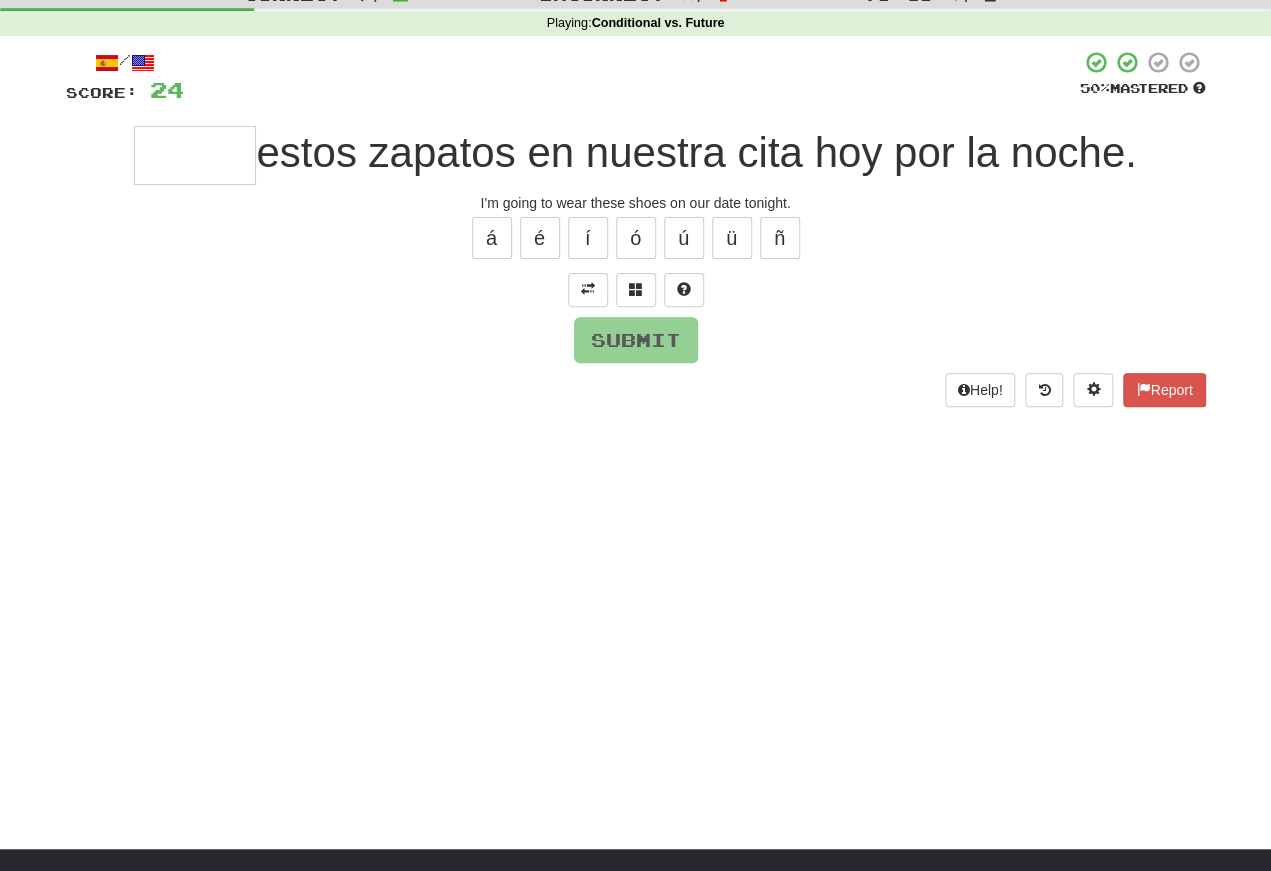 type on "*" 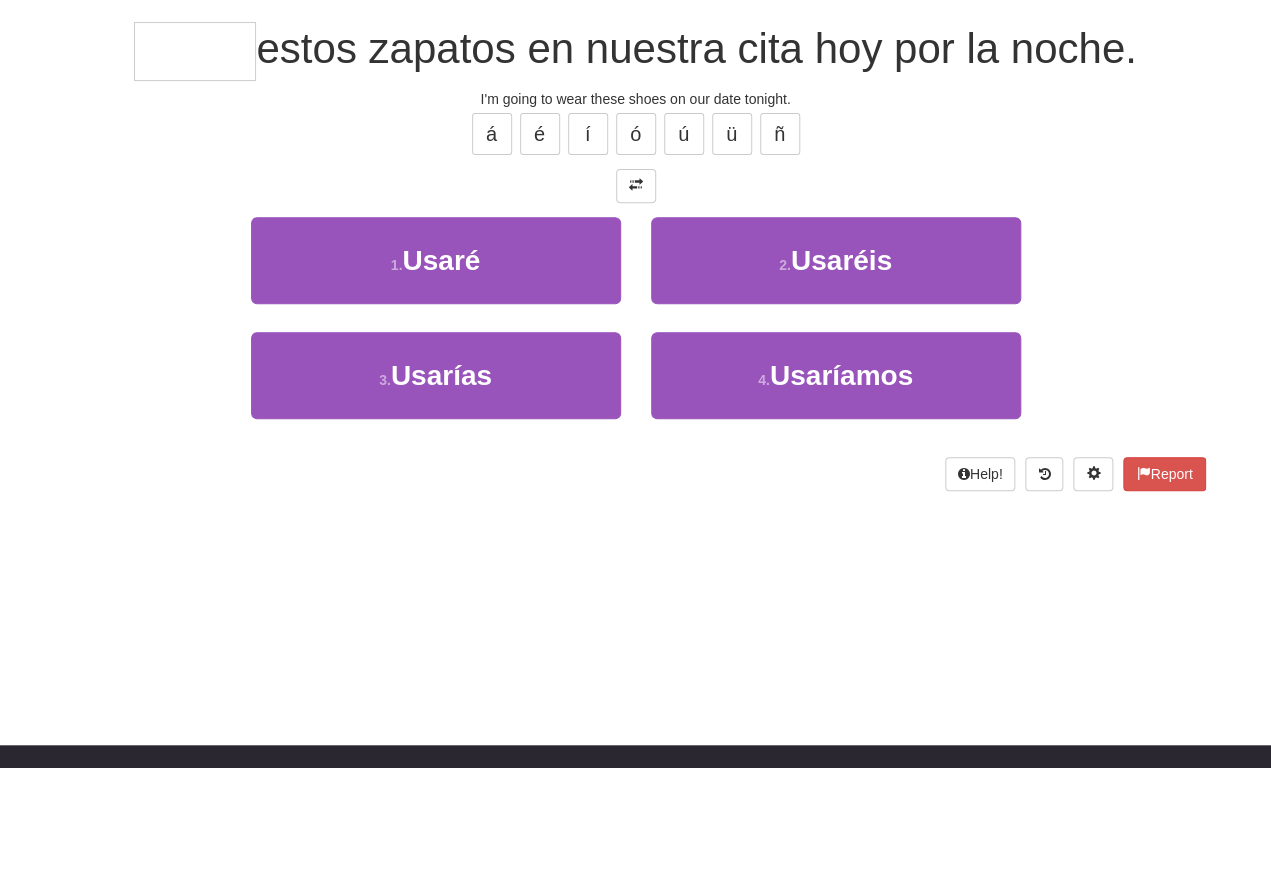 click on "1 .  Usaré" at bounding box center [436, 364] 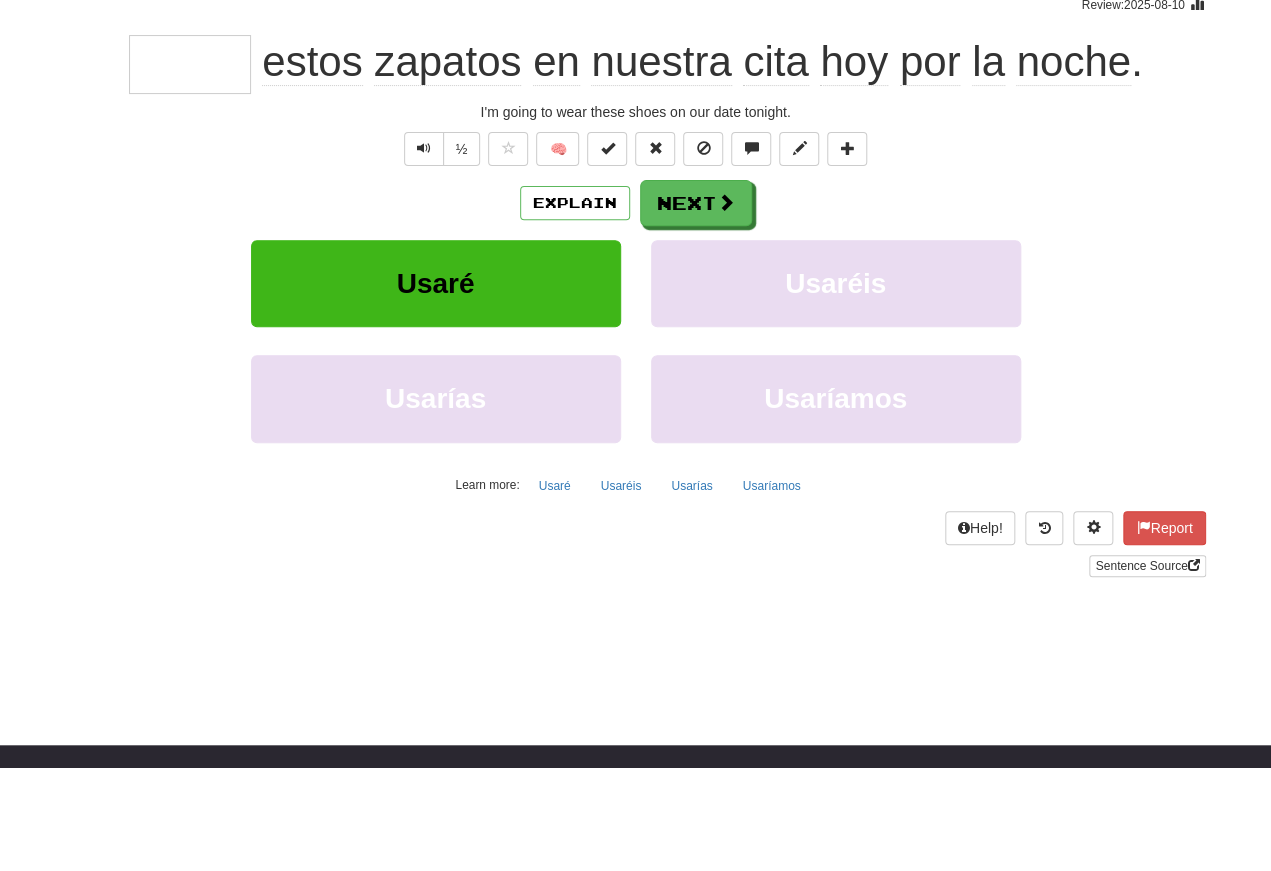 type on "*****" 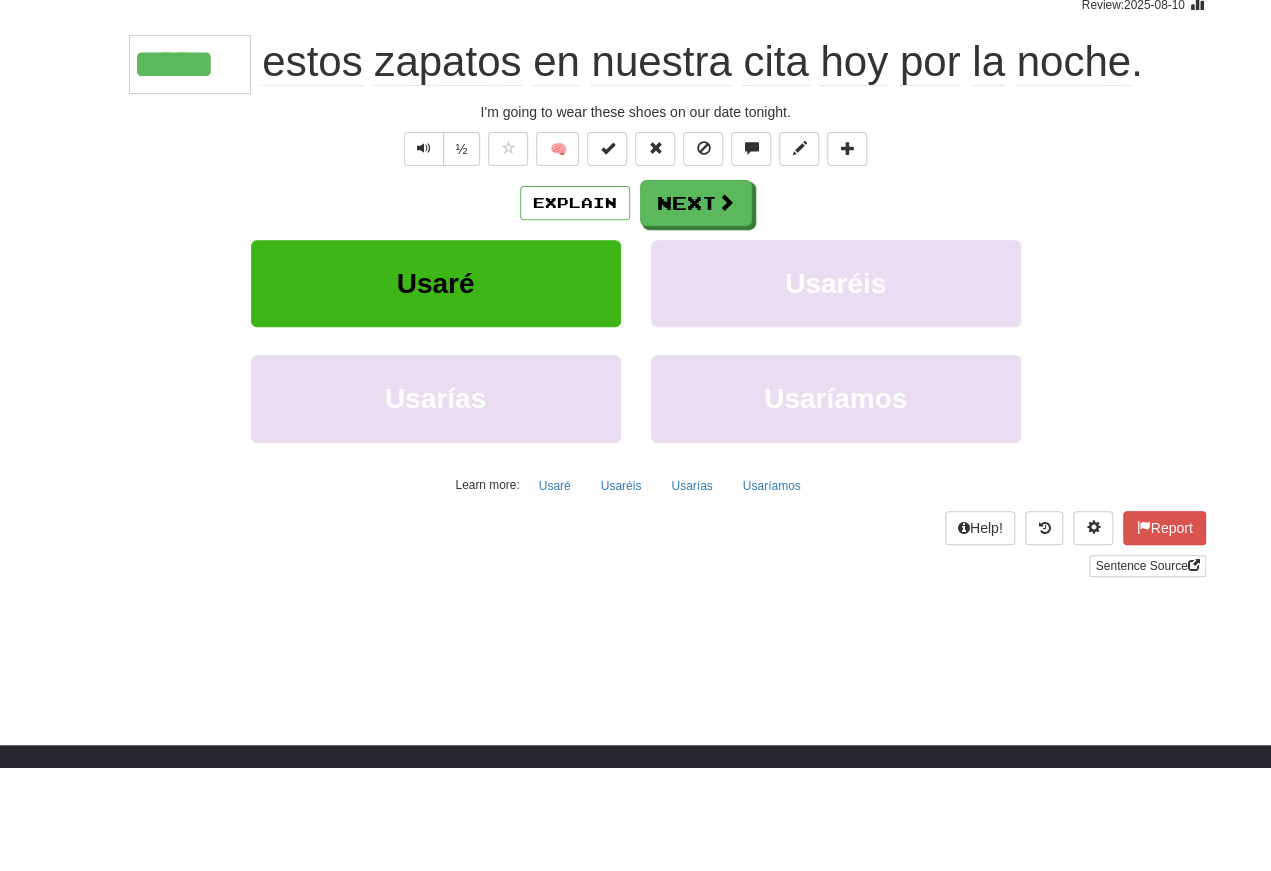 scroll, scrollTop: 176, scrollLeft: 0, axis: vertical 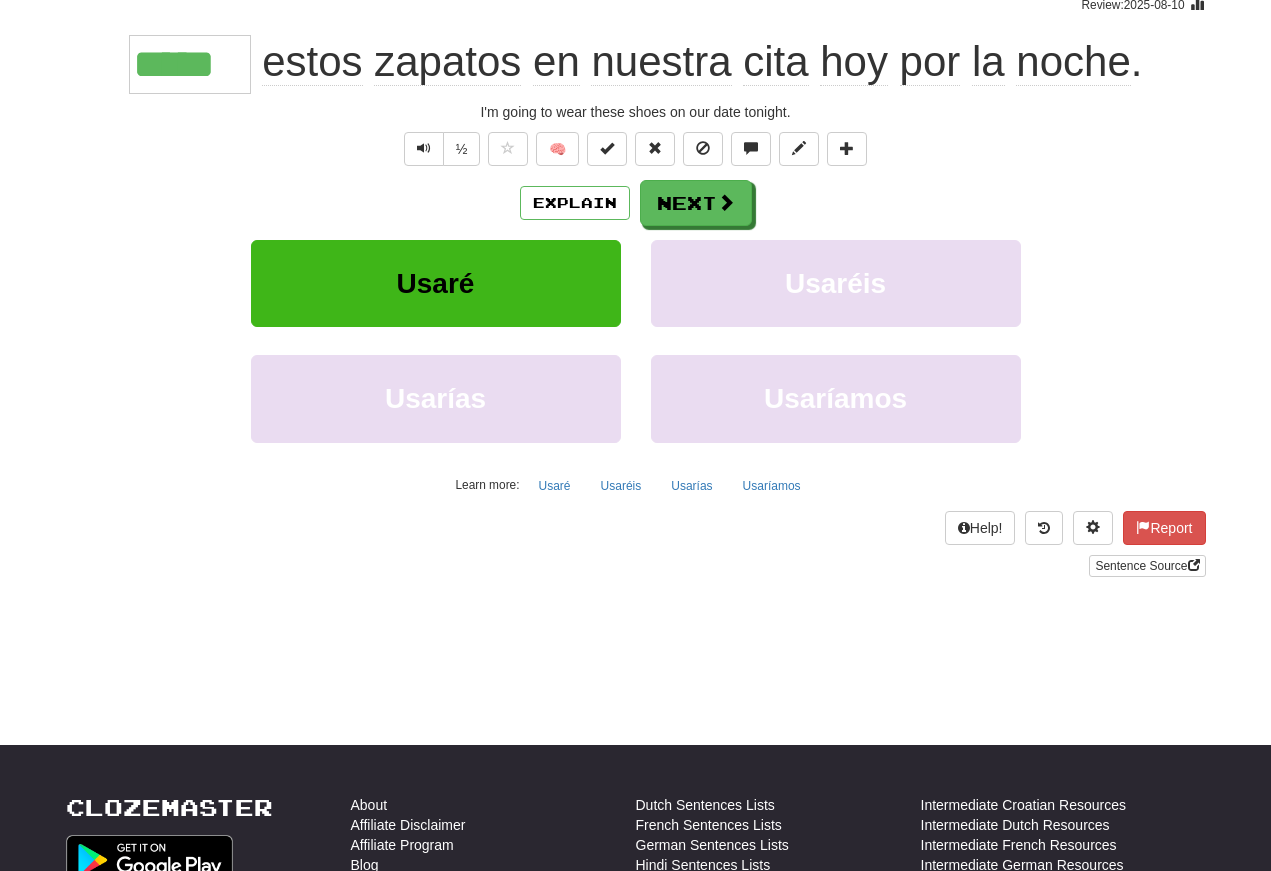 click at bounding box center (424, 148) 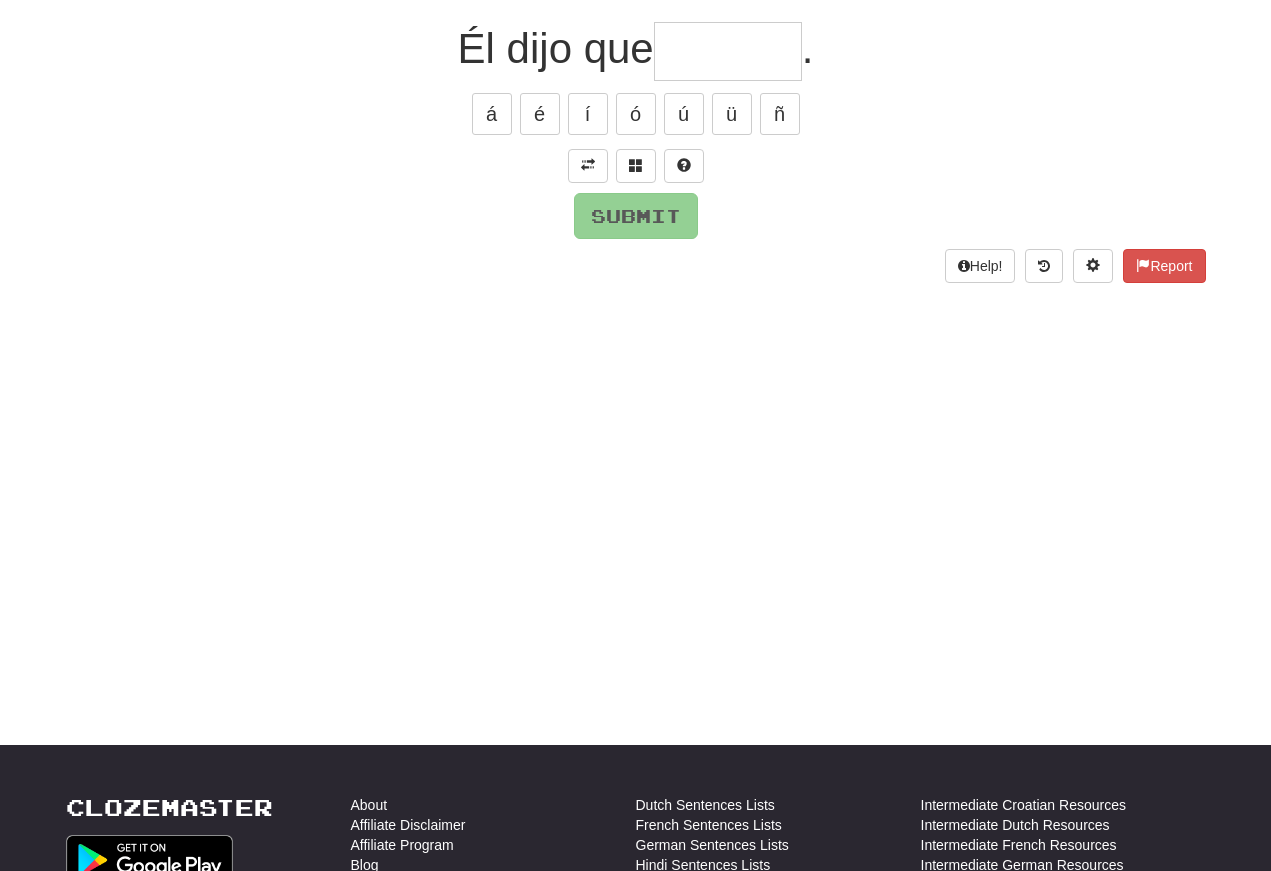 scroll, scrollTop: 176, scrollLeft: 0, axis: vertical 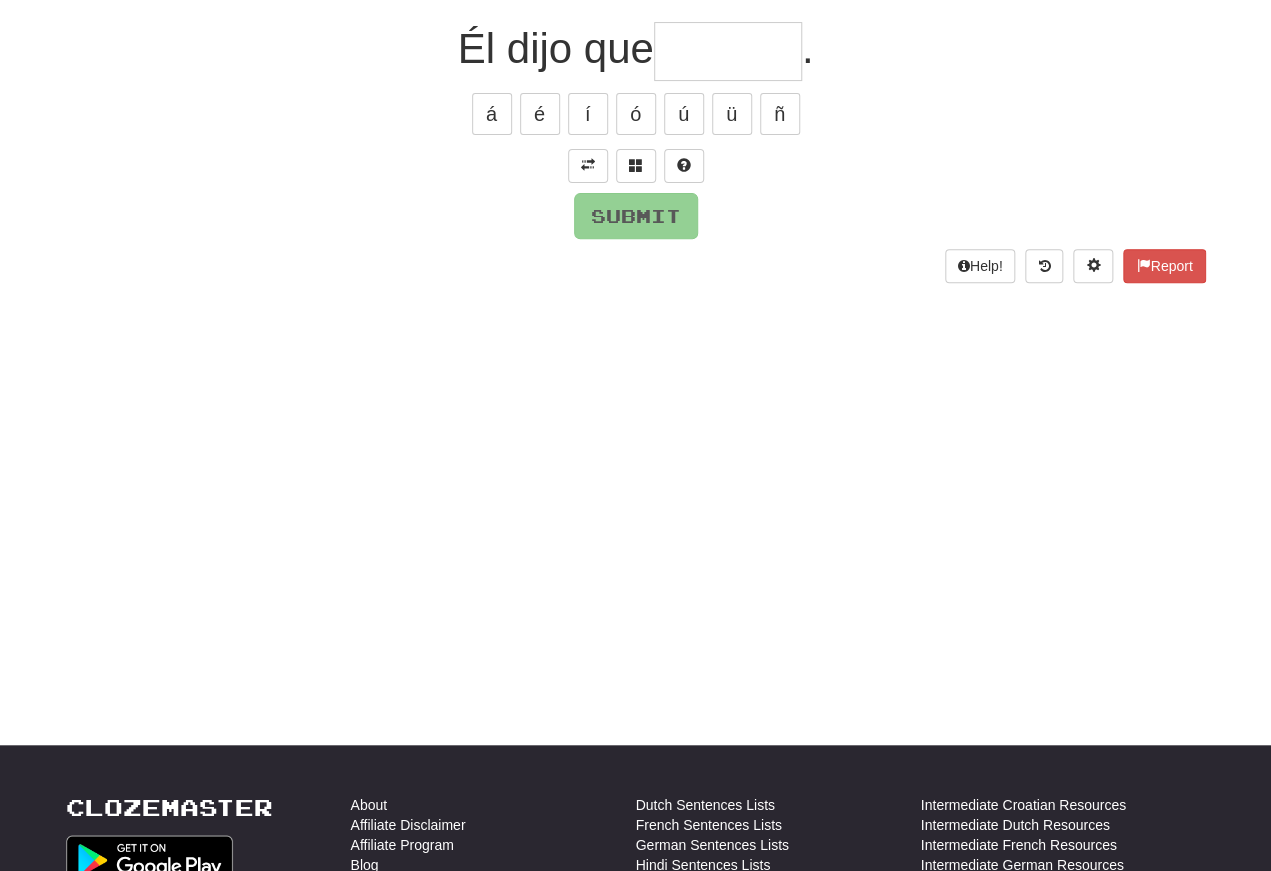 click at bounding box center [588, 166] 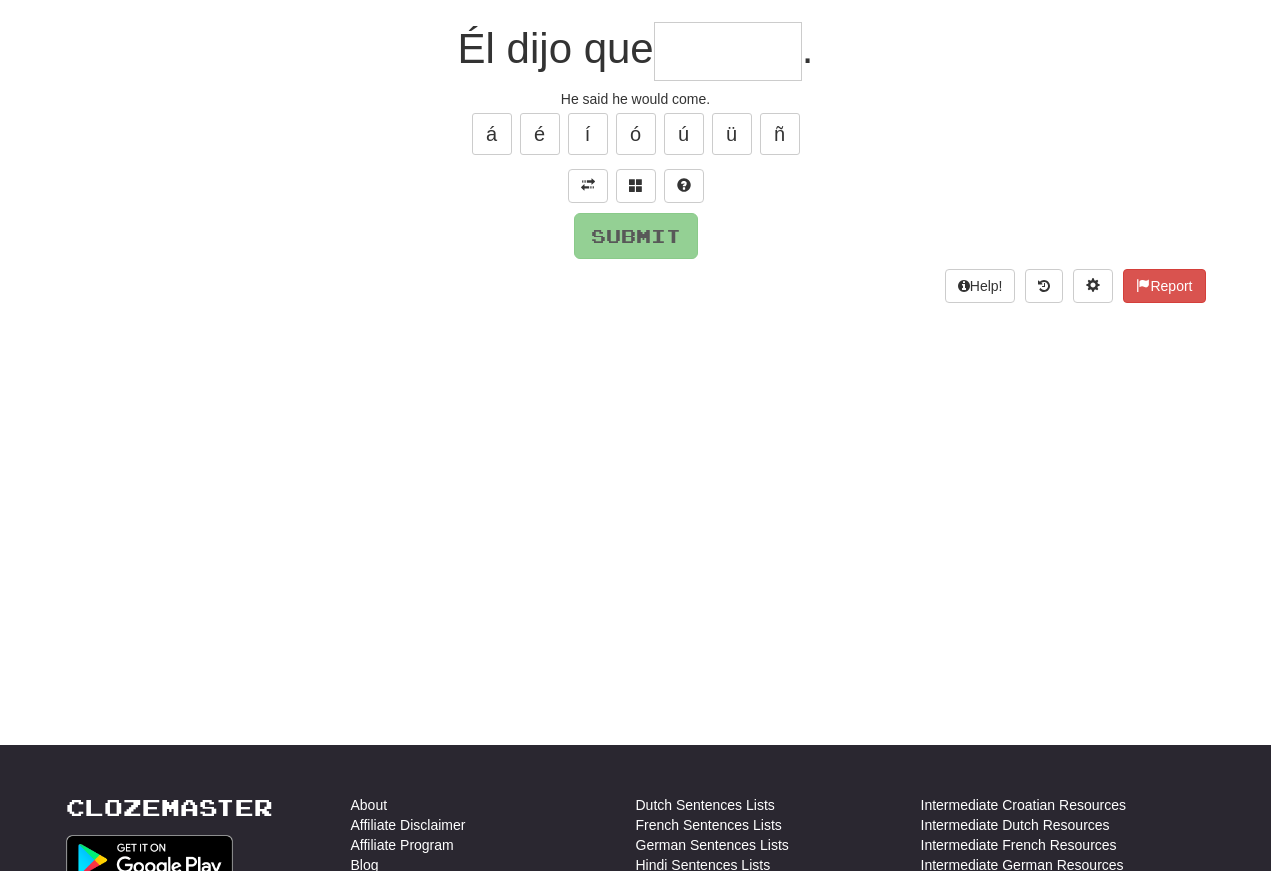 click at bounding box center (728, 51) 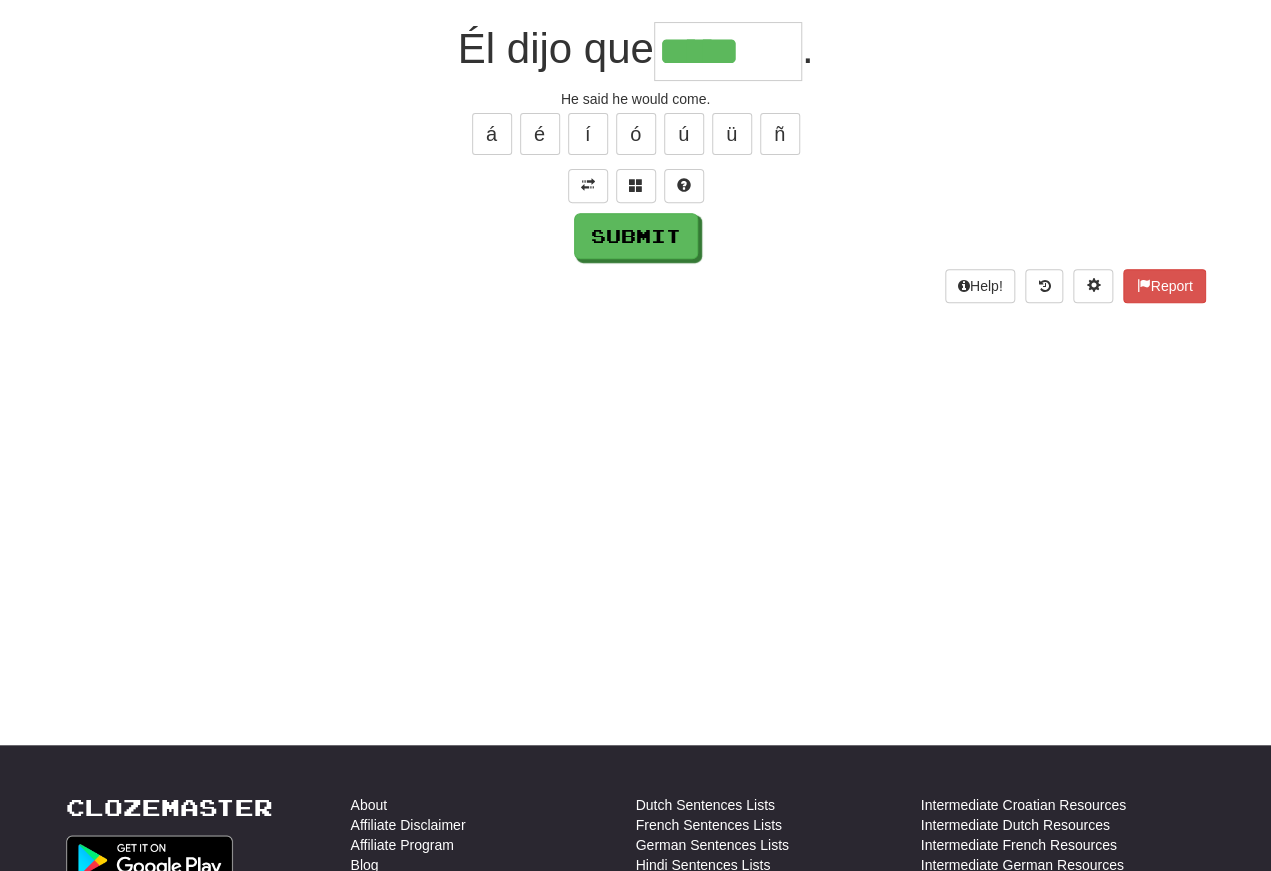 click on "í" at bounding box center (588, 134) 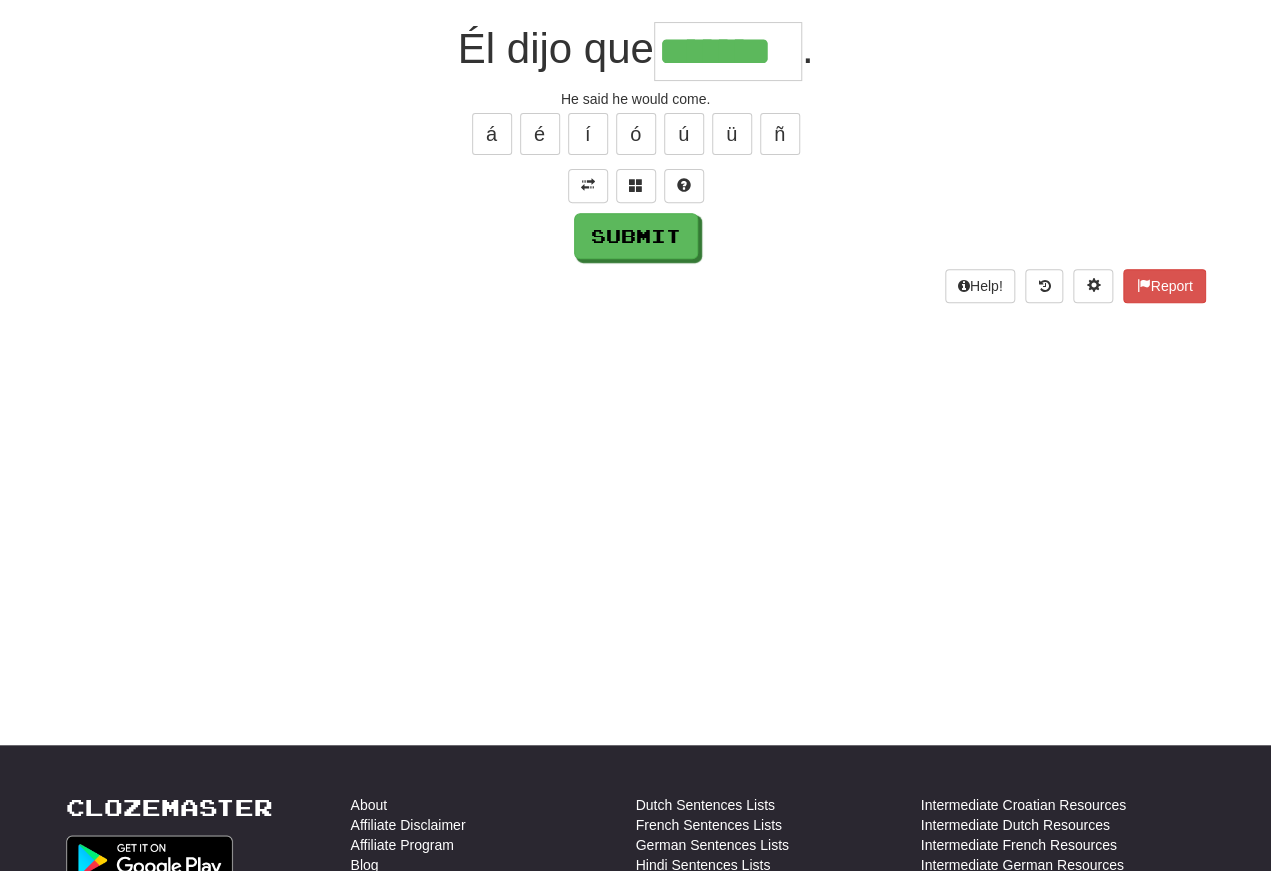 type on "*******" 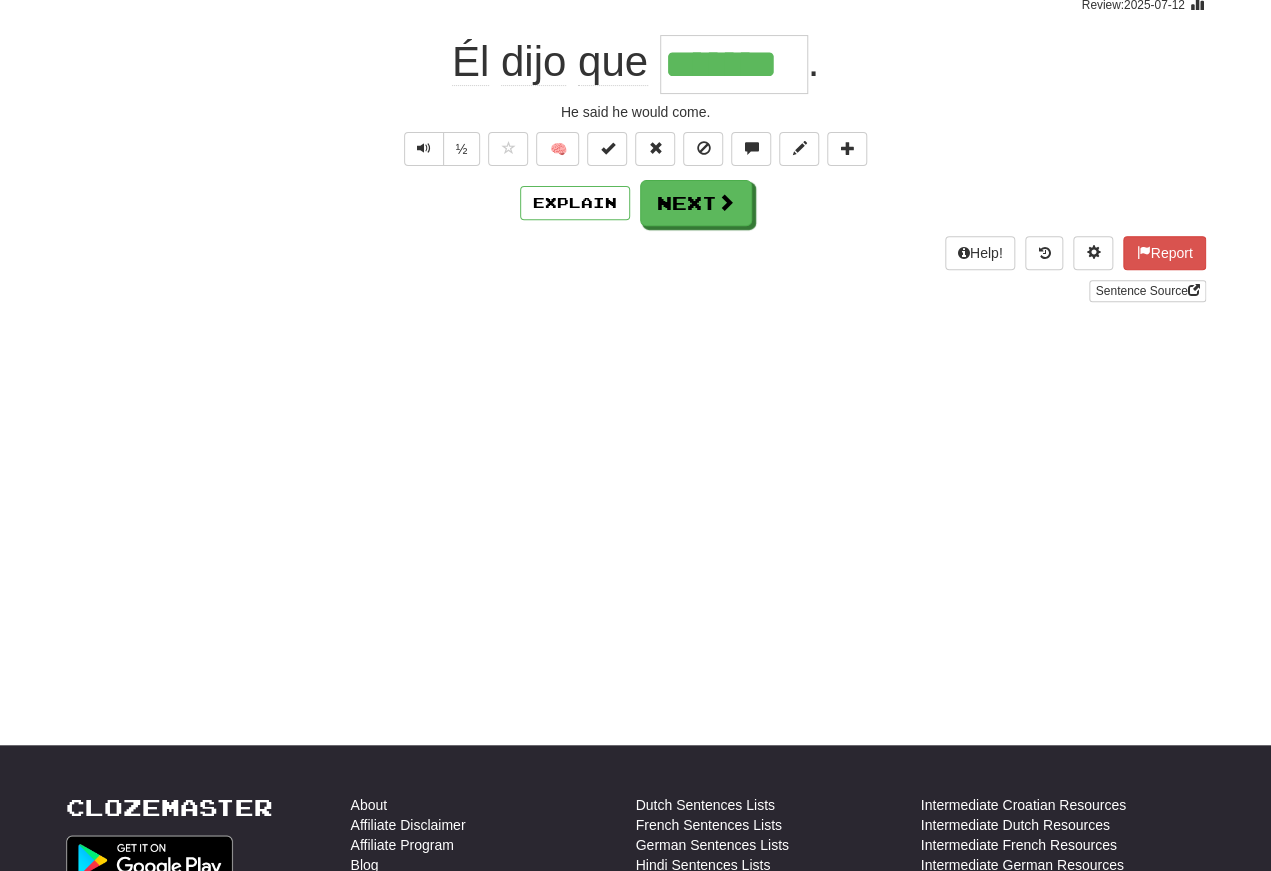 scroll, scrollTop: 176, scrollLeft: 0, axis: vertical 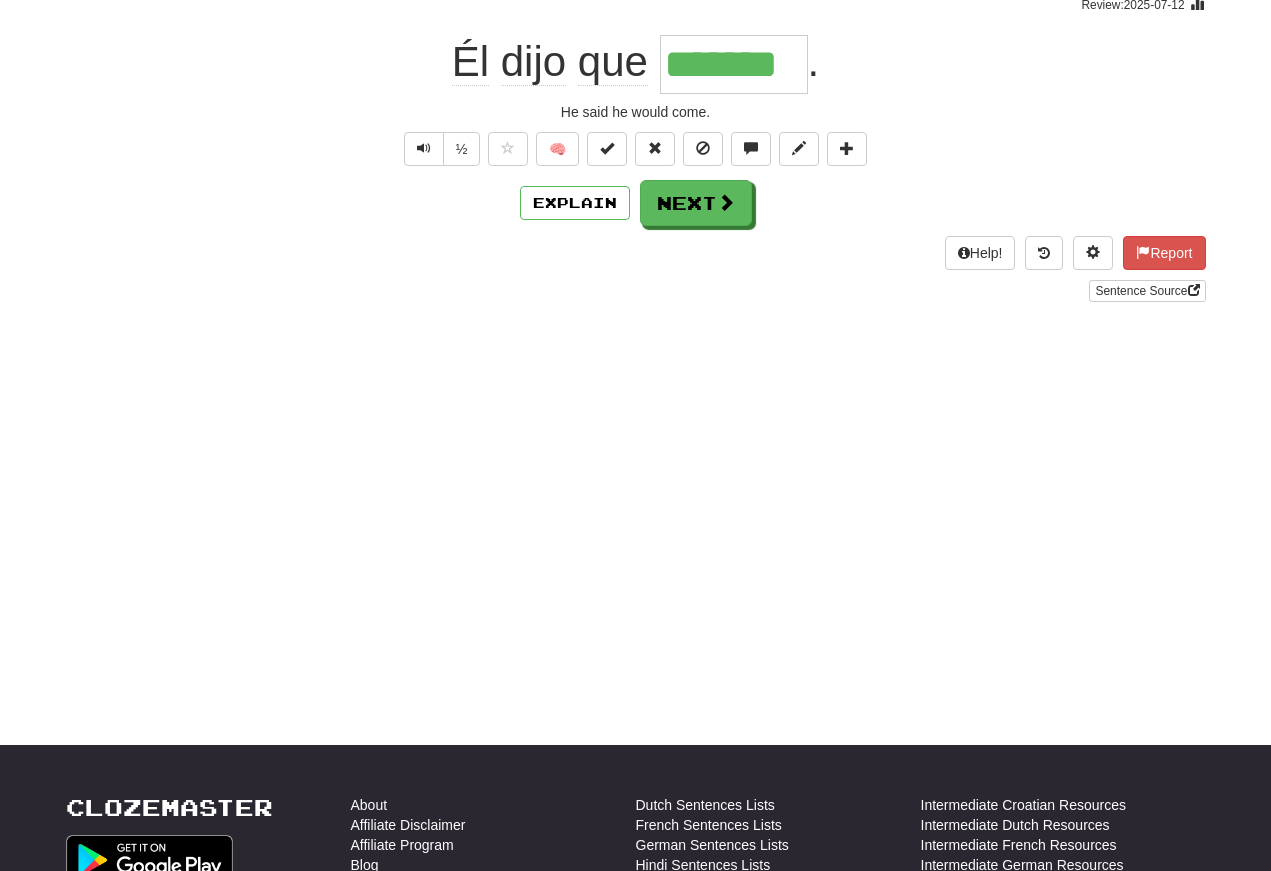 click at bounding box center (424, 149) 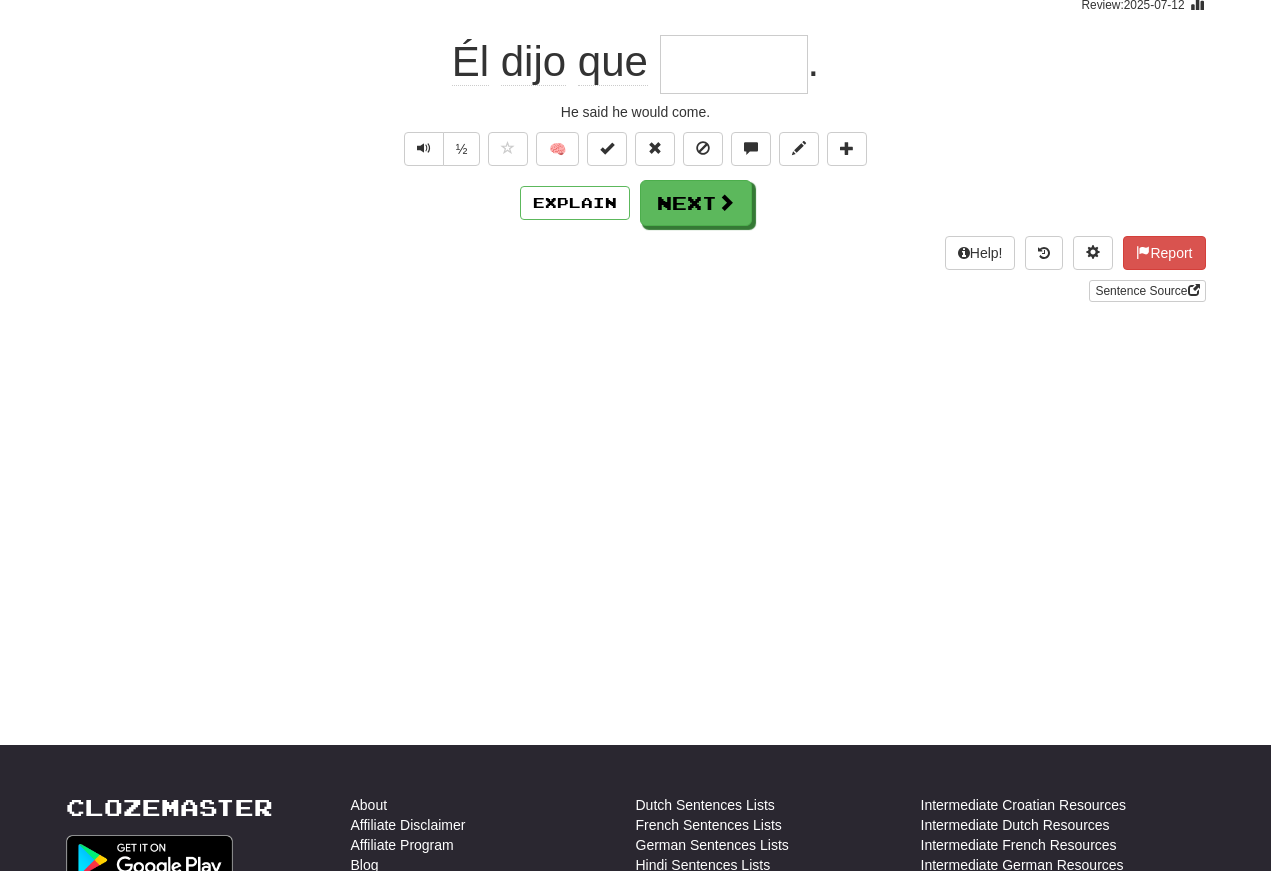 scroll, scrollTop: 176, scrollLeft: 0, axis: vertical 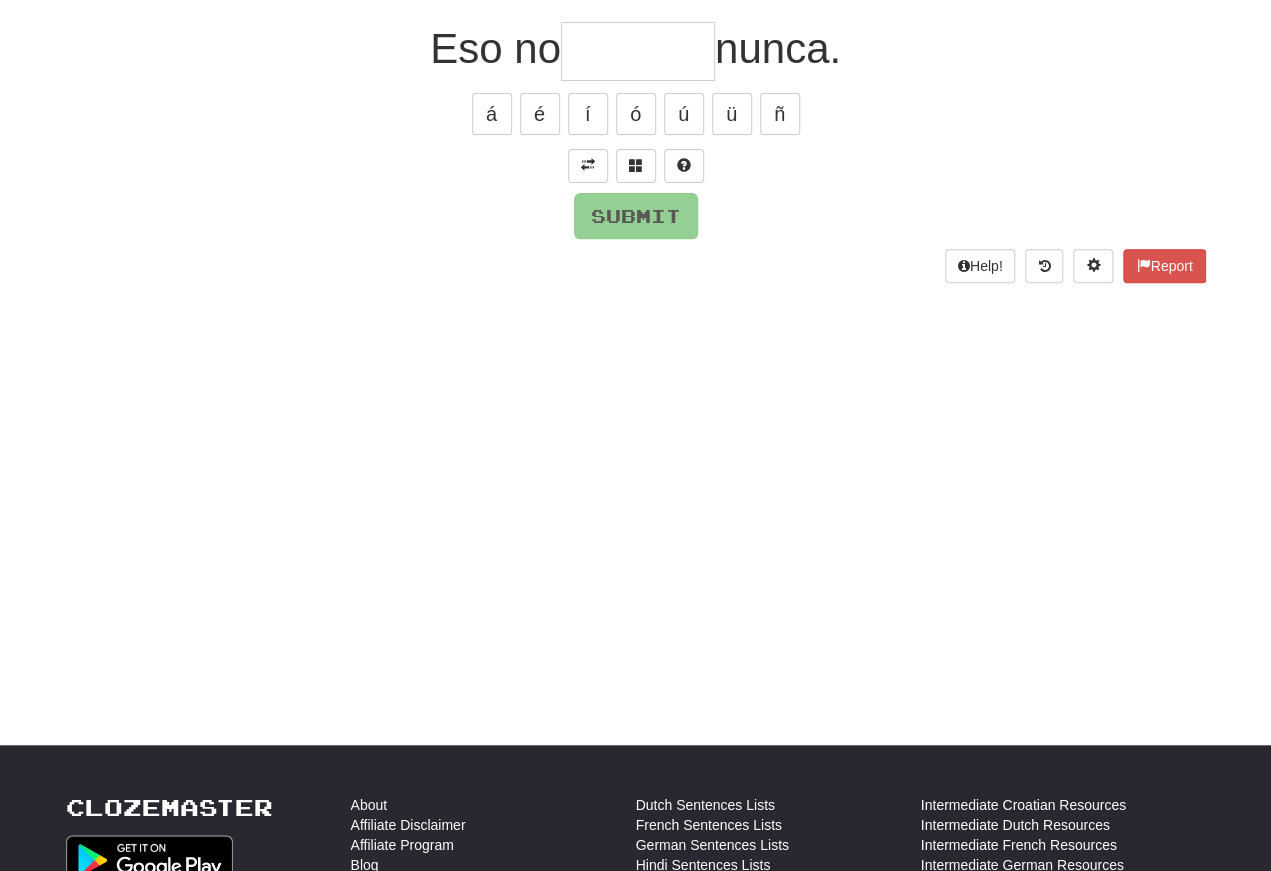 click on "Submit" at bounding box center [636, 216] 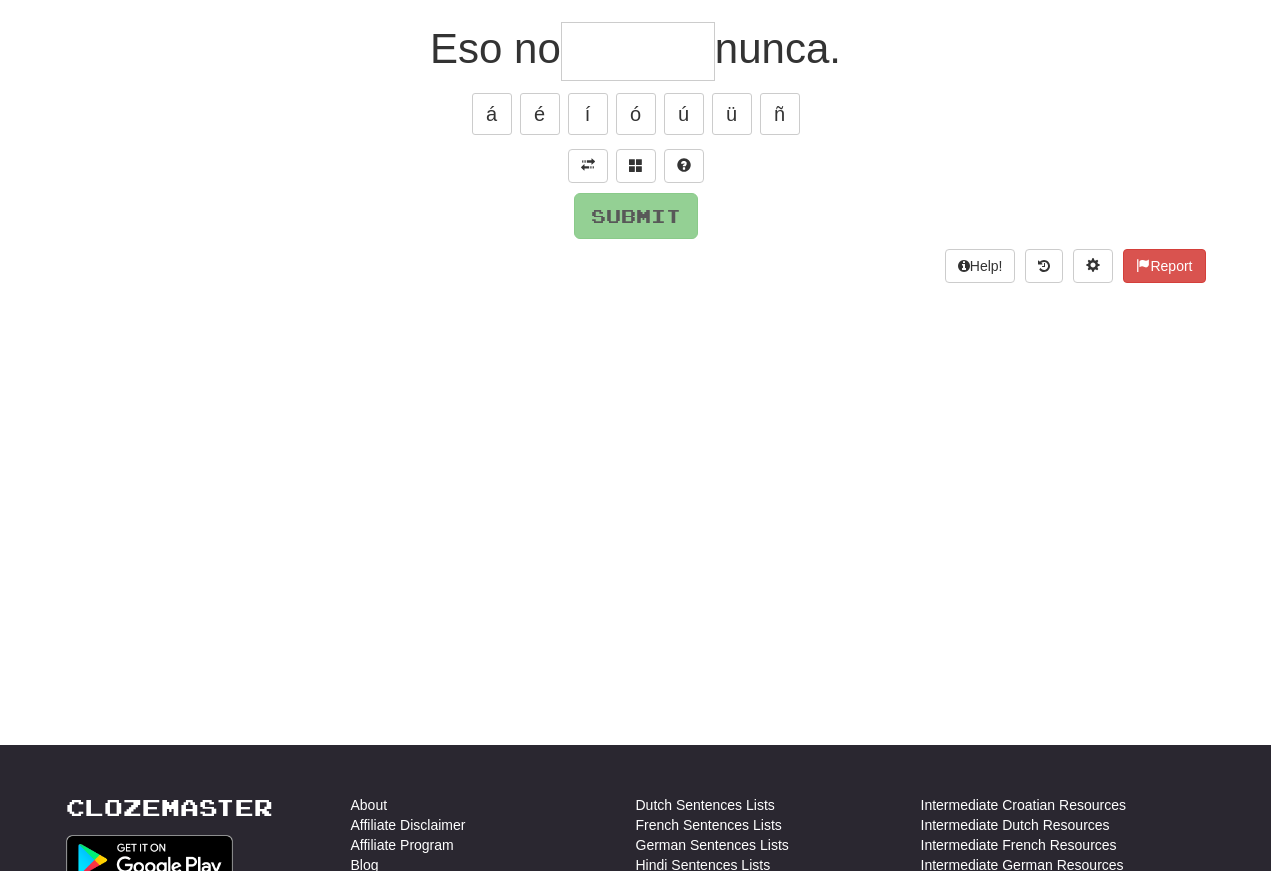 click at bounding box center [588, 166] 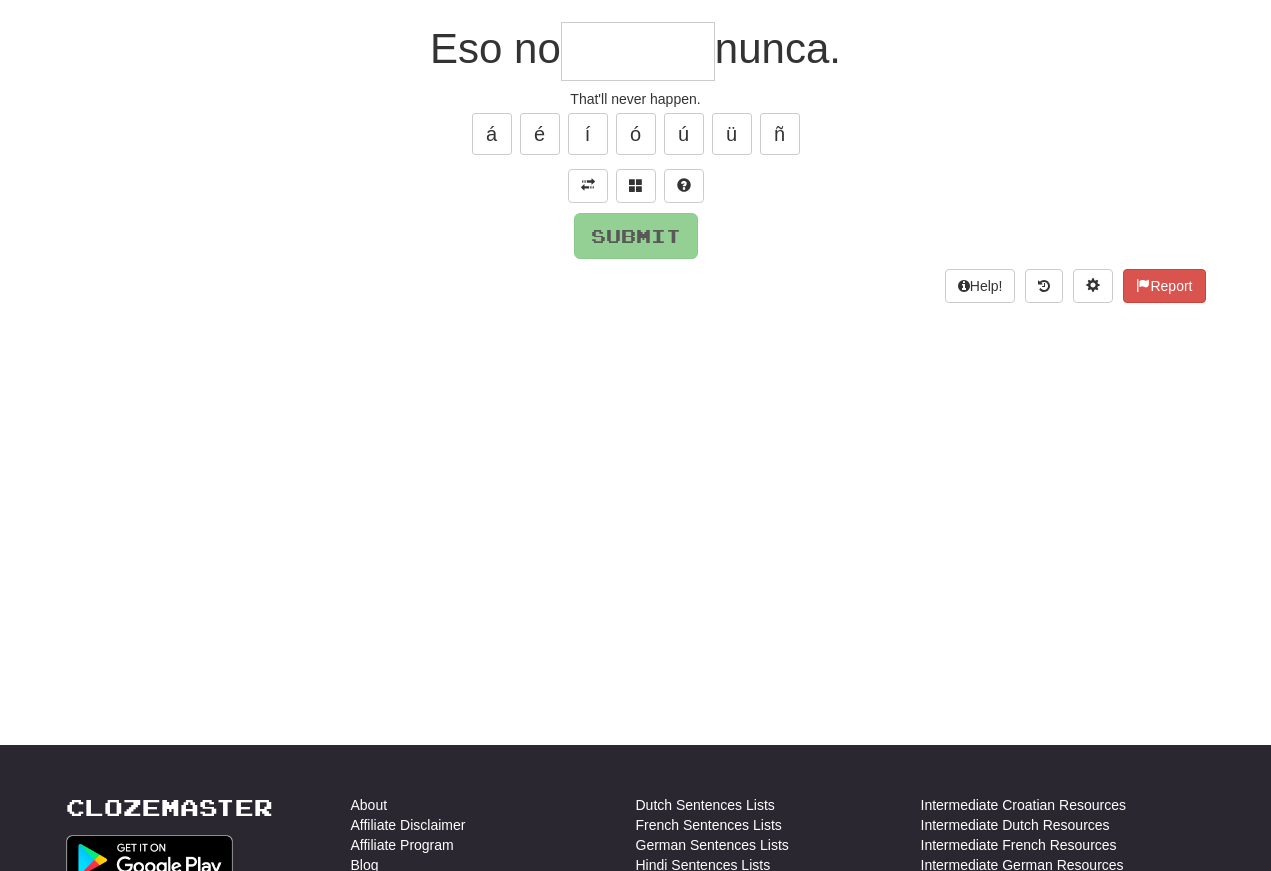 click at bounding box center [638, 51] 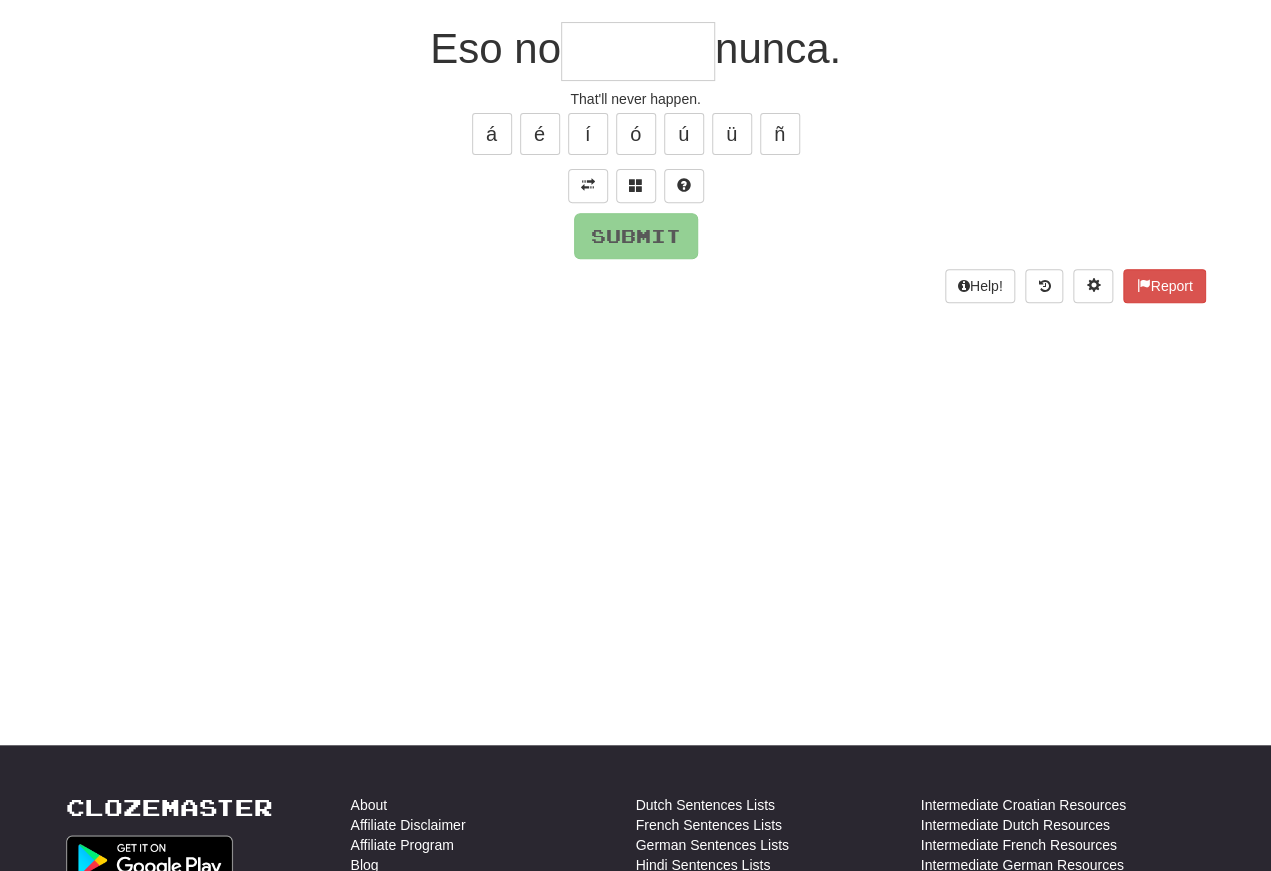 type on "*" 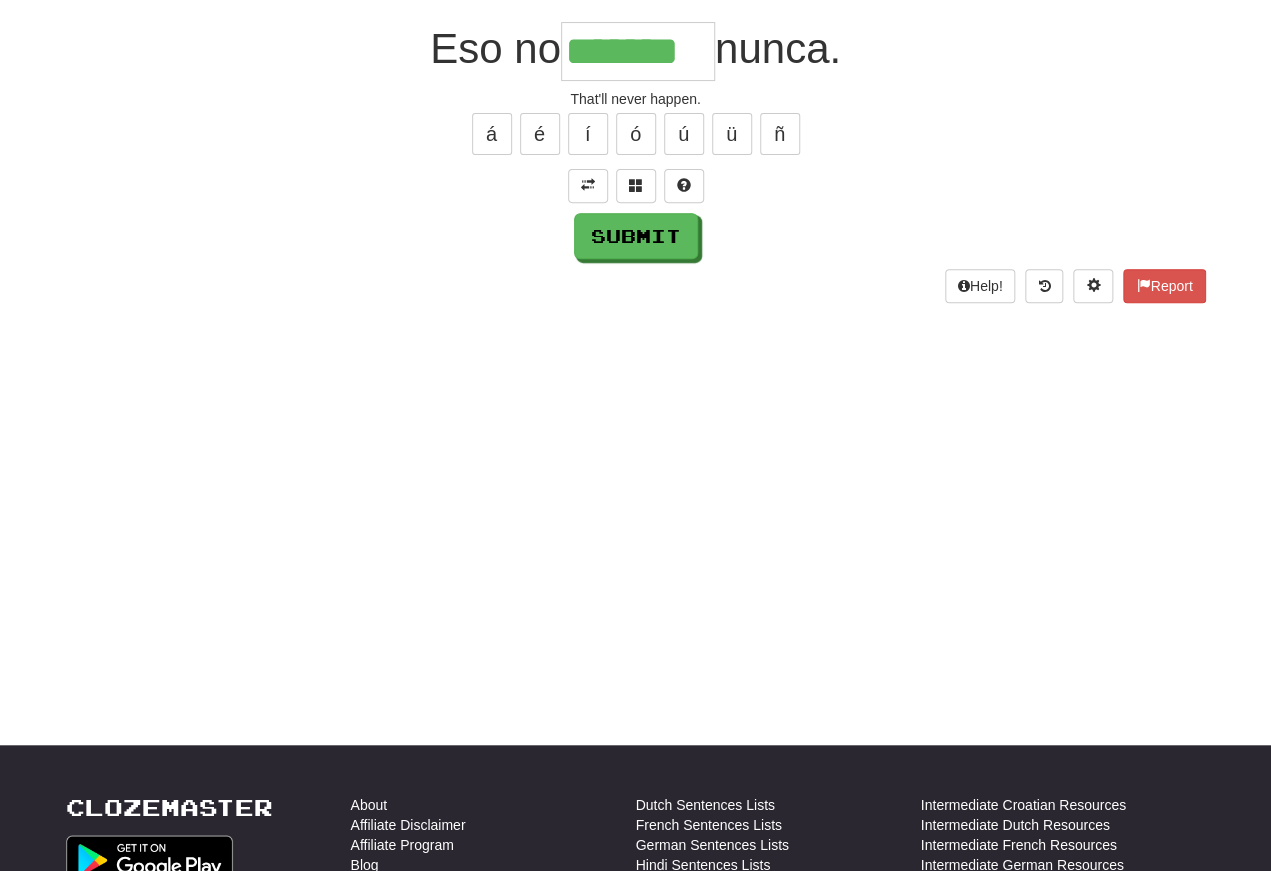 click on "/  Score:   44 50 %  Mastered Eso no  *******  nunca. That'll never happen. á é í ó ú ü ñ Submit  Help!  Report" at bounding box center (636, 124) 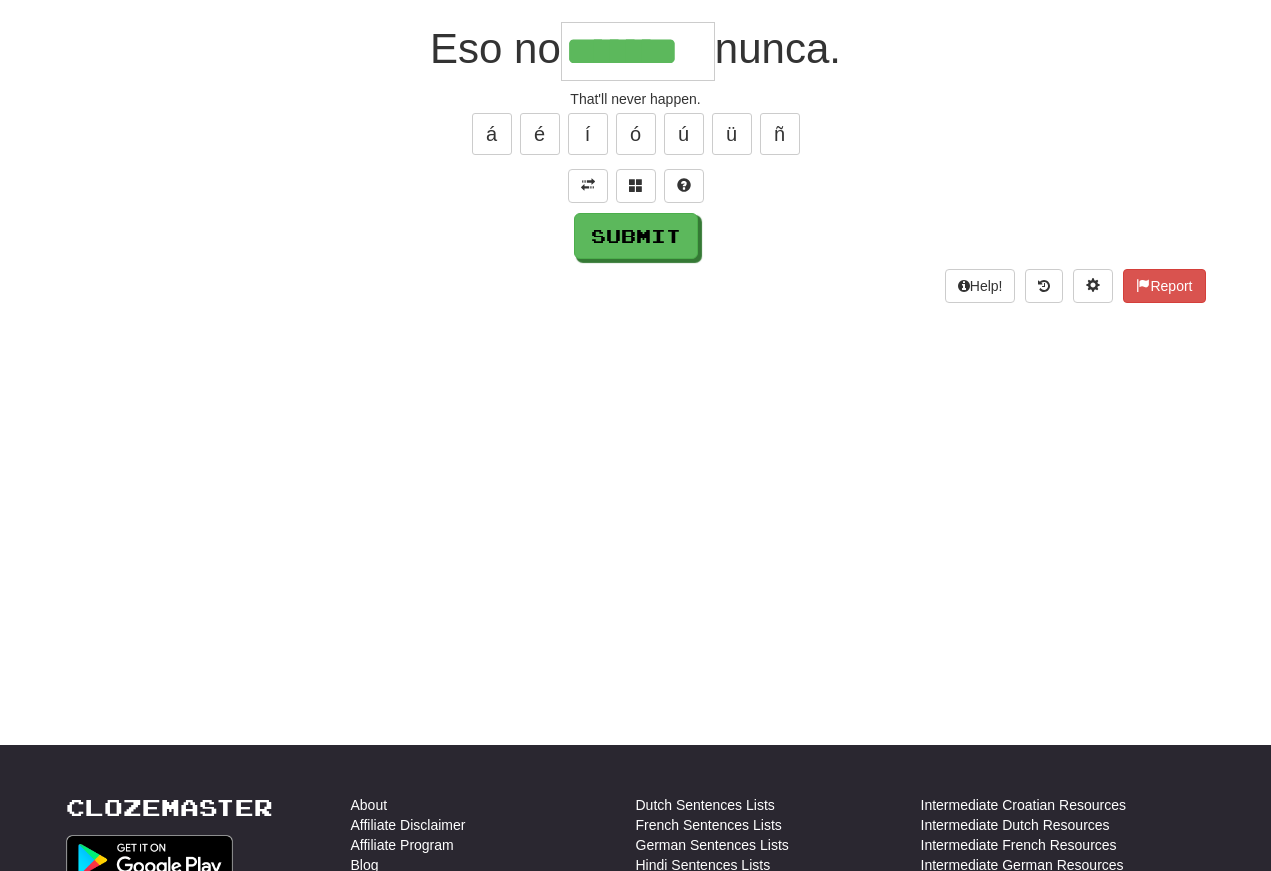 click on "*******" at bounding box center (638, 51) 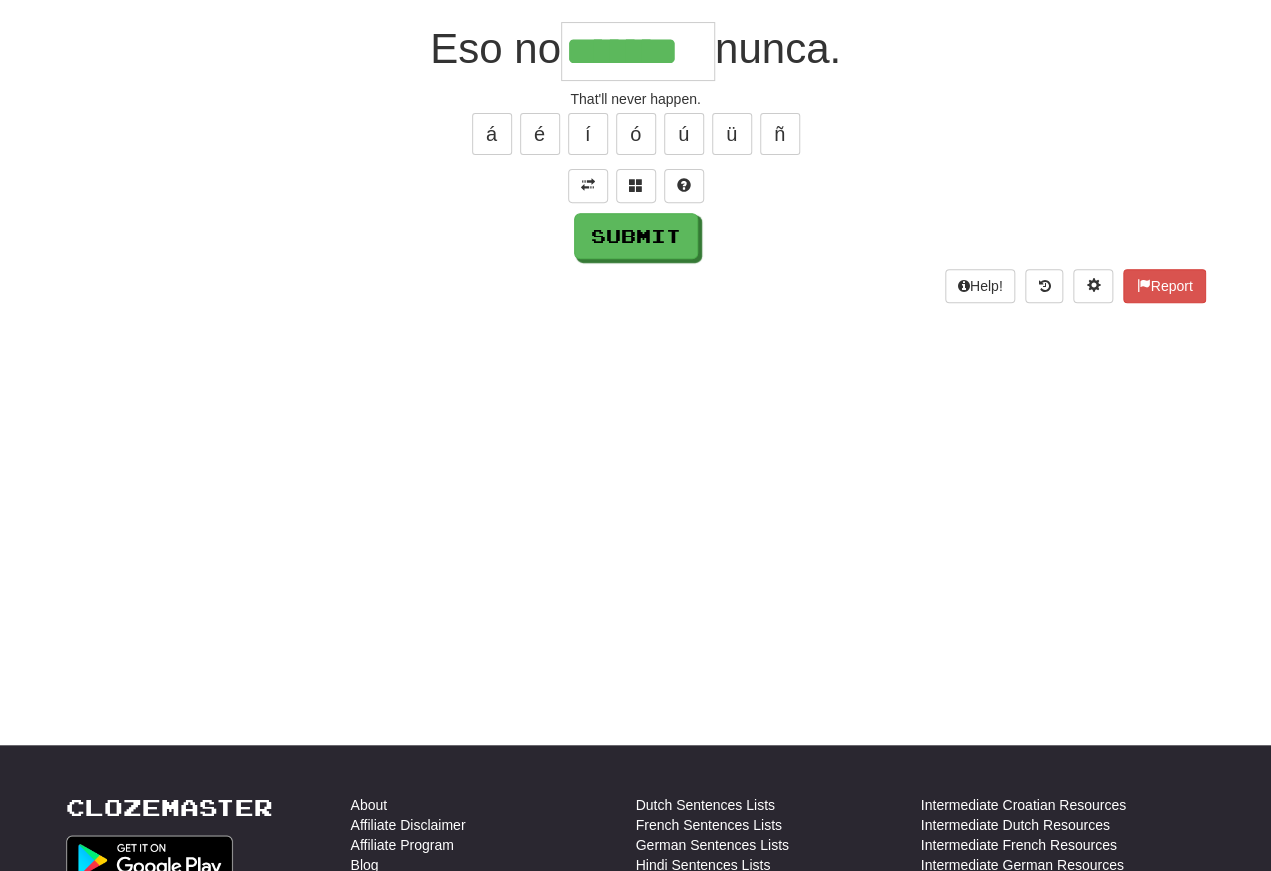 click on "á" at bounding box center (492, 134) 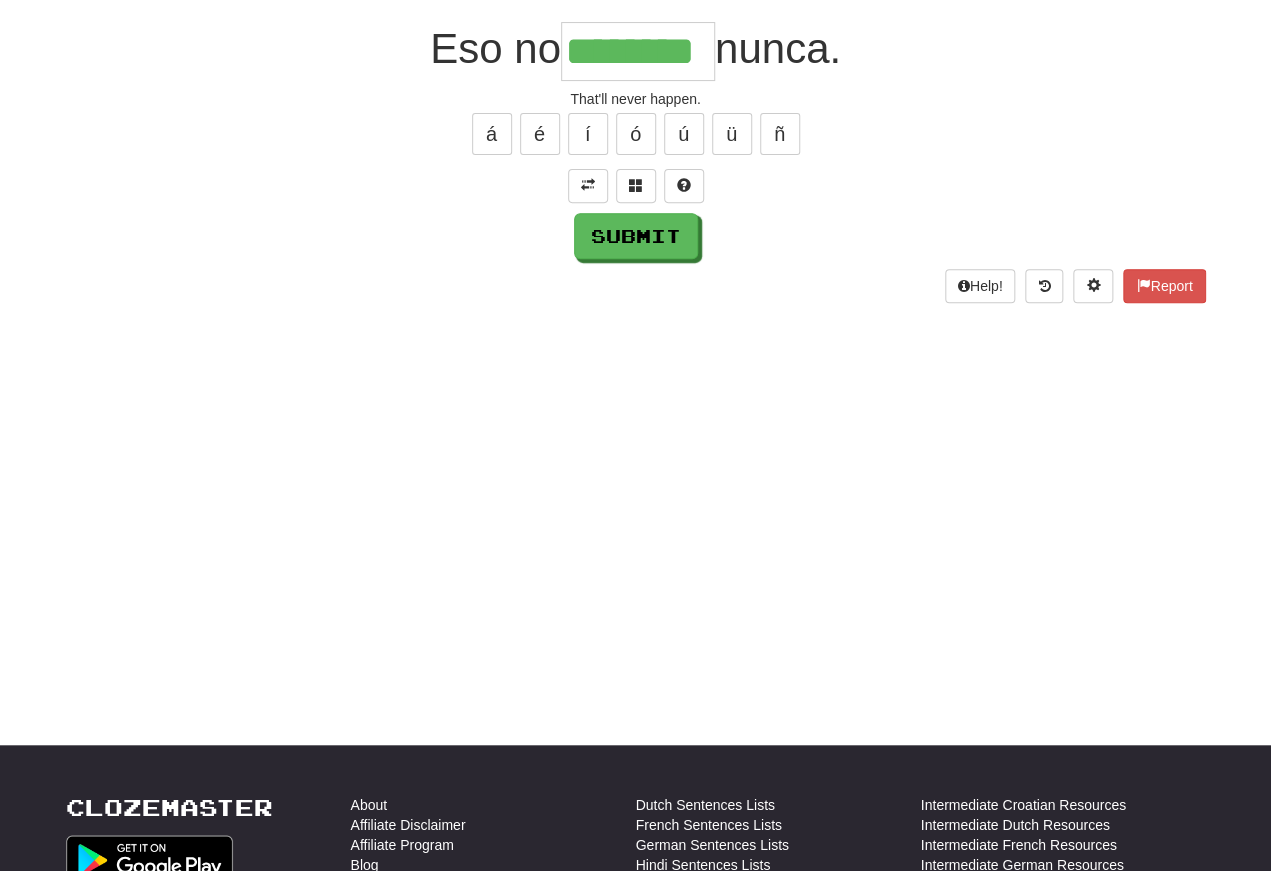 click on "Submit" at bounding box center (636, 236) 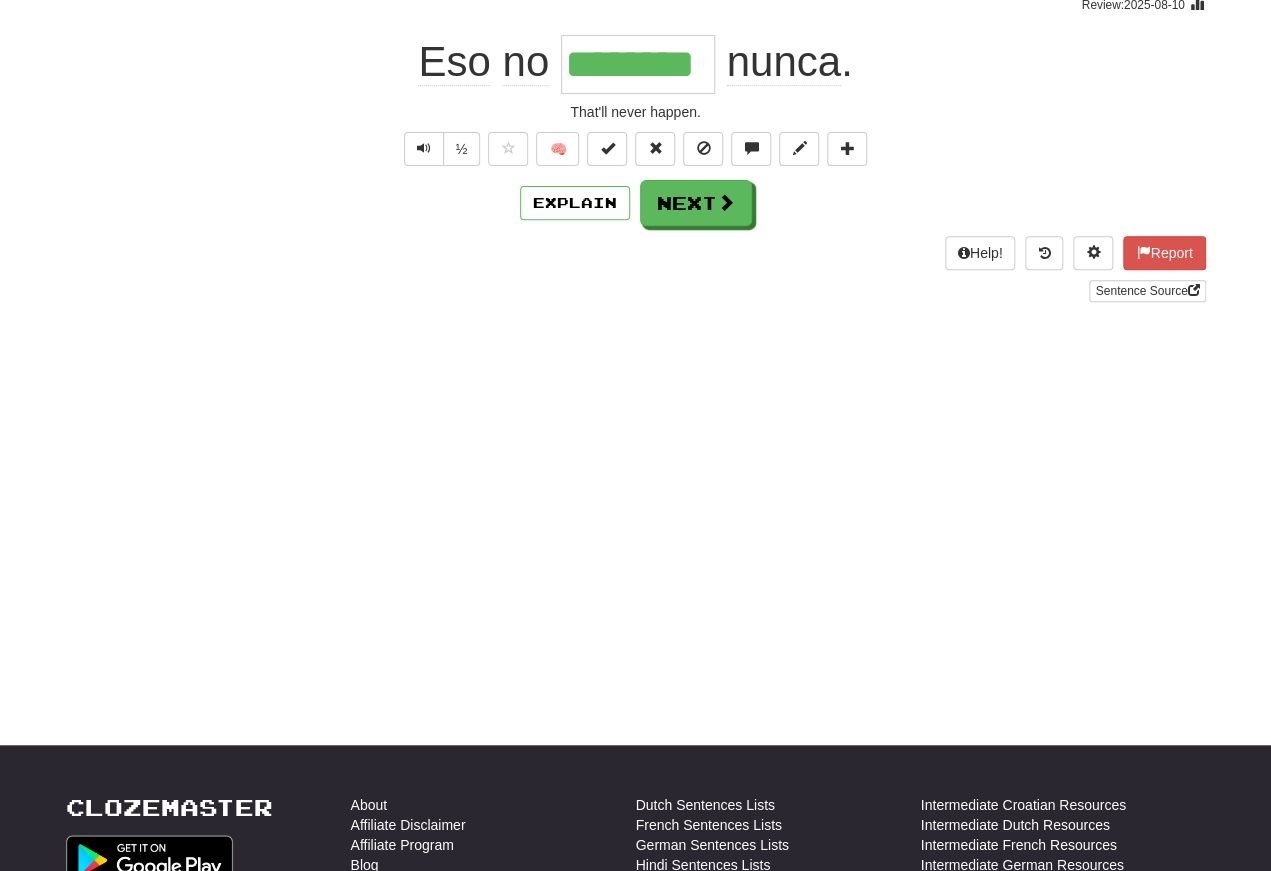 scroll, scrollTop: 176, scrollLeft: 0, axis: vertical 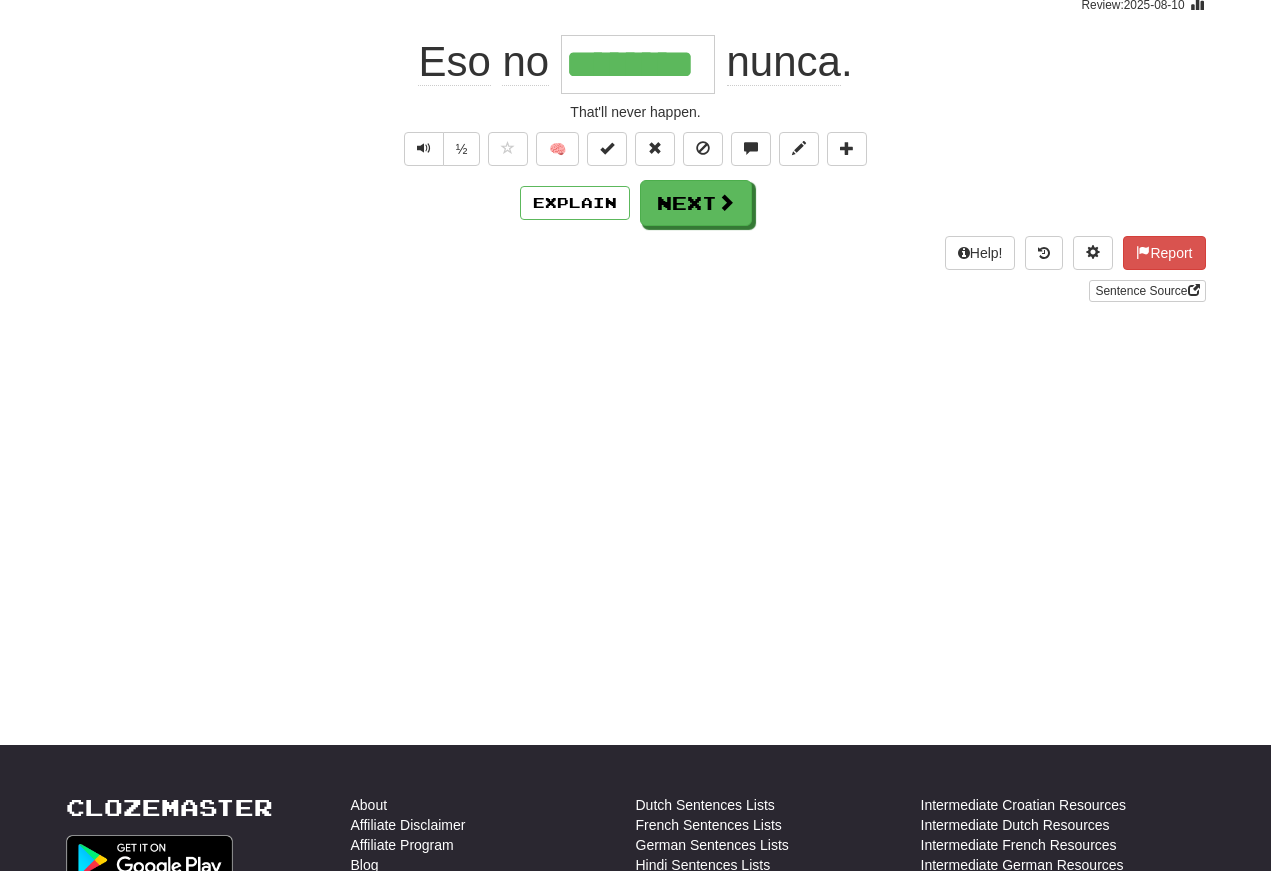 click at bounding box center (424, 148) 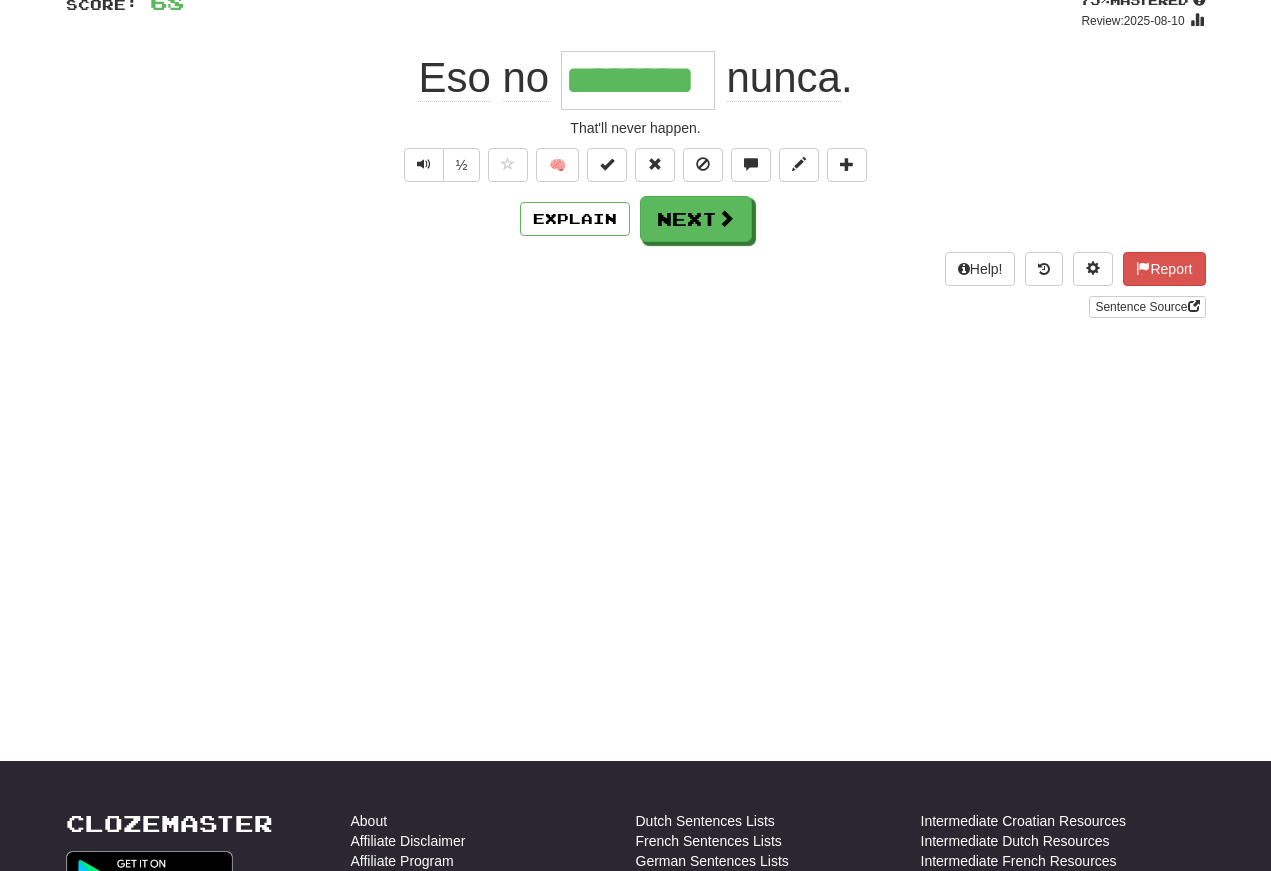 click at bounding box center (424, 165) 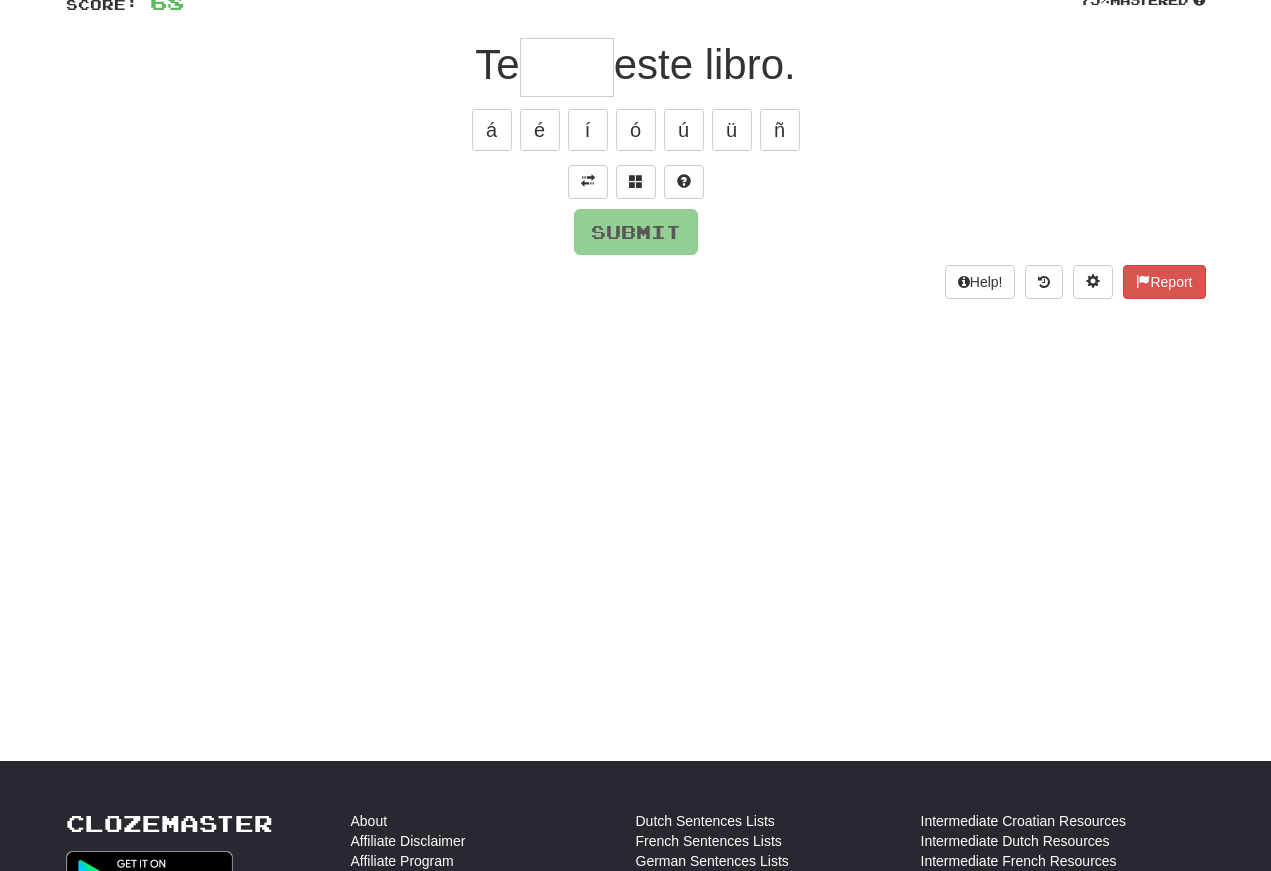 scroll, scrollTop: 160, scrollLeft: 0, axis: vertical 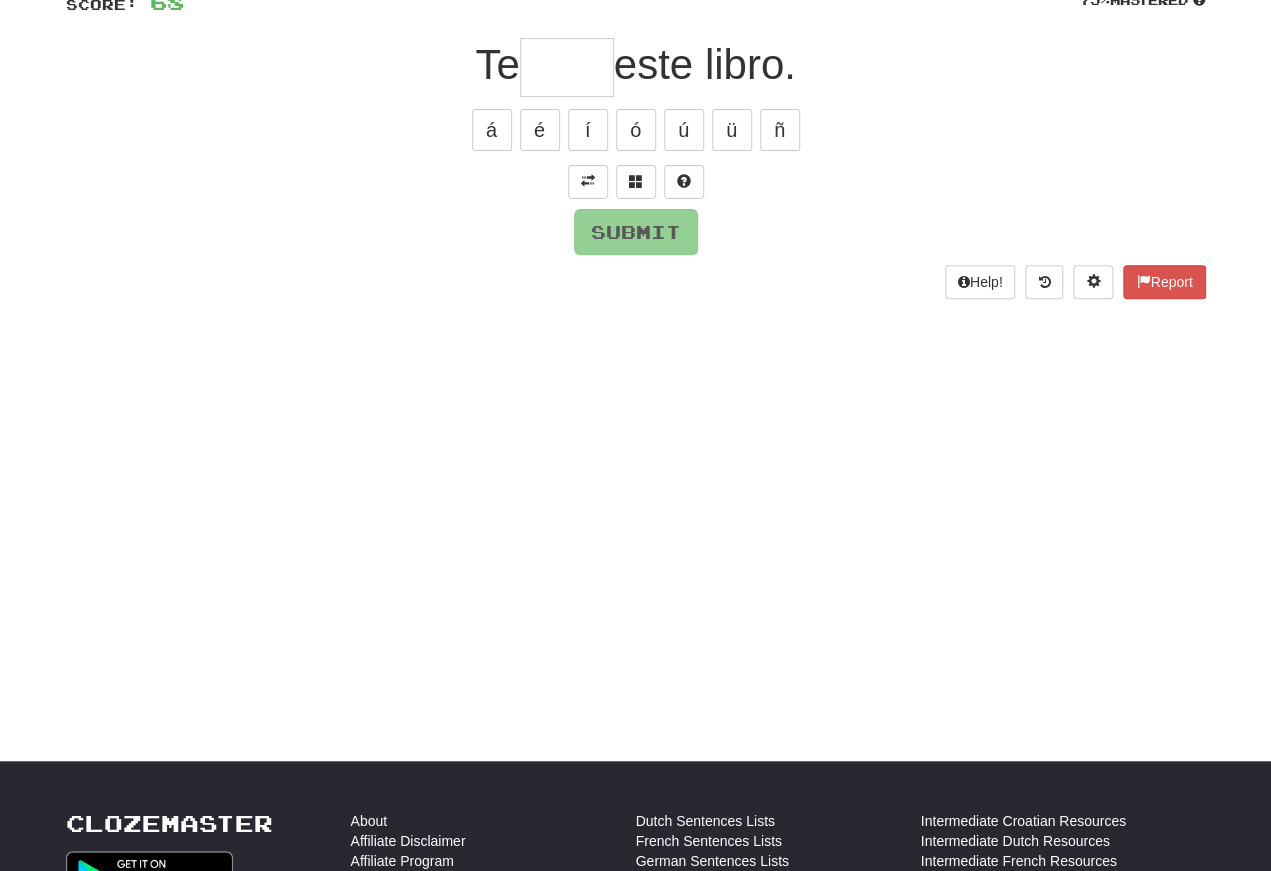 click at bounding box center (588, 181) 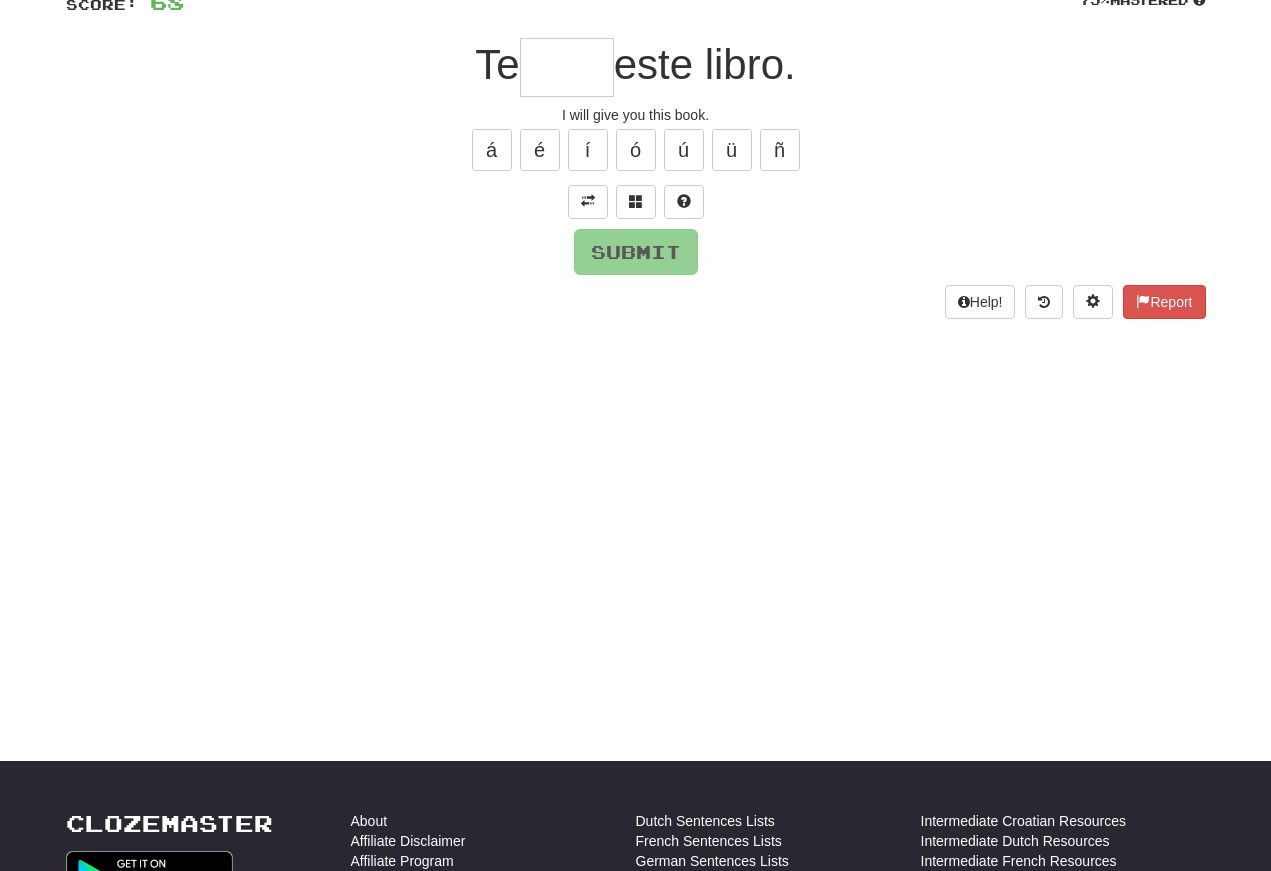 click at bounding box center (567, 67) 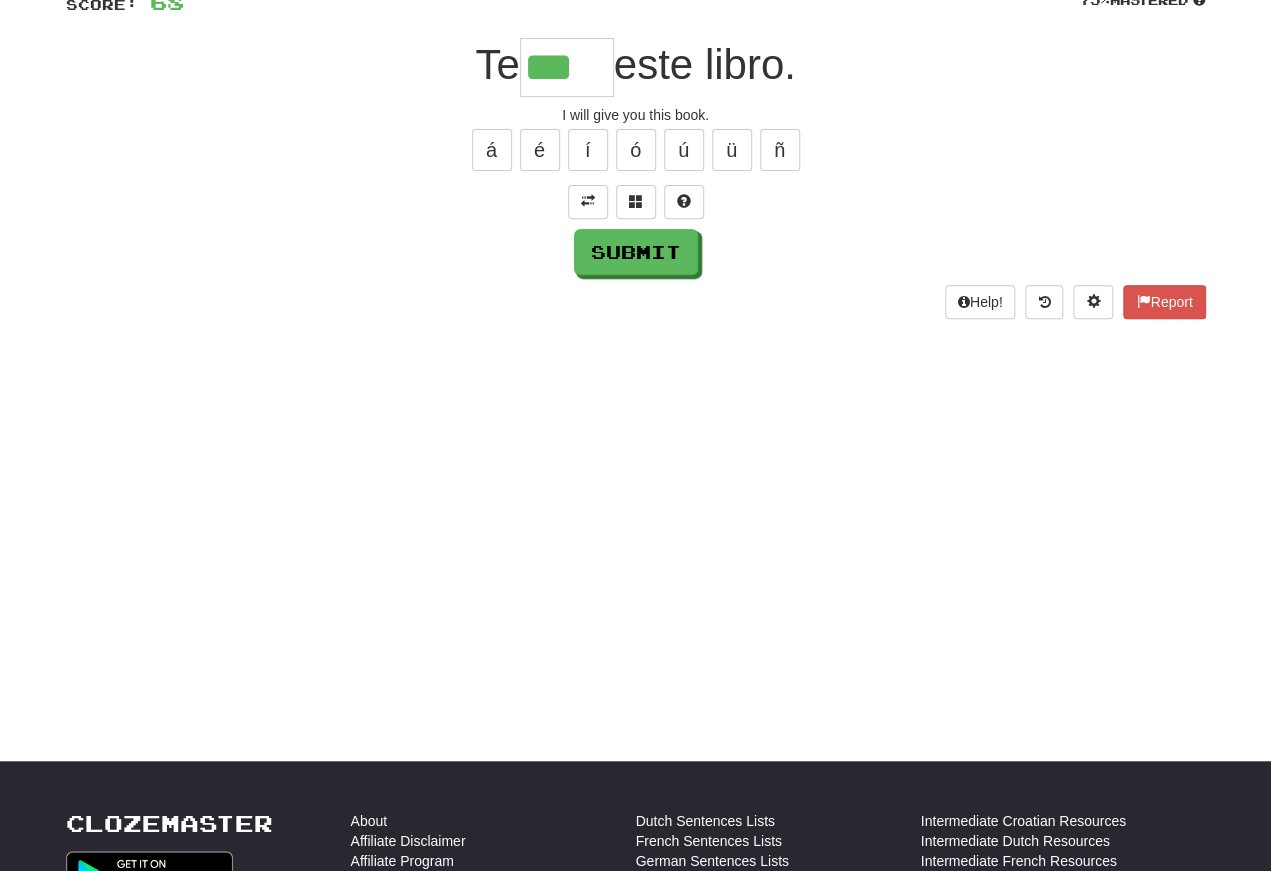 click on "é" at bounding box center [540, 150] 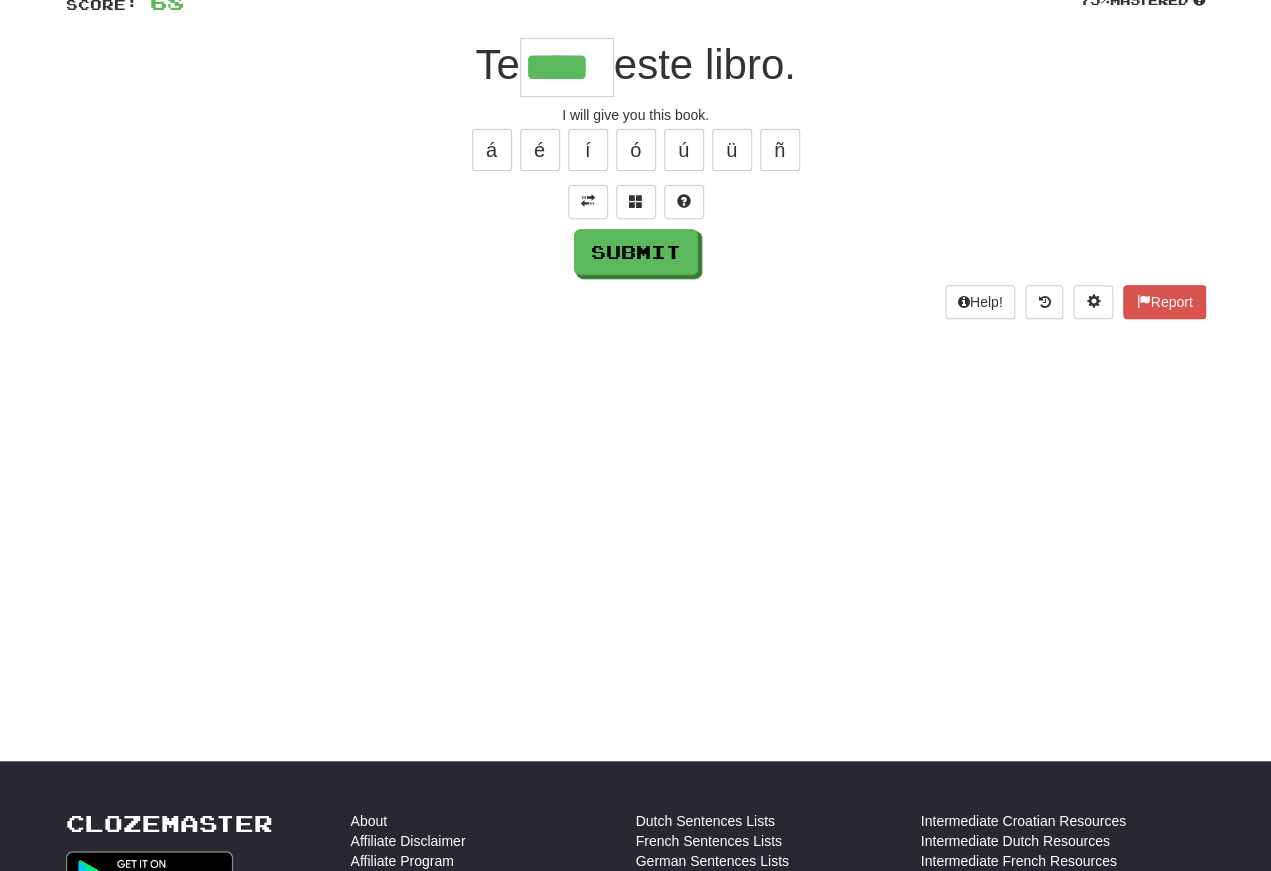 click on "Submit" at bounding box center [636, 252] 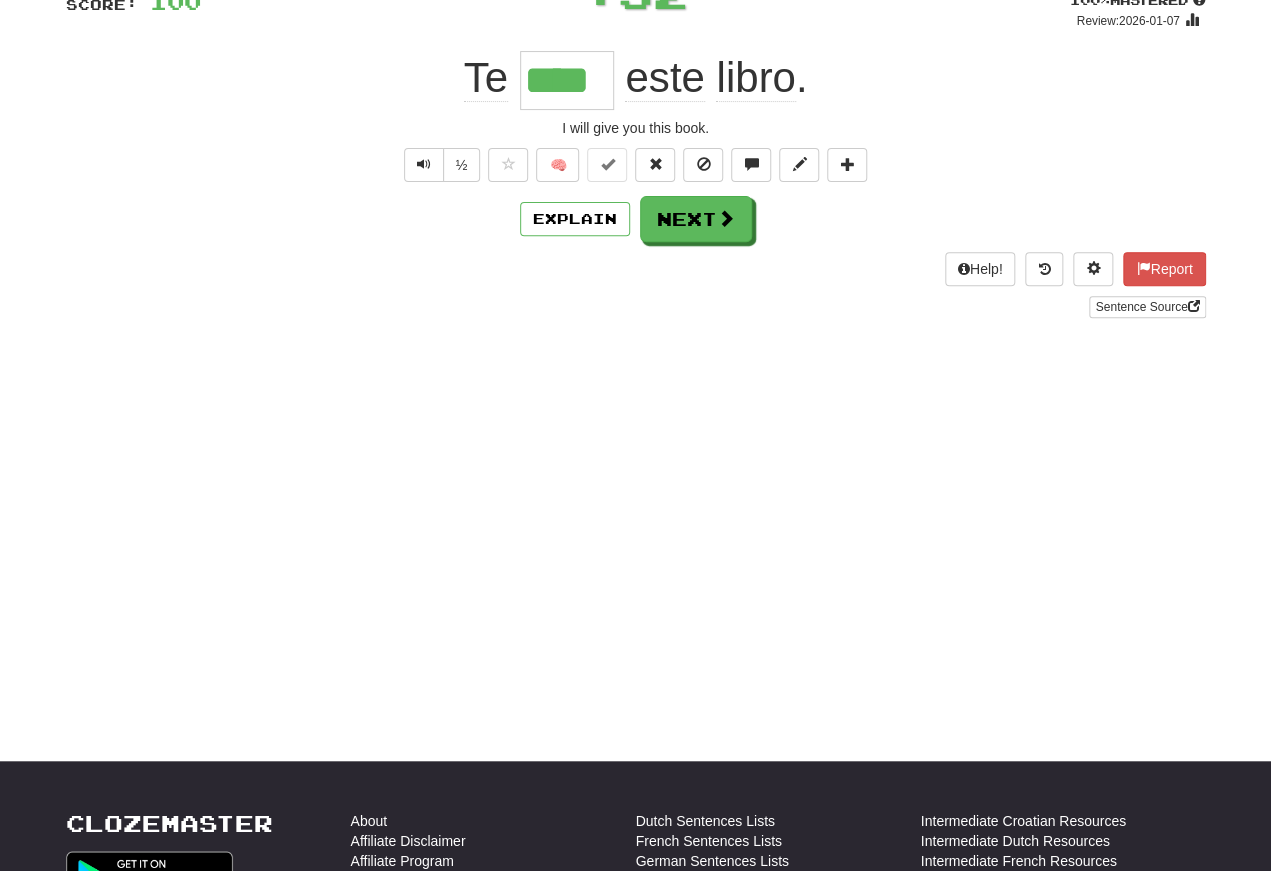 scroll, scrollTop: 160, scrollLeft: 0, axis: vertical 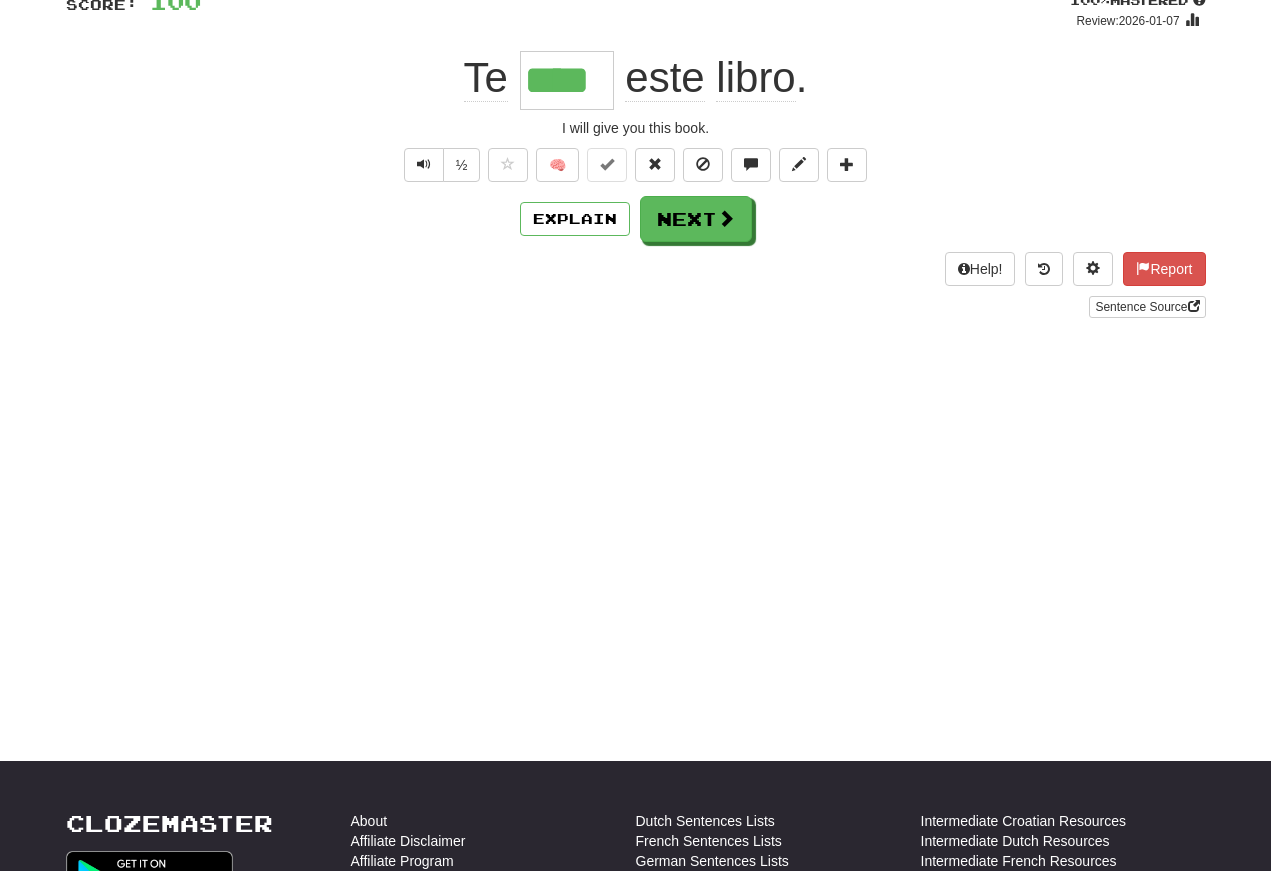 click at bounding box center [424, 164] 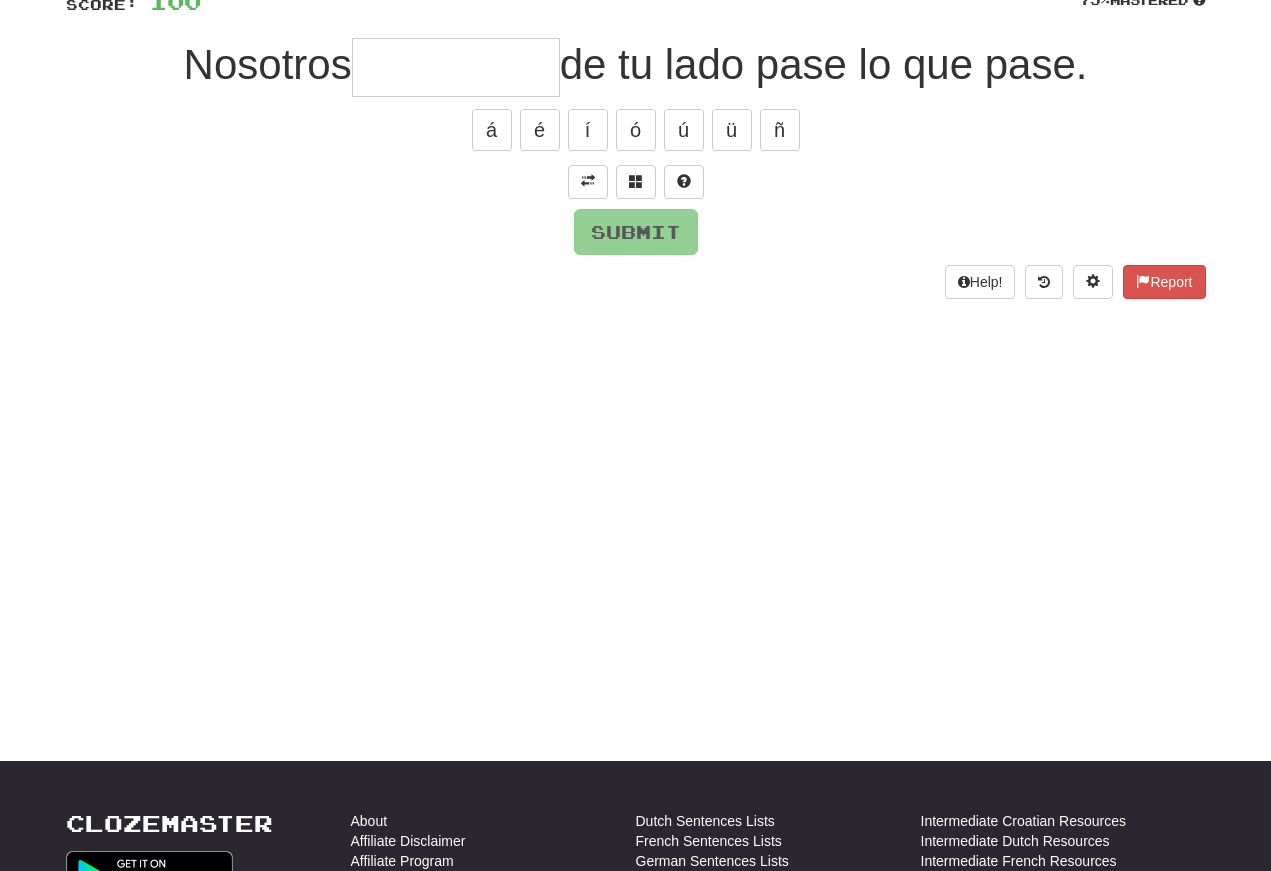 scroll, scrollTop: 160, scrollLeft: 0, axis: vertical 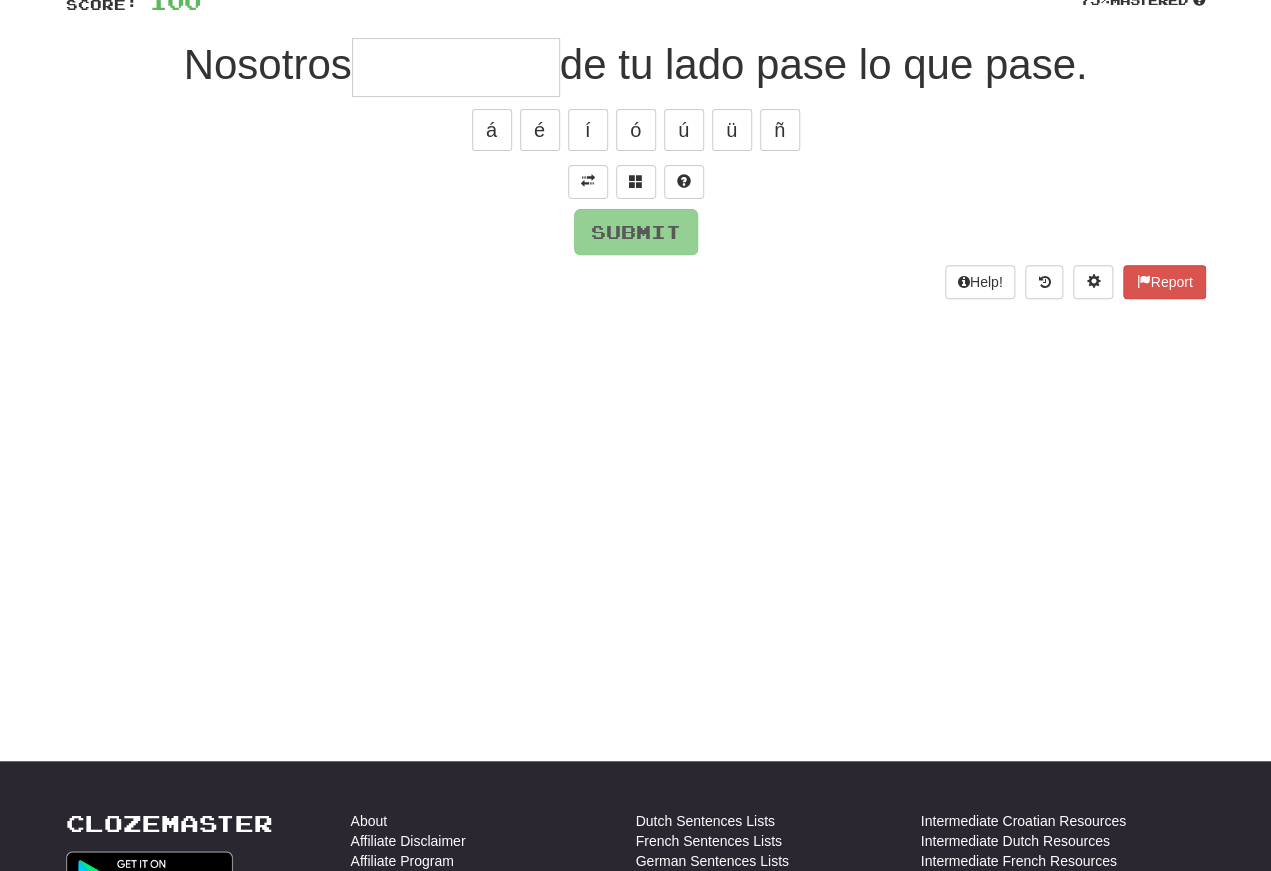 click at bounding box center (588, 181) 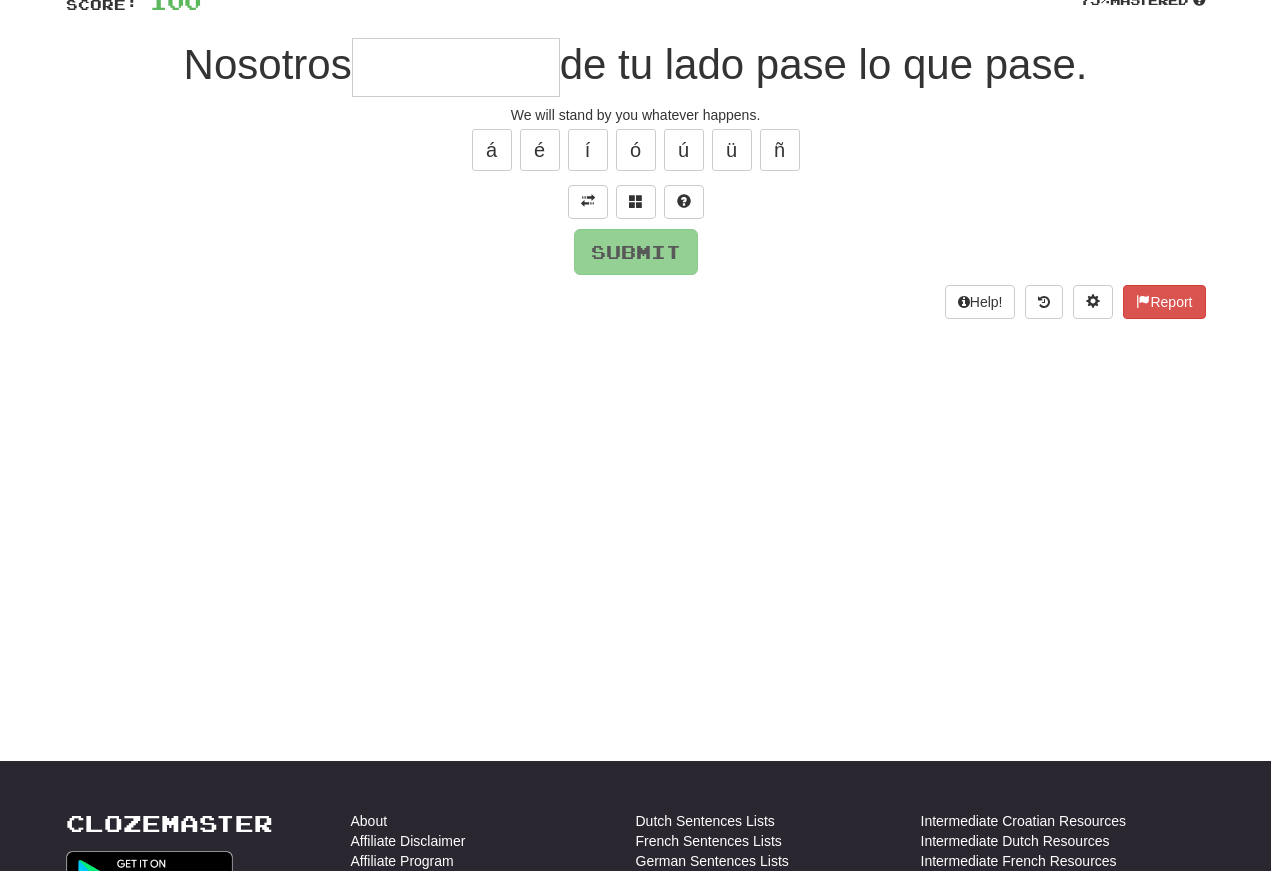 click at bounding box center (456, 67) 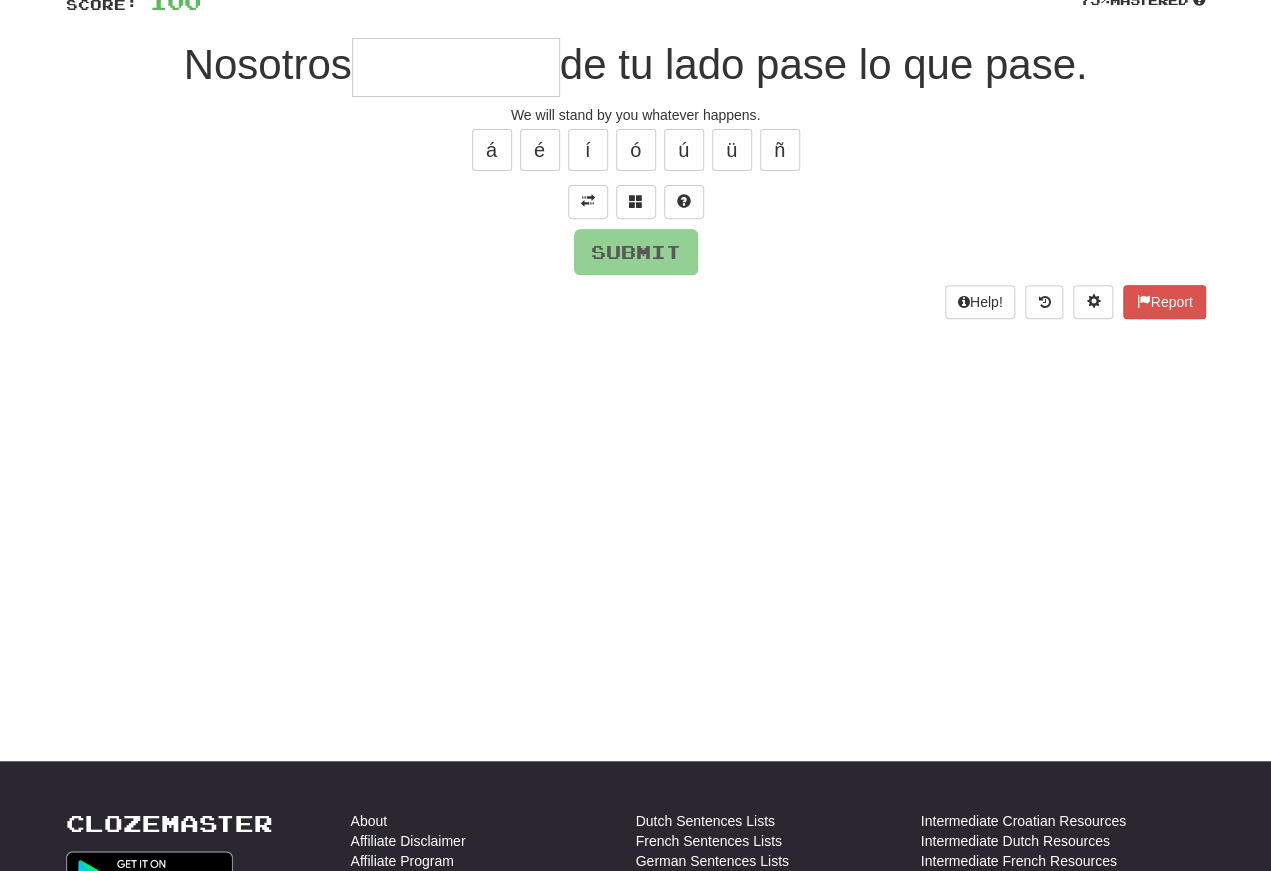 type on "*" 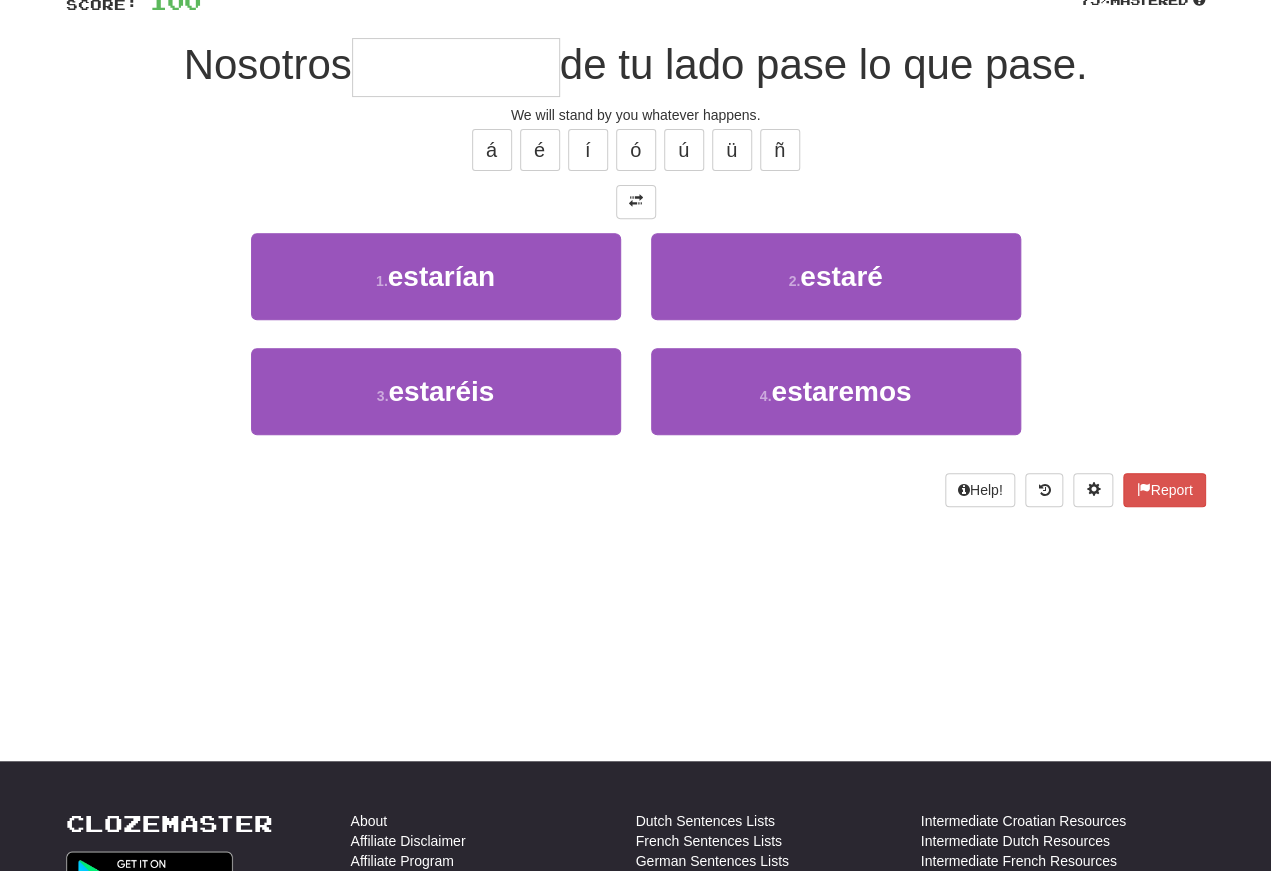 click on "4 .  estaremos" at bounding box center (836, 391) 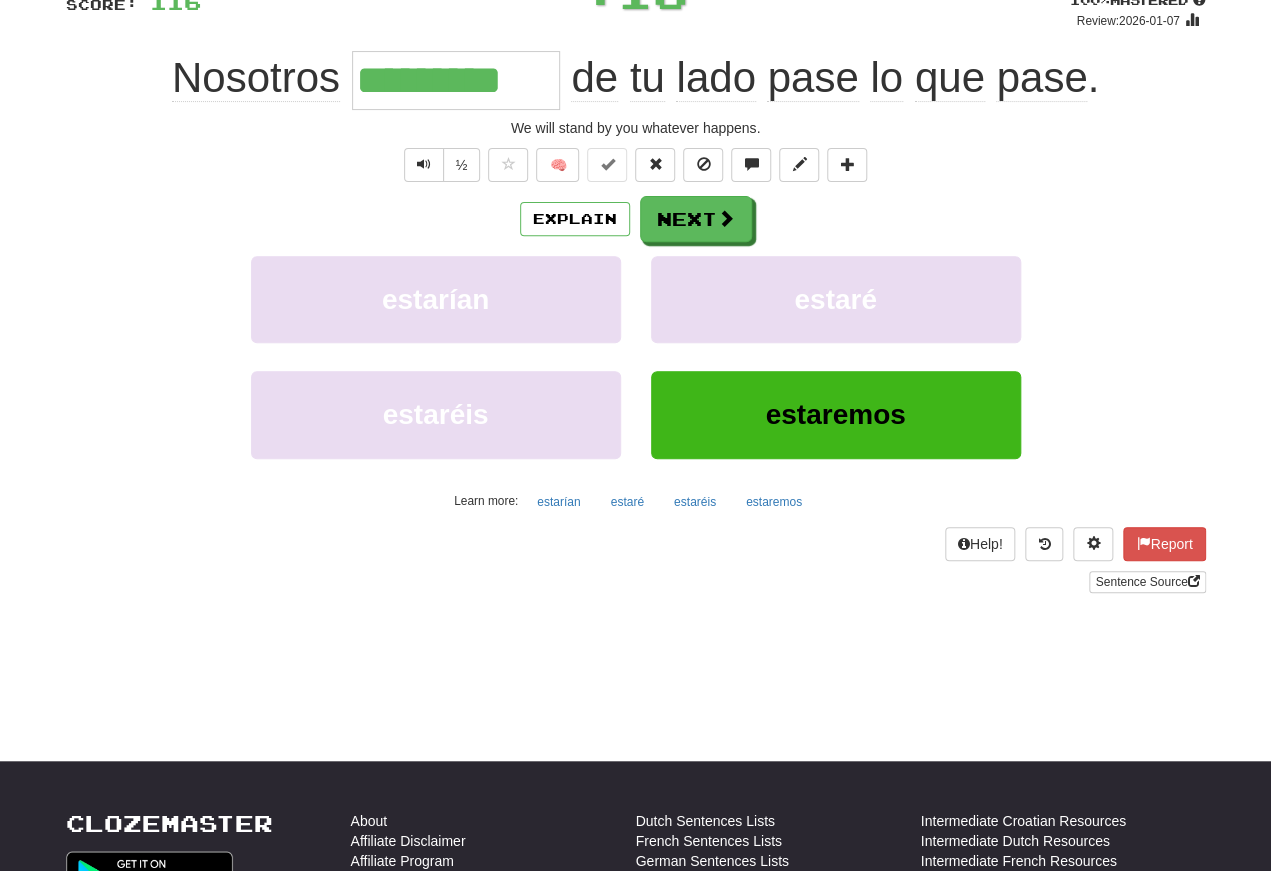 scroll, scrollTop: 160, scrollLeft: 0, axis: vertical 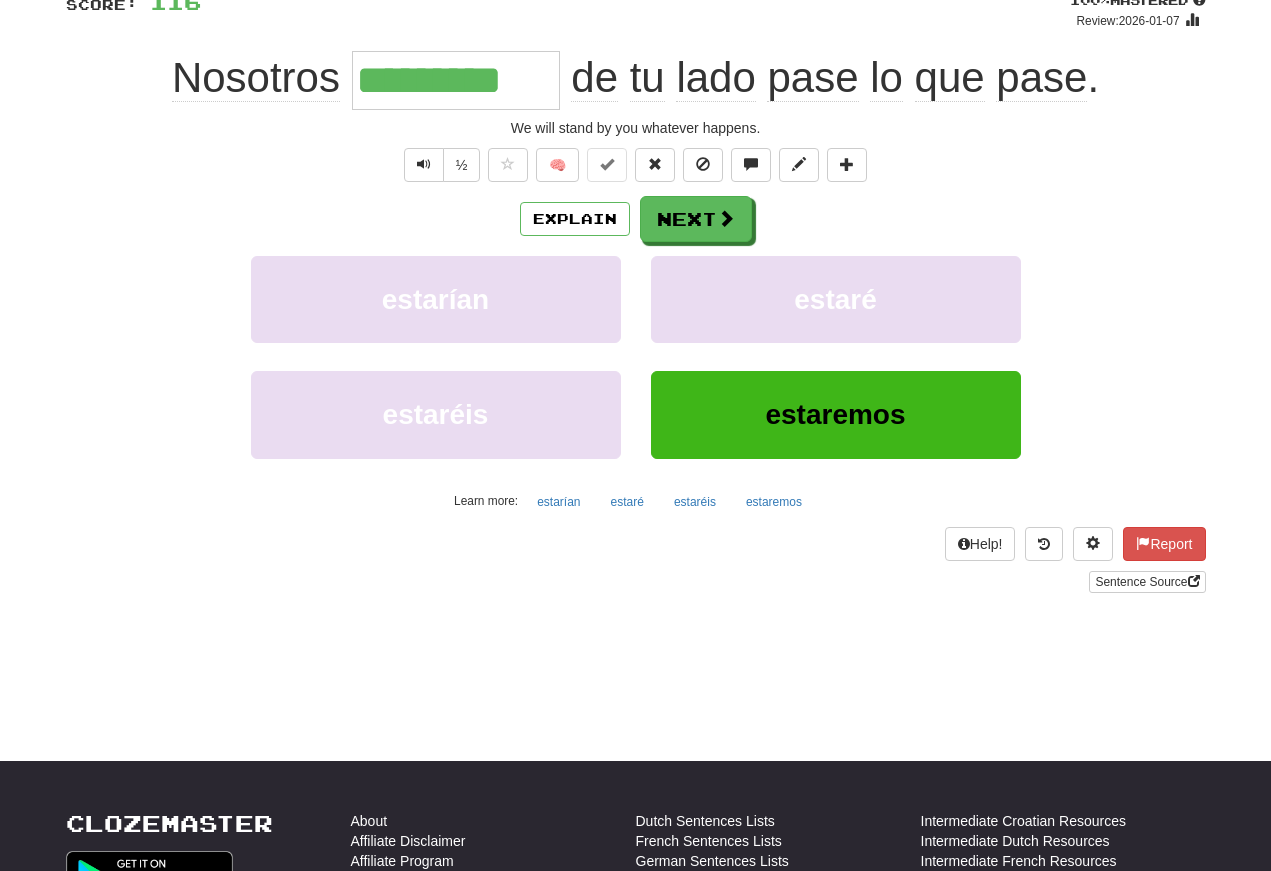 click at bounding box center (424, 164) 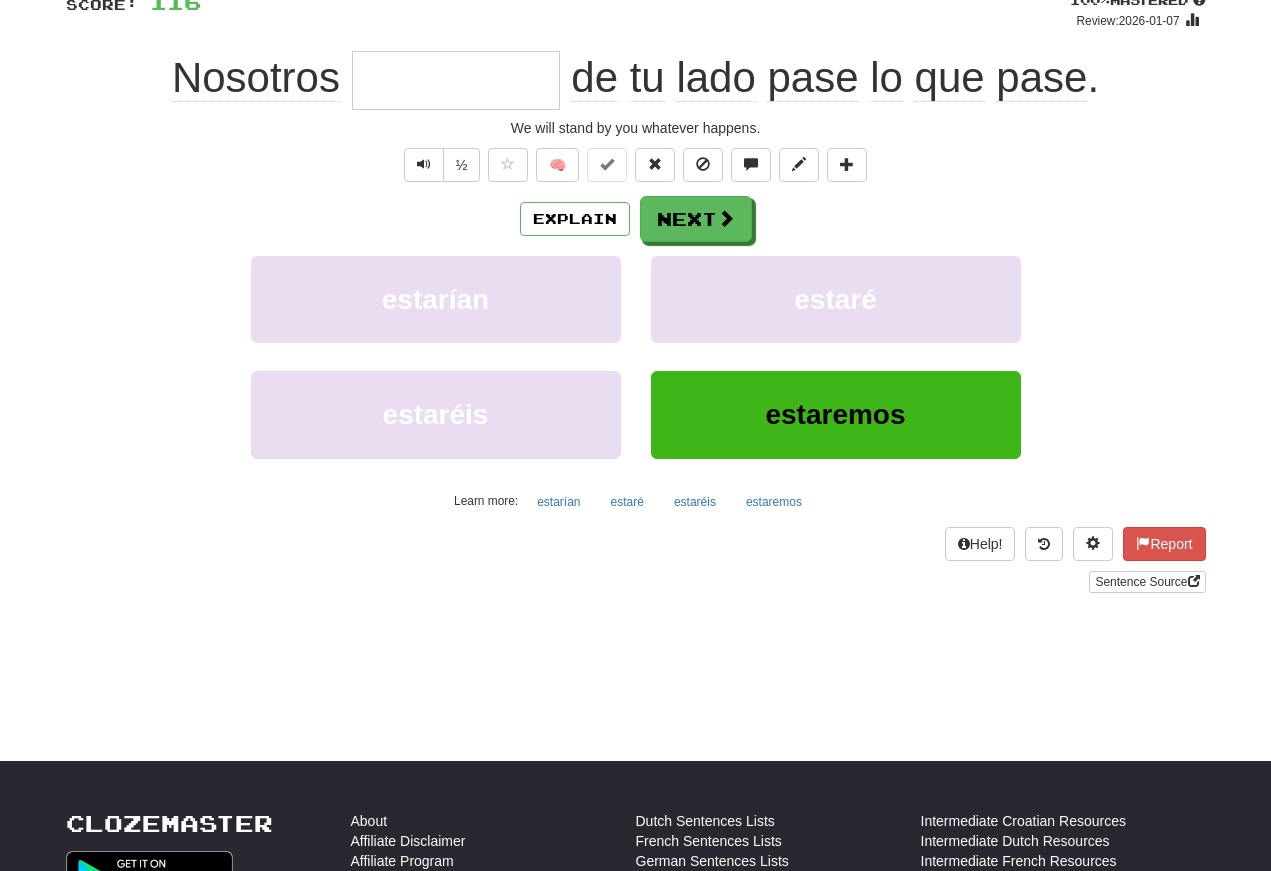 scroll, scrollTop: 160, scrollLeft: 0, axis: vertical 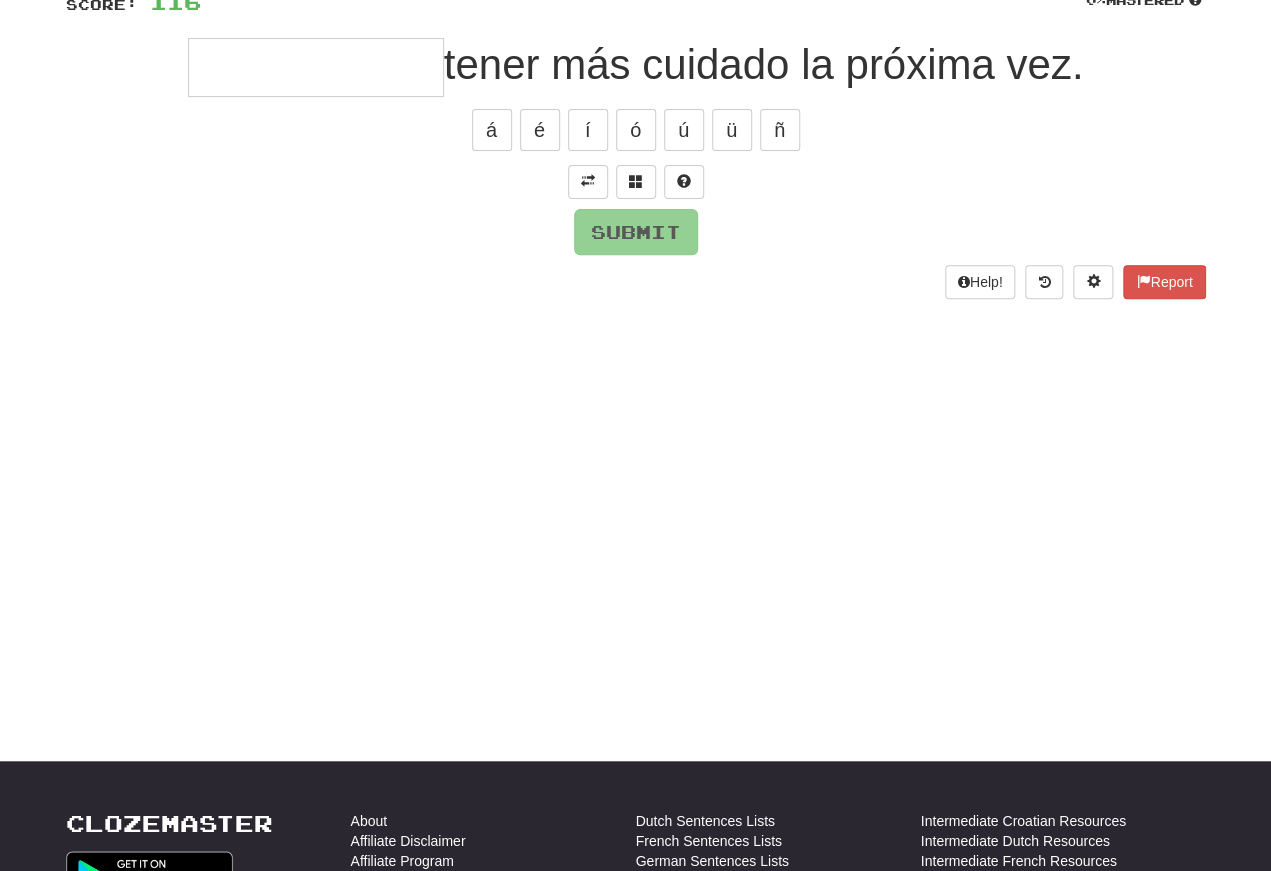 click at bounding box center [588, 181] 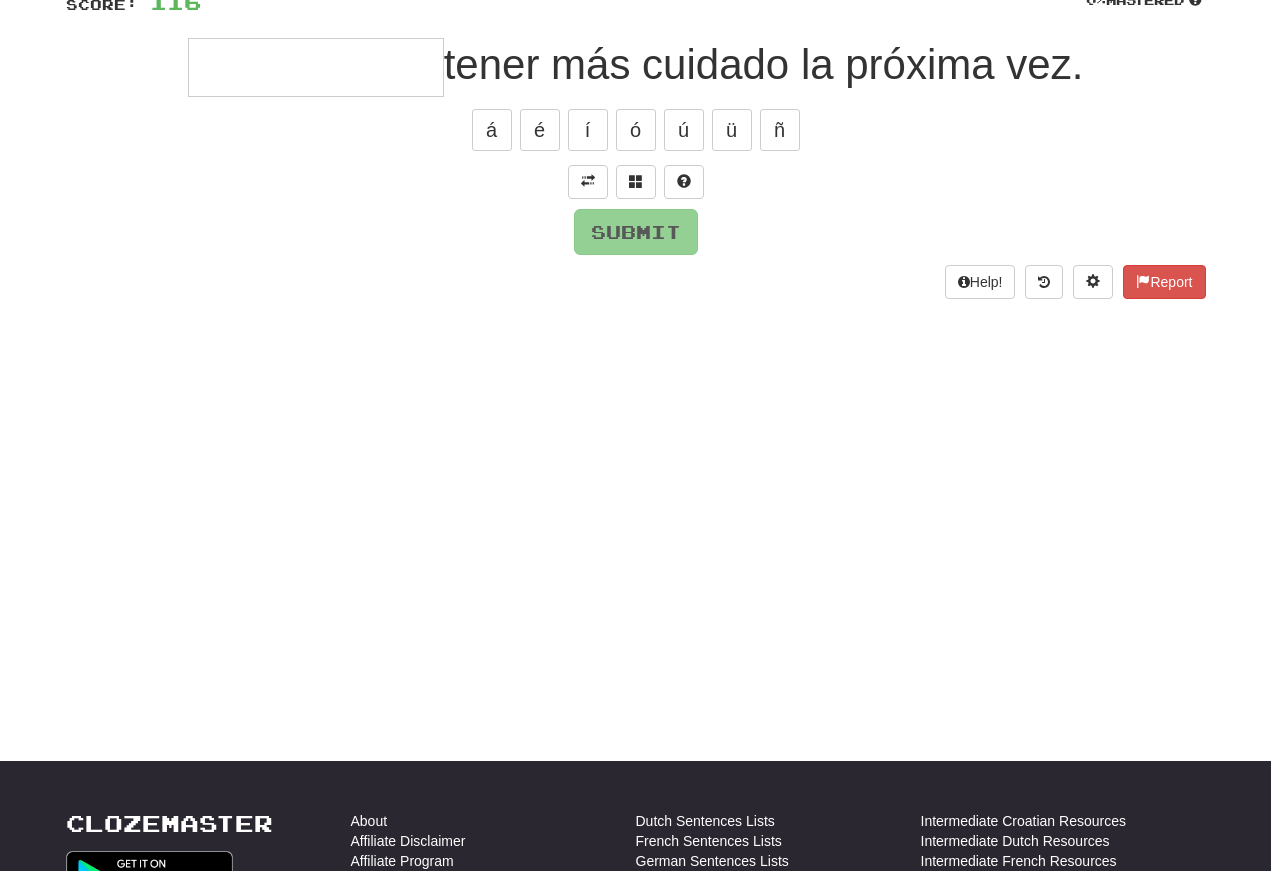 scroll, scrollTop: 160, scrollLeft: 0, axis: vertical 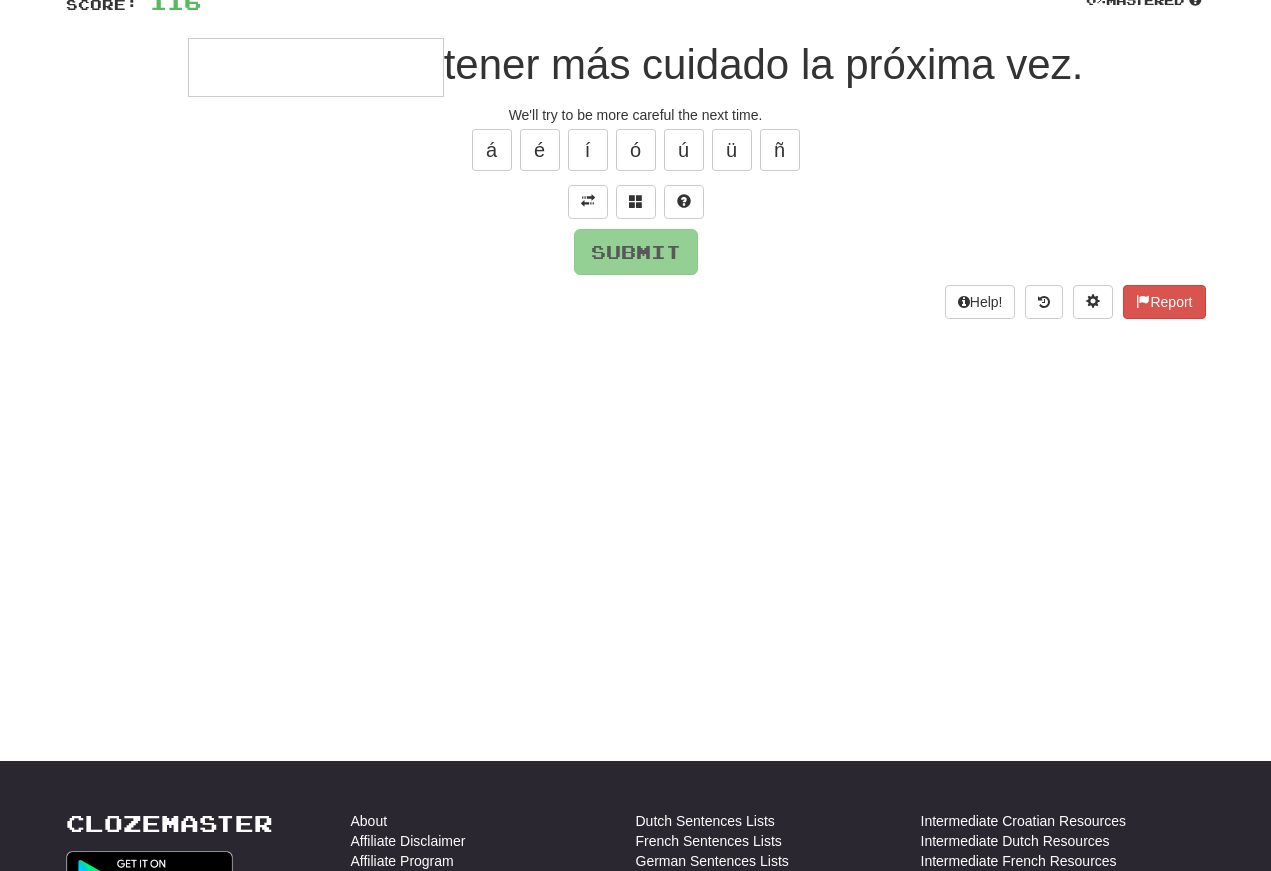 click at bounding box center (316, 67) 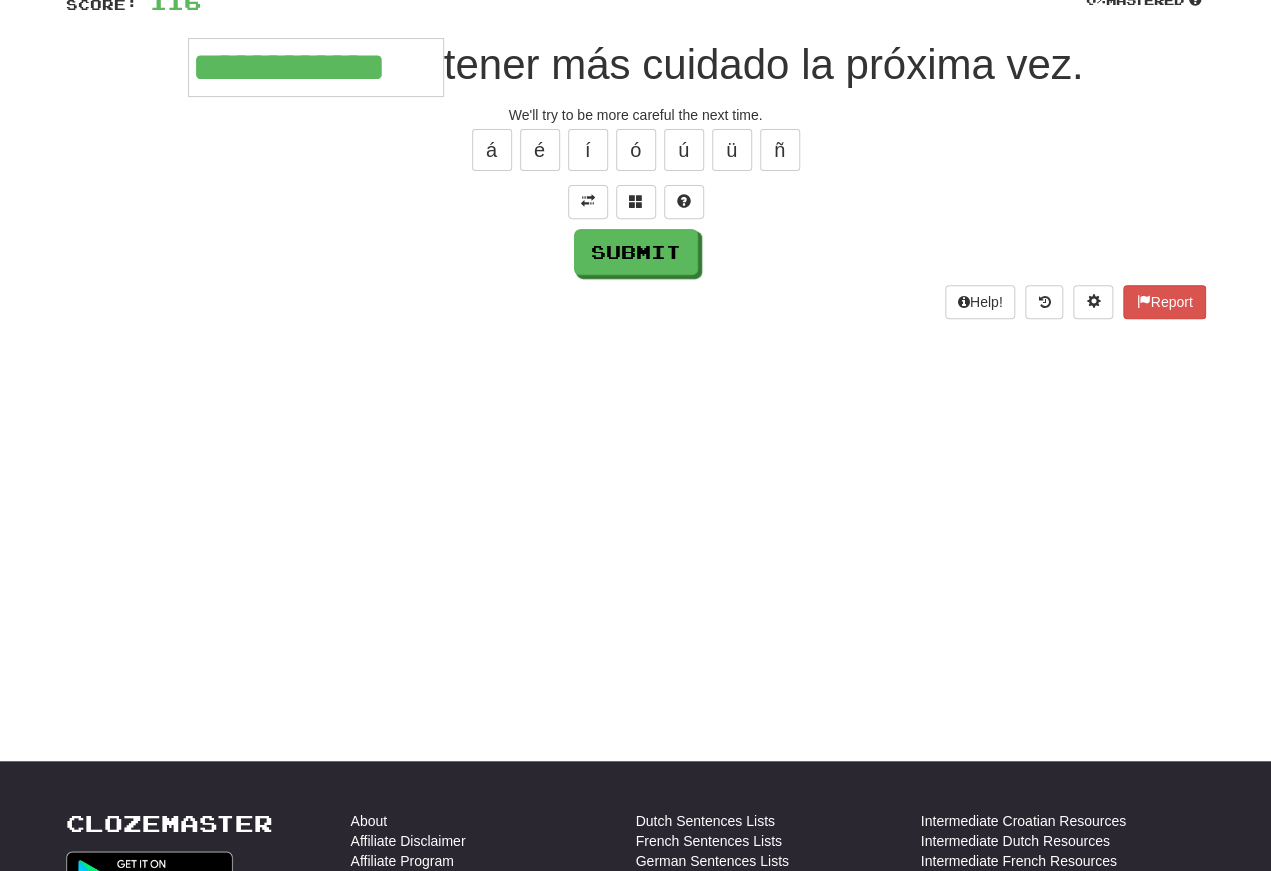 click on "Submit" at bounding box center [636, 252] 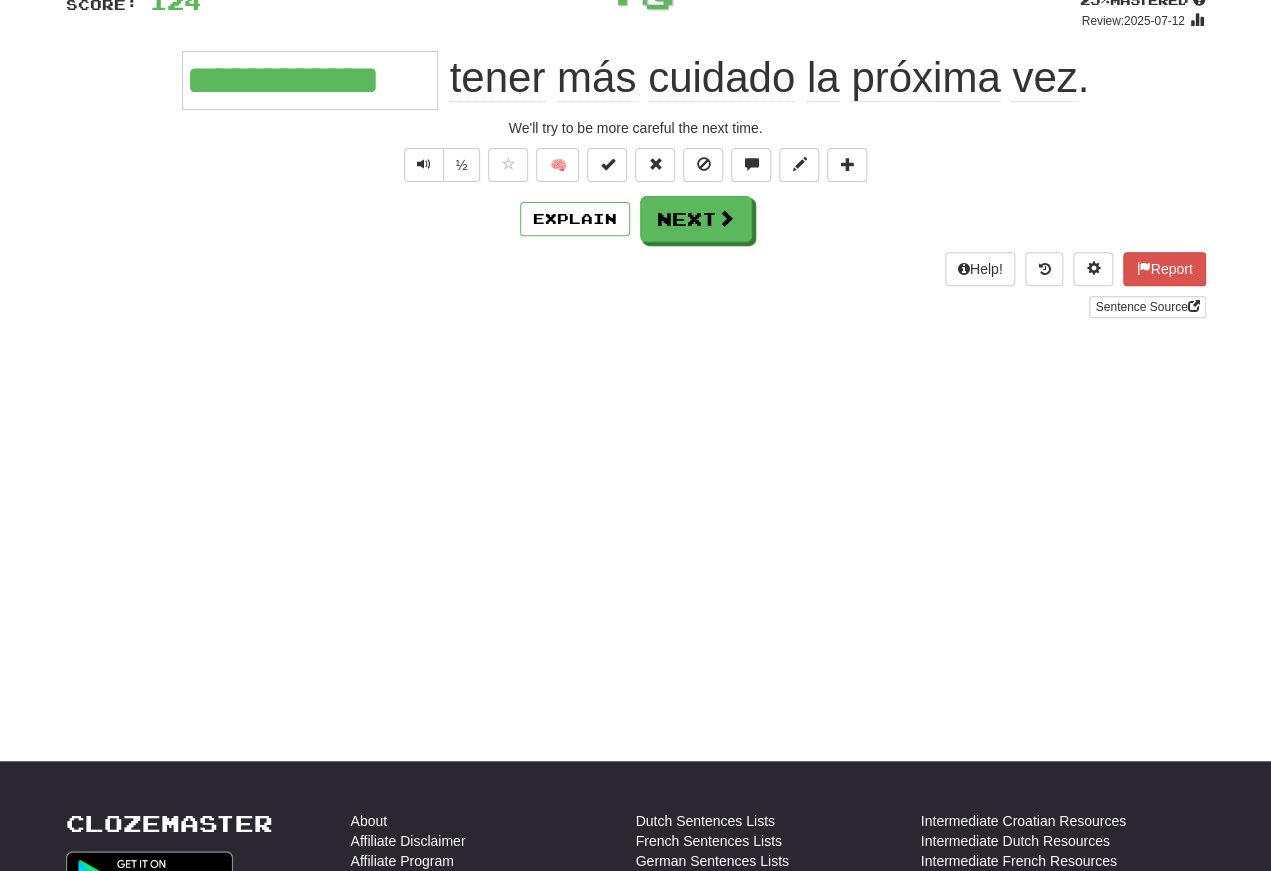 scroll, scrollTop: 160, scrollLeft: 0, axis: vertical 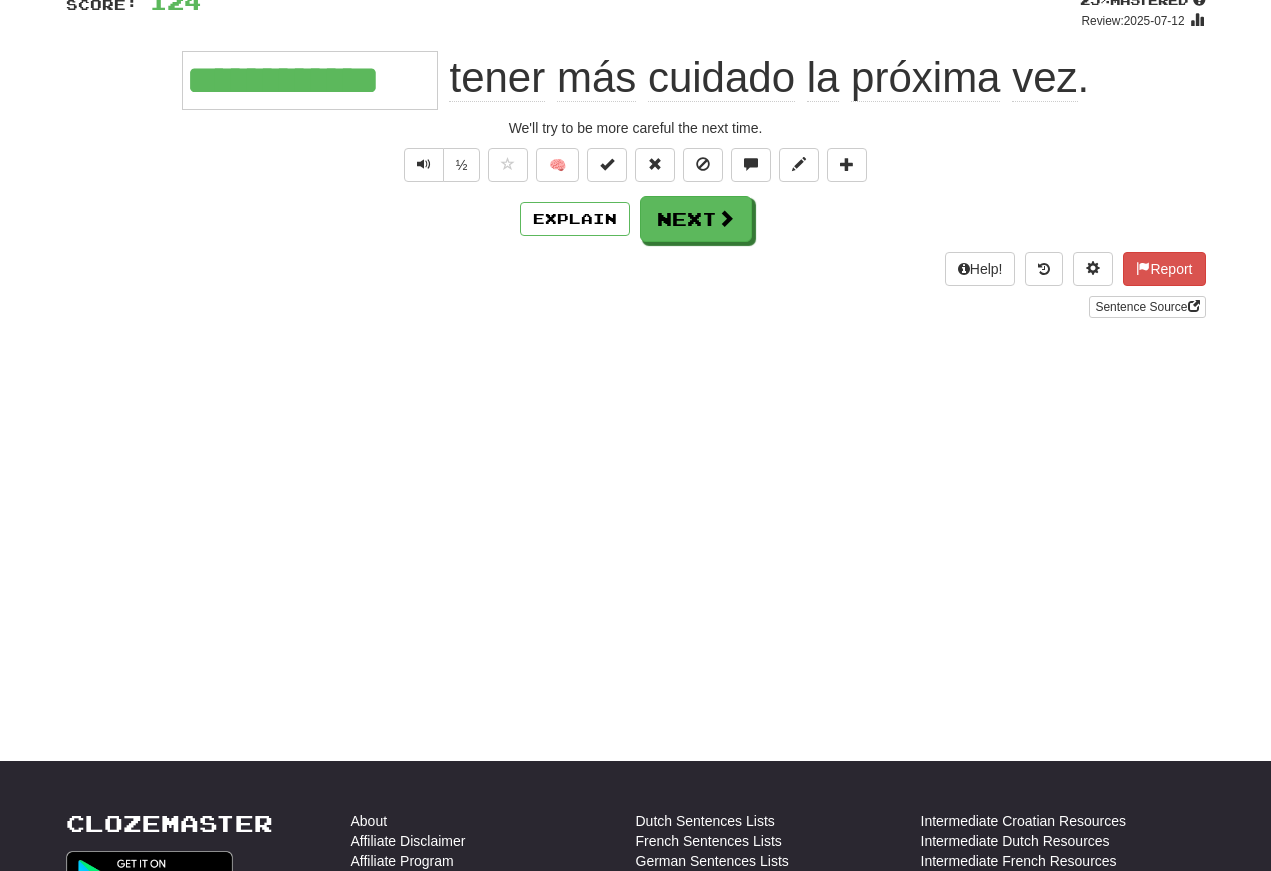 click at bounding box center [424, 165] 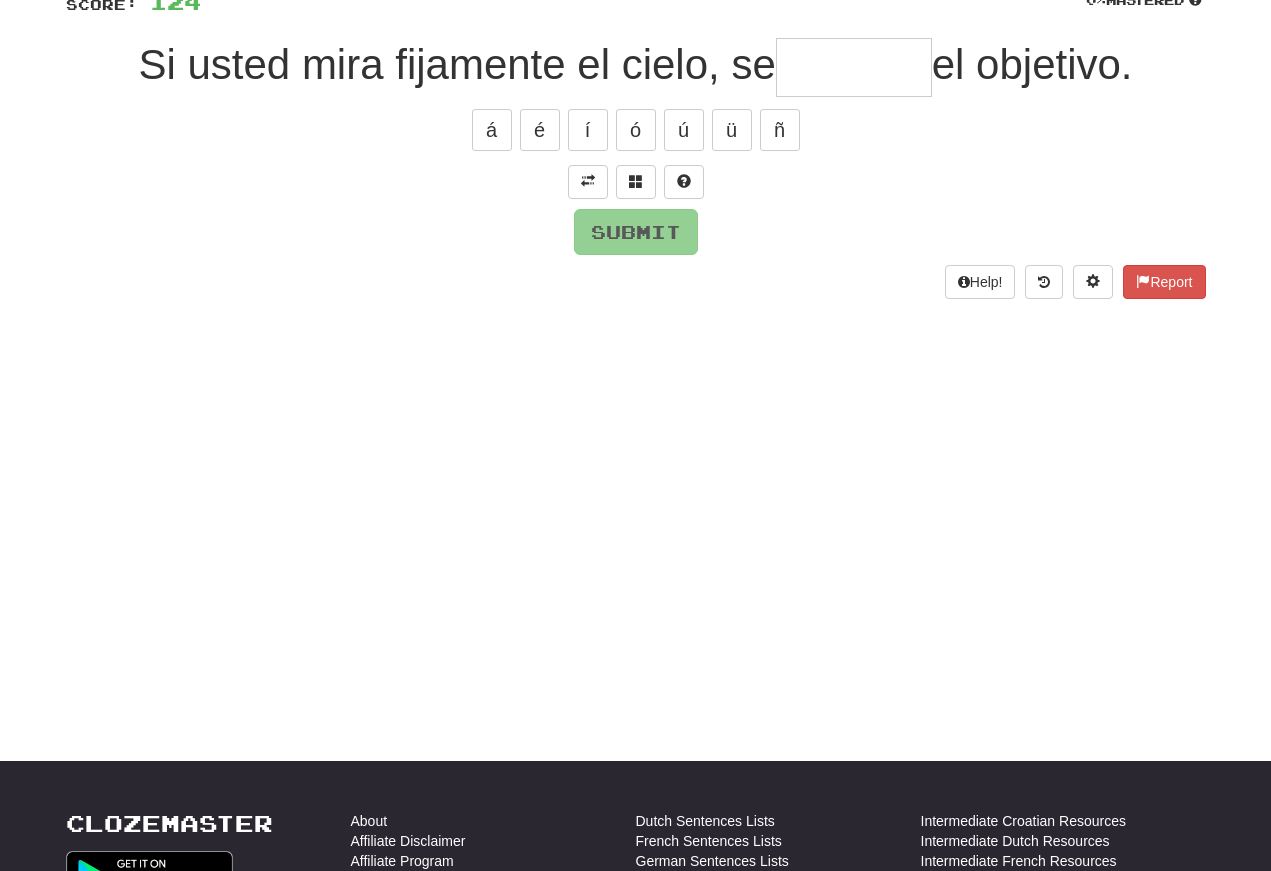 scroll, scrollTop: 160, scrollLeft: 0, axis: vertical 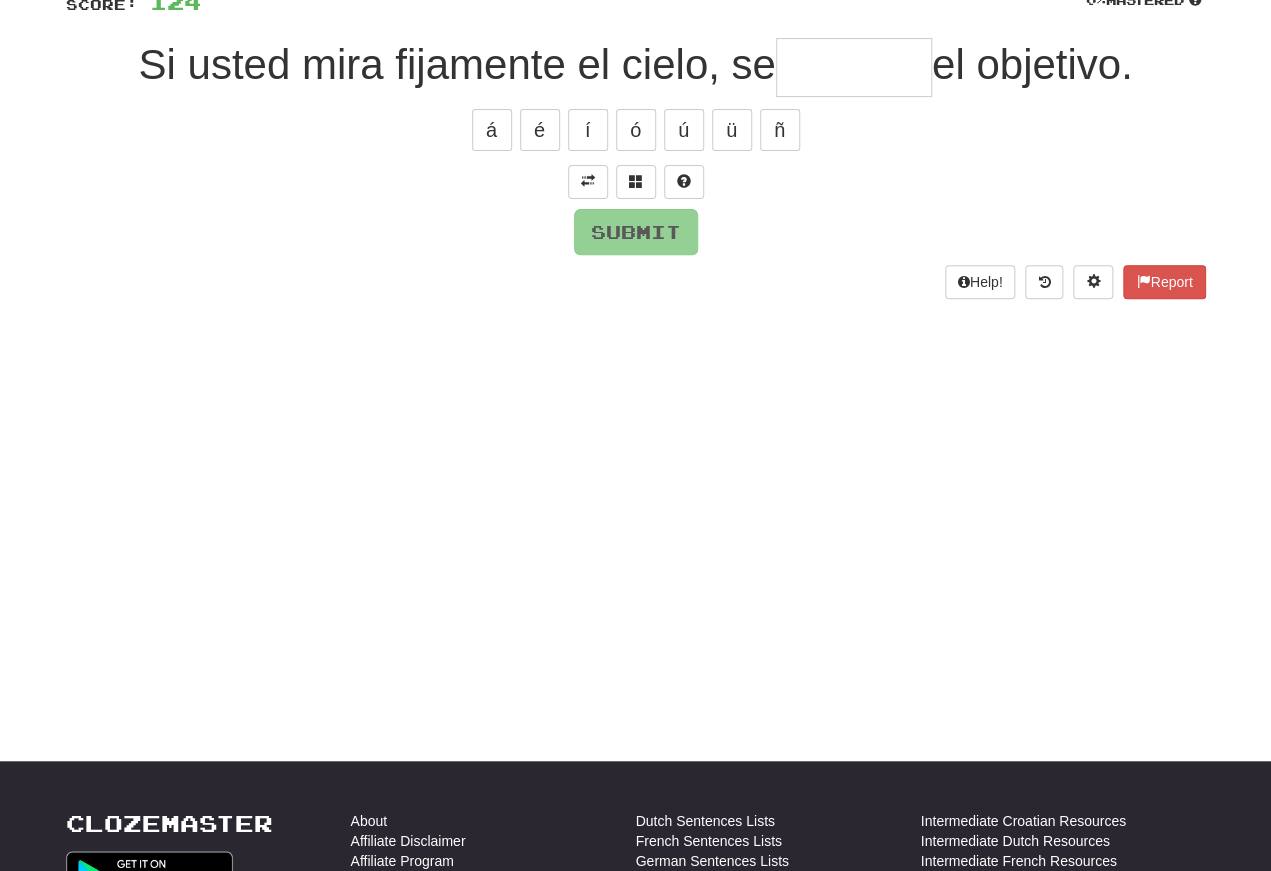 click at bounding box center (588, 182) 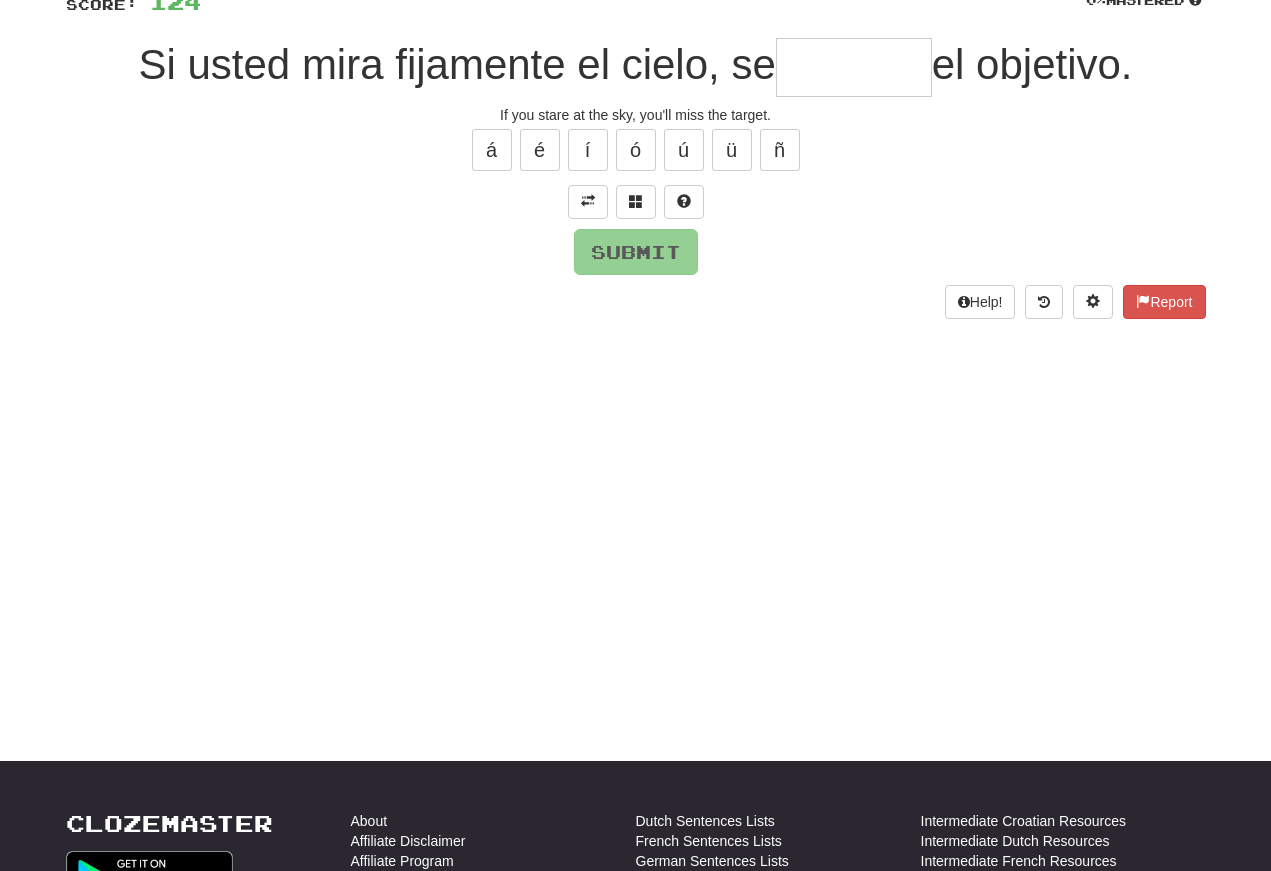 click at bounding box center [854, 67] 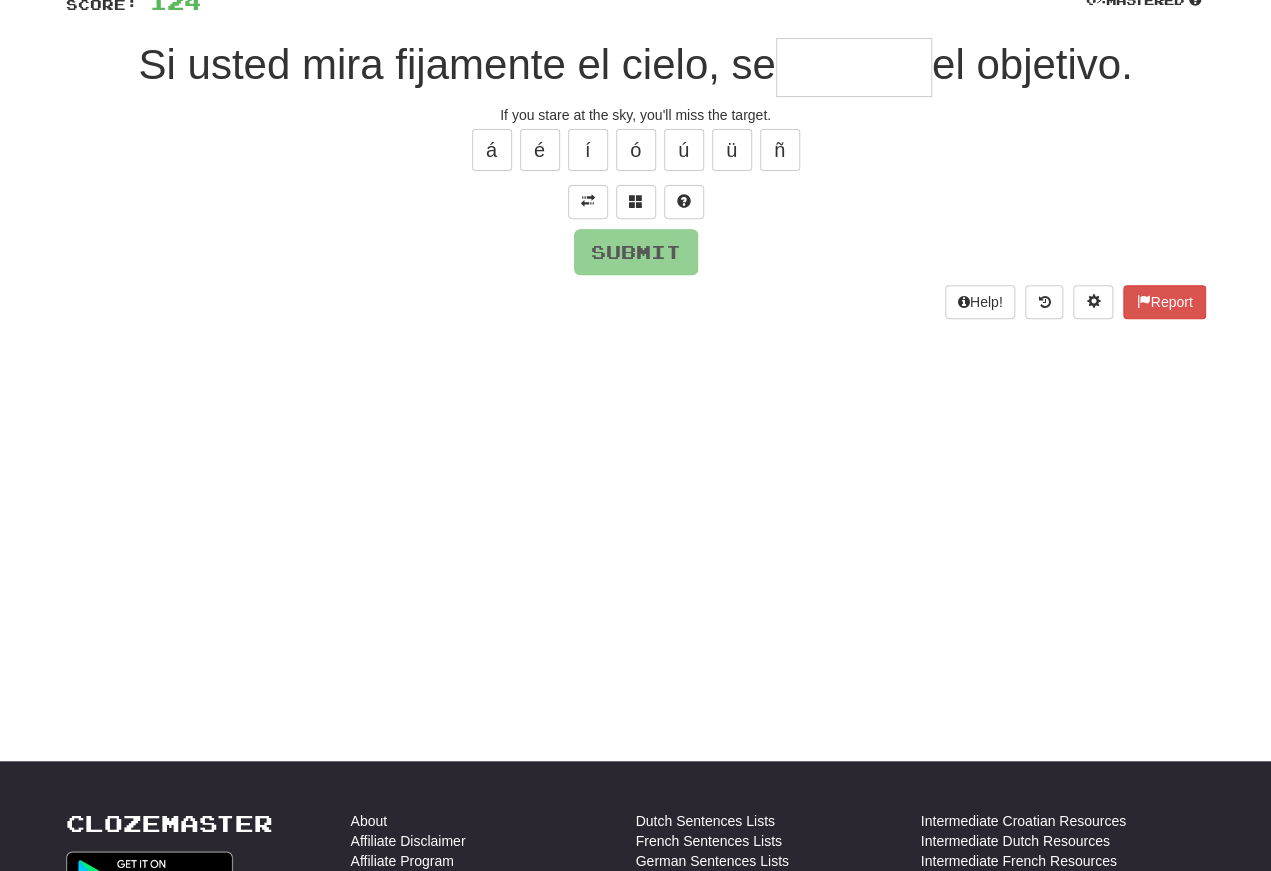 type on "*" 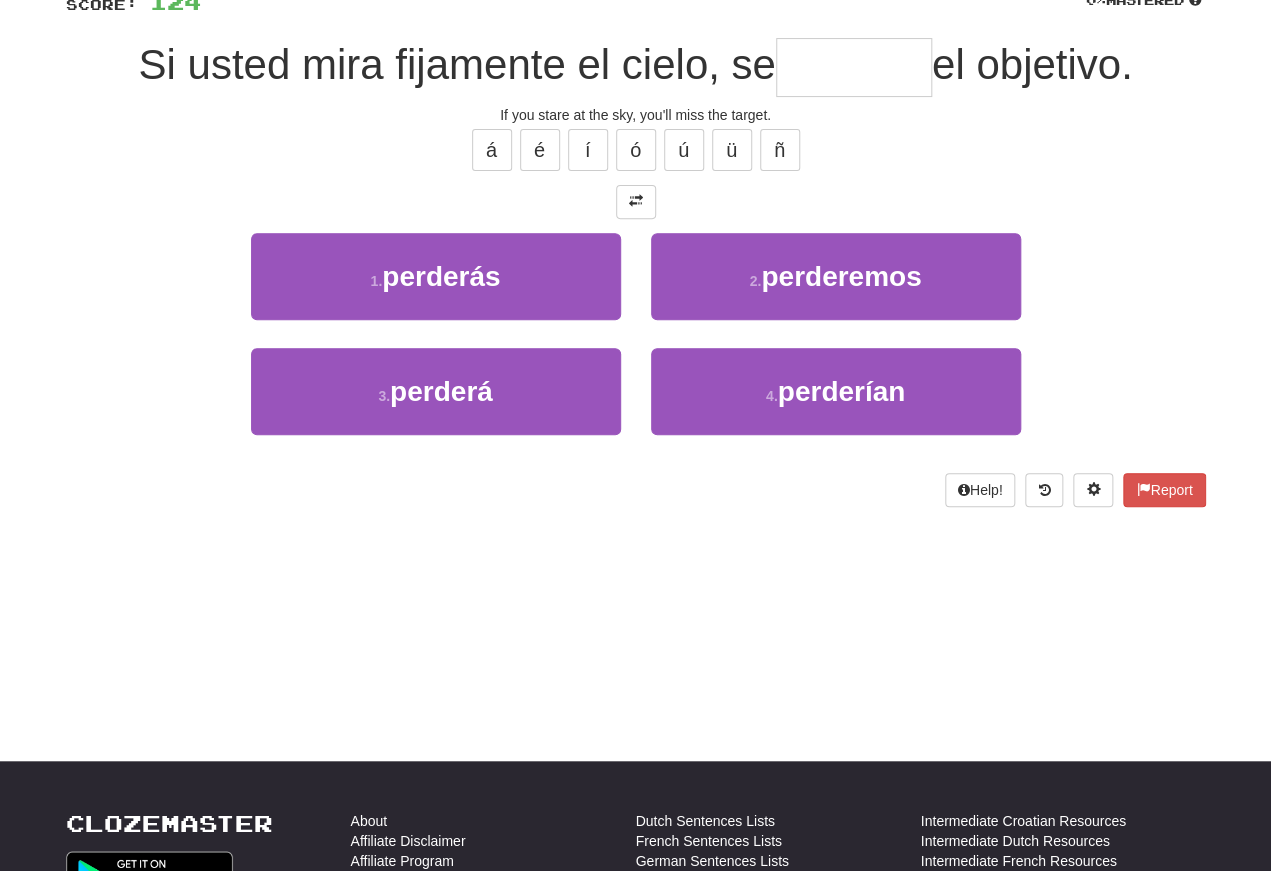 click on "perderá" at bounding box center (441, 391) 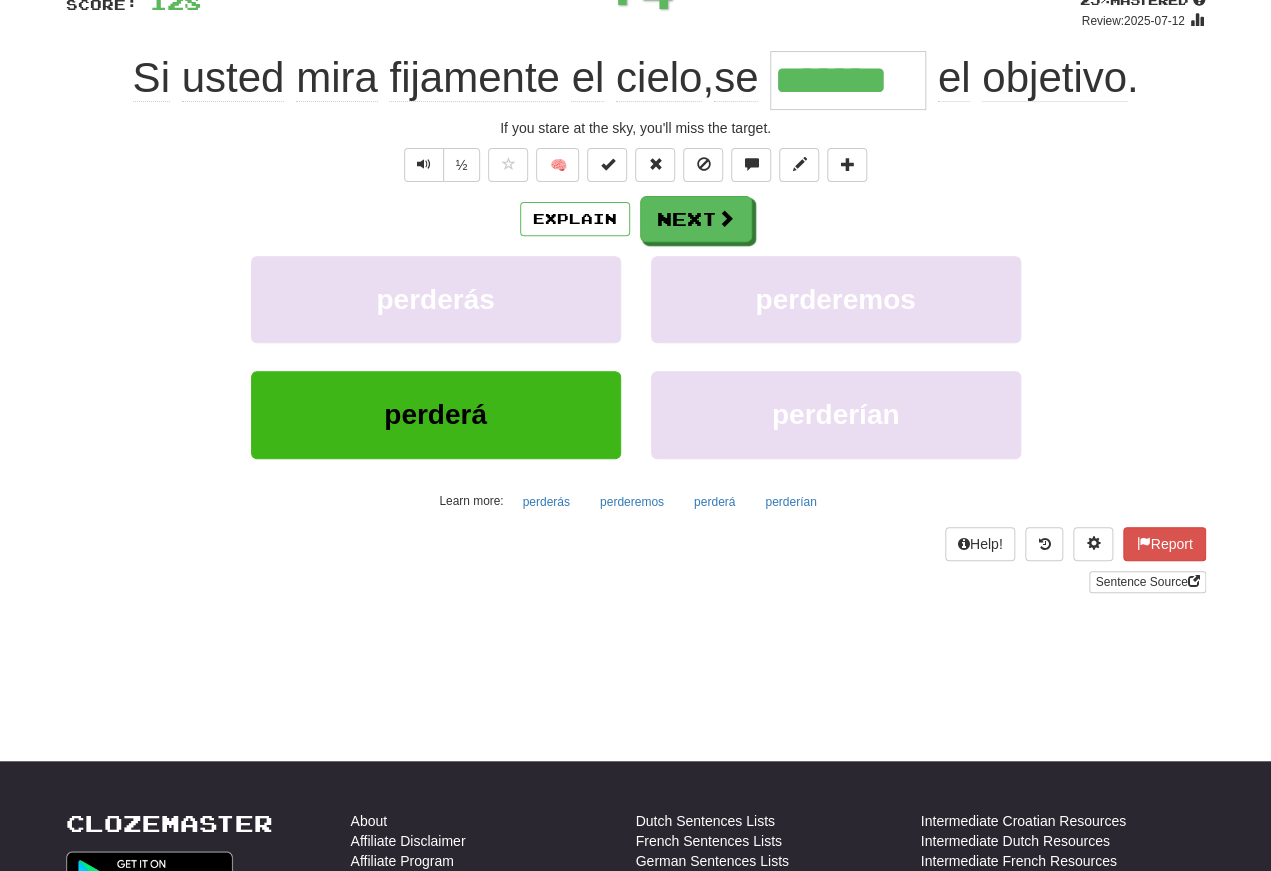 scroll, scrollTop: 160, scrollLeft: 0, axis: vertical 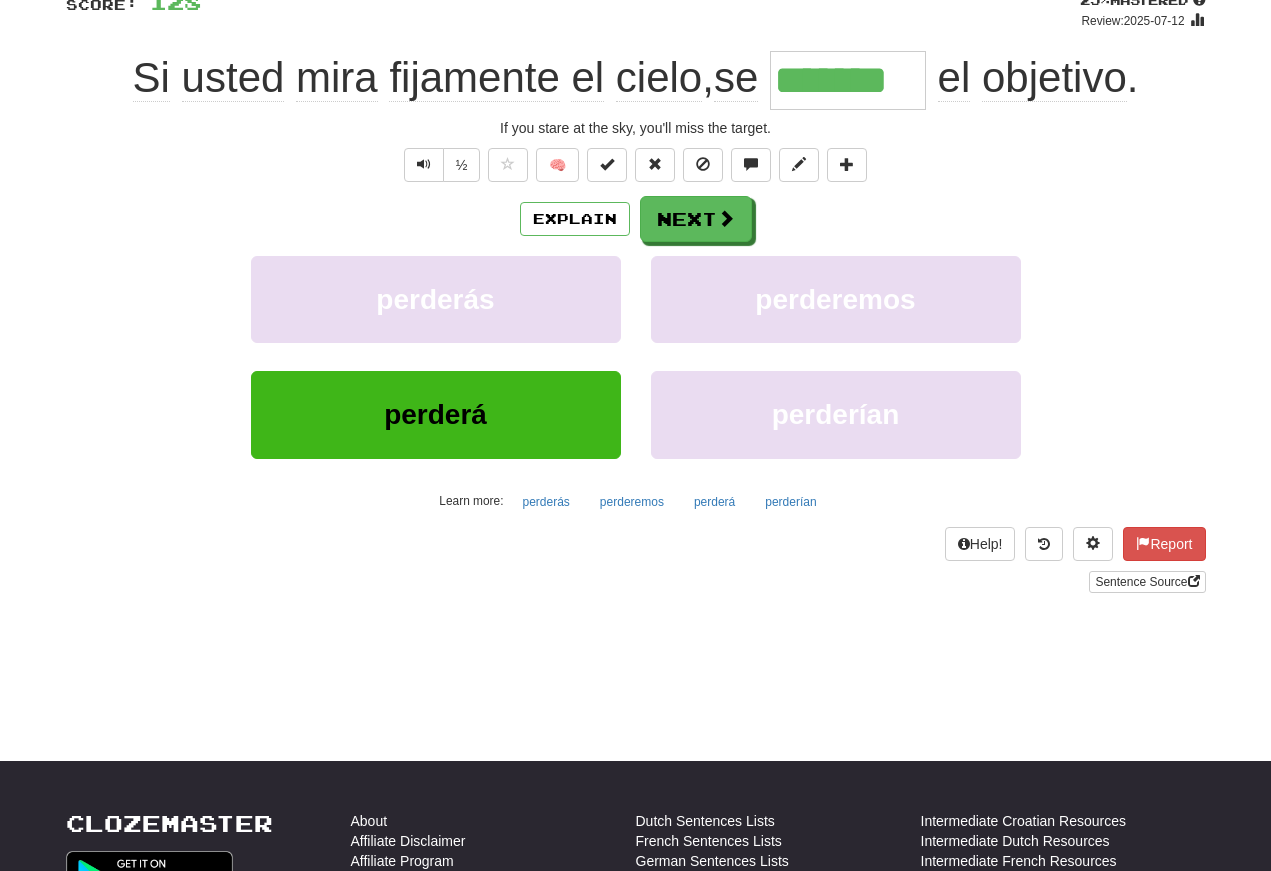 click at bounding box center [424, 164] 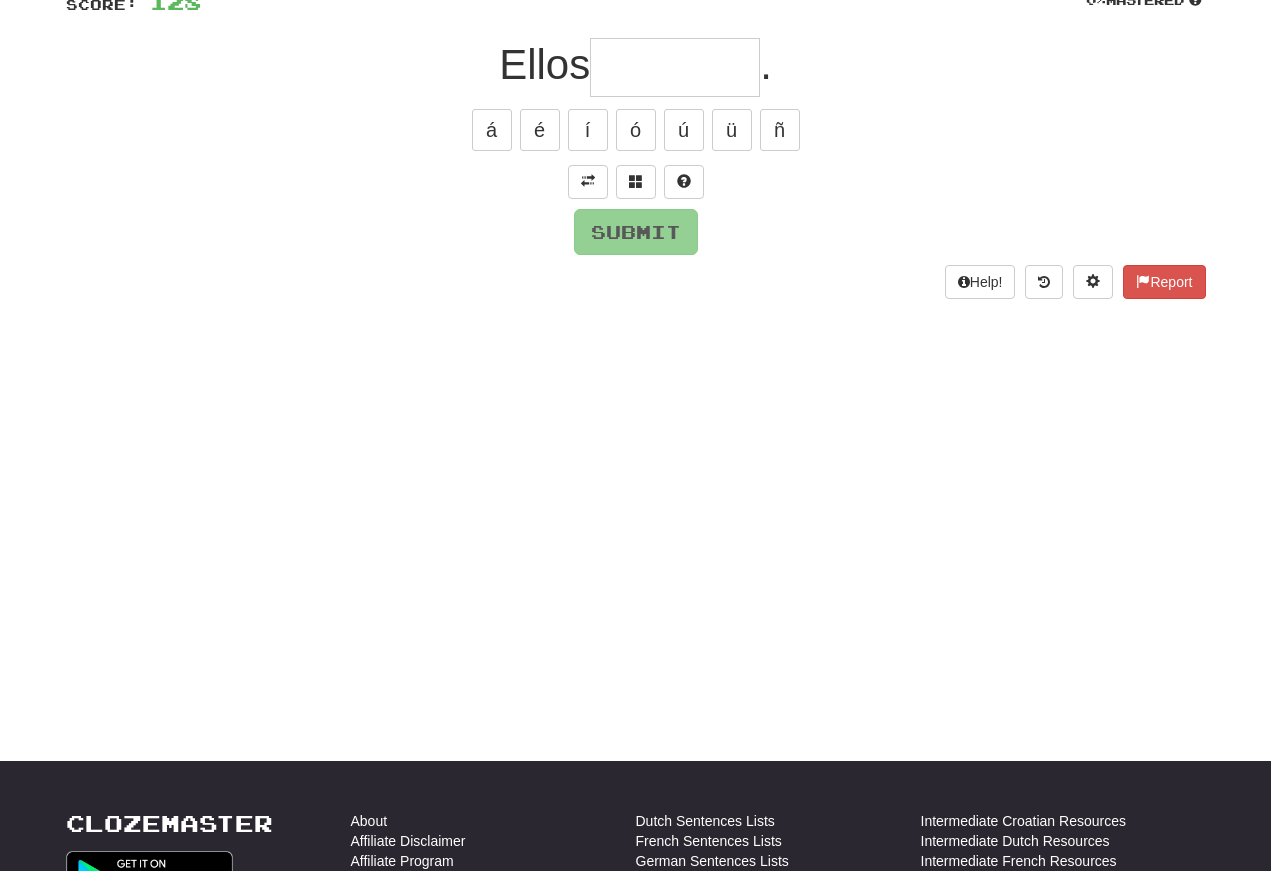 scroll, scrollTop: 160, scrollLeft: 0, axis: vertical 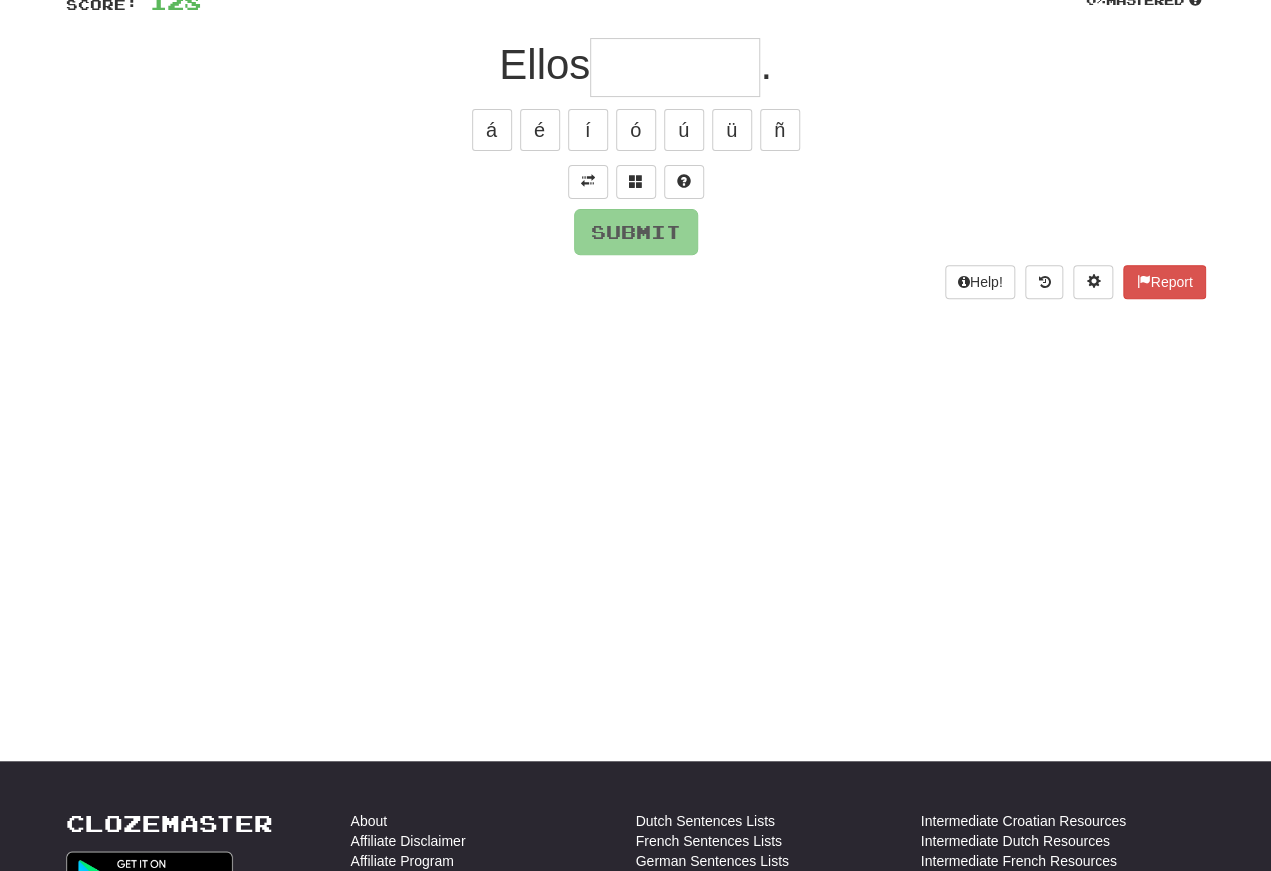 click at bounding box center [588, 181] 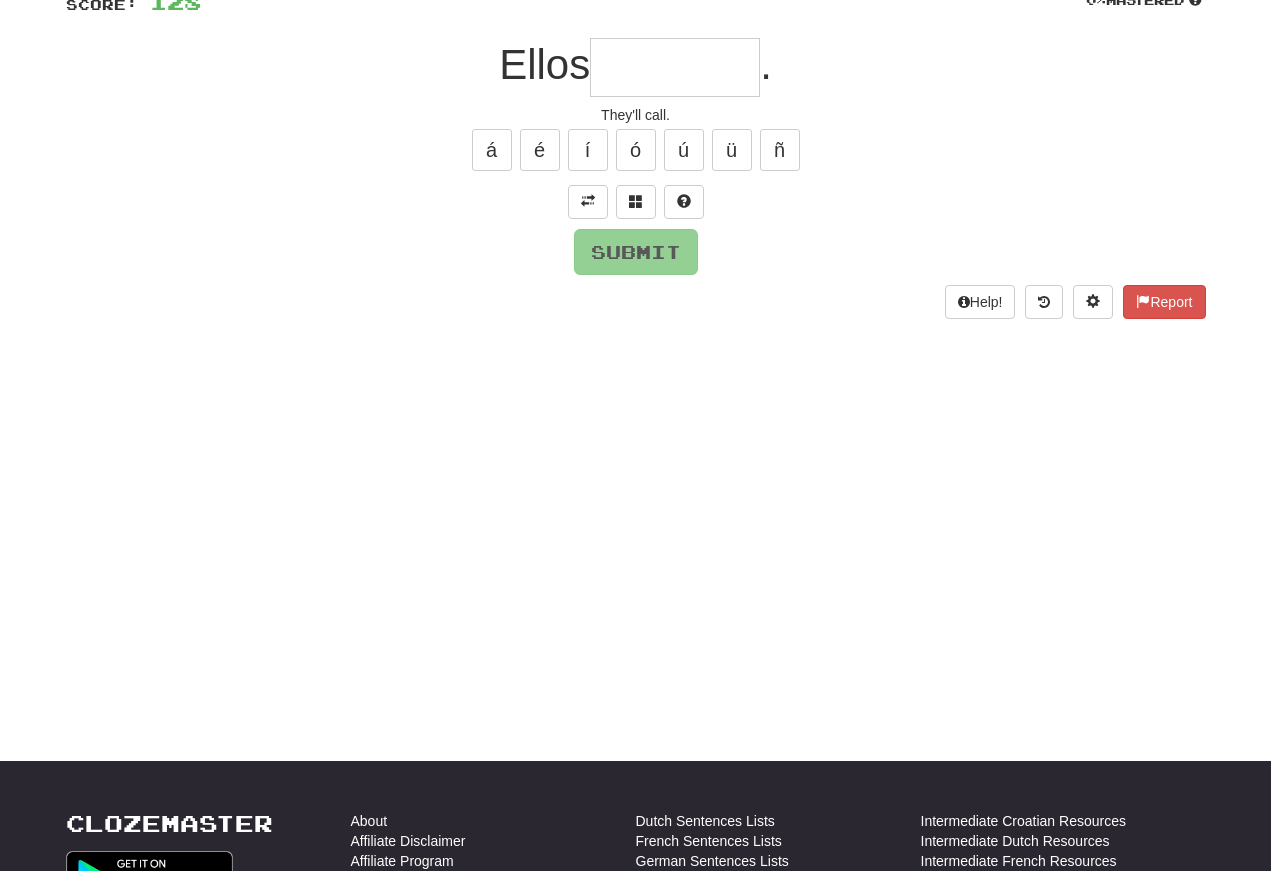 scroll, scrollTop: 160, scrollLeft: 0, axis: vertical 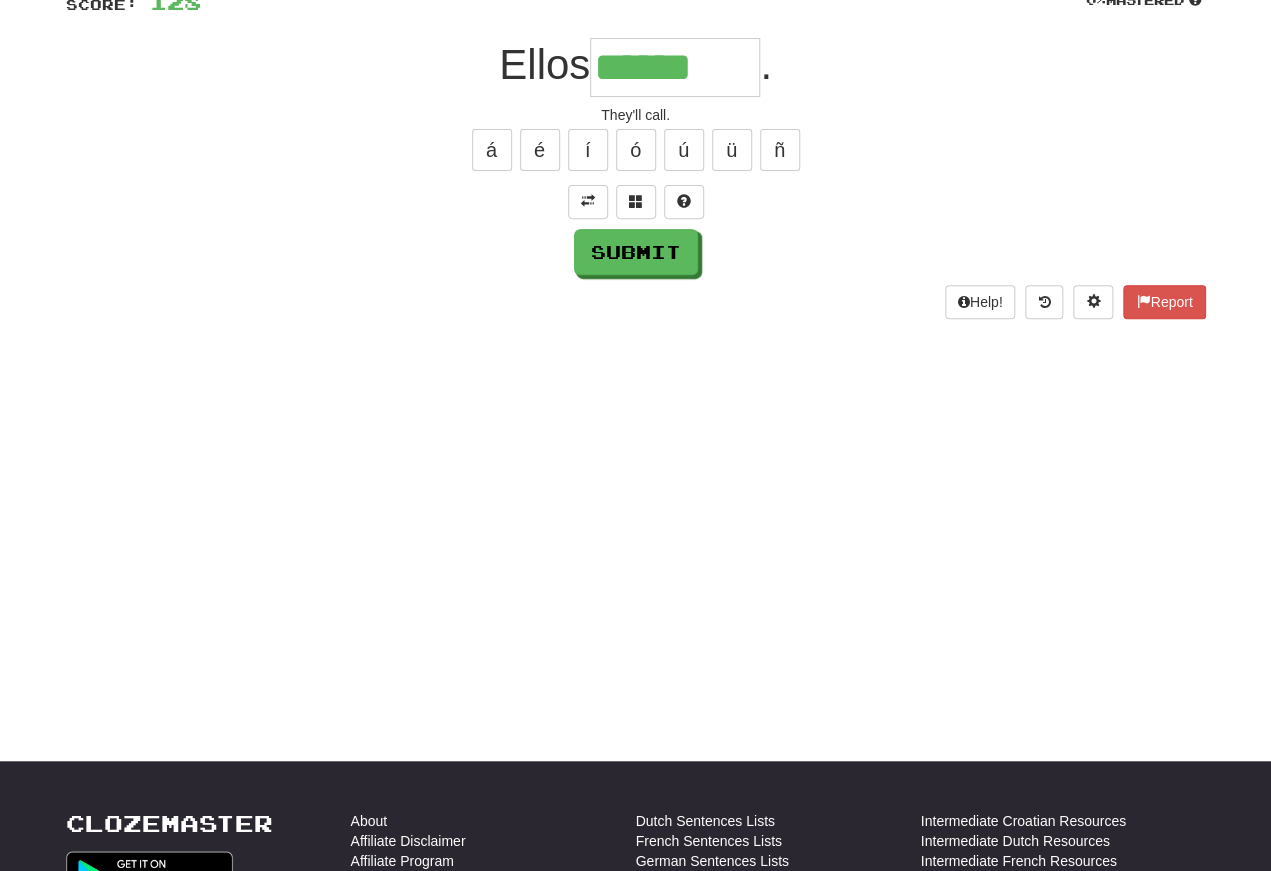 click on "á" at bounding box center [492, 150] 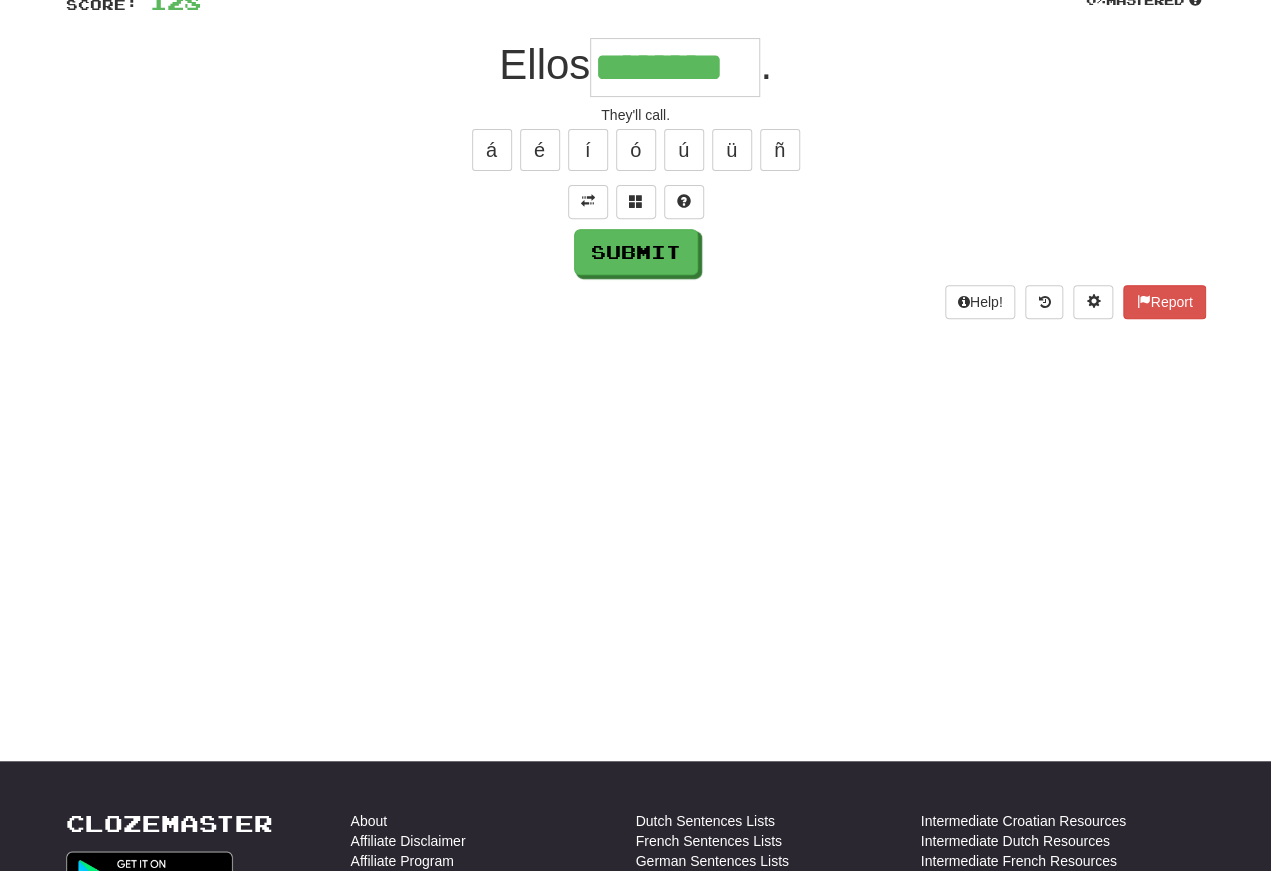 click on "á" at bounding box center [492, 150] 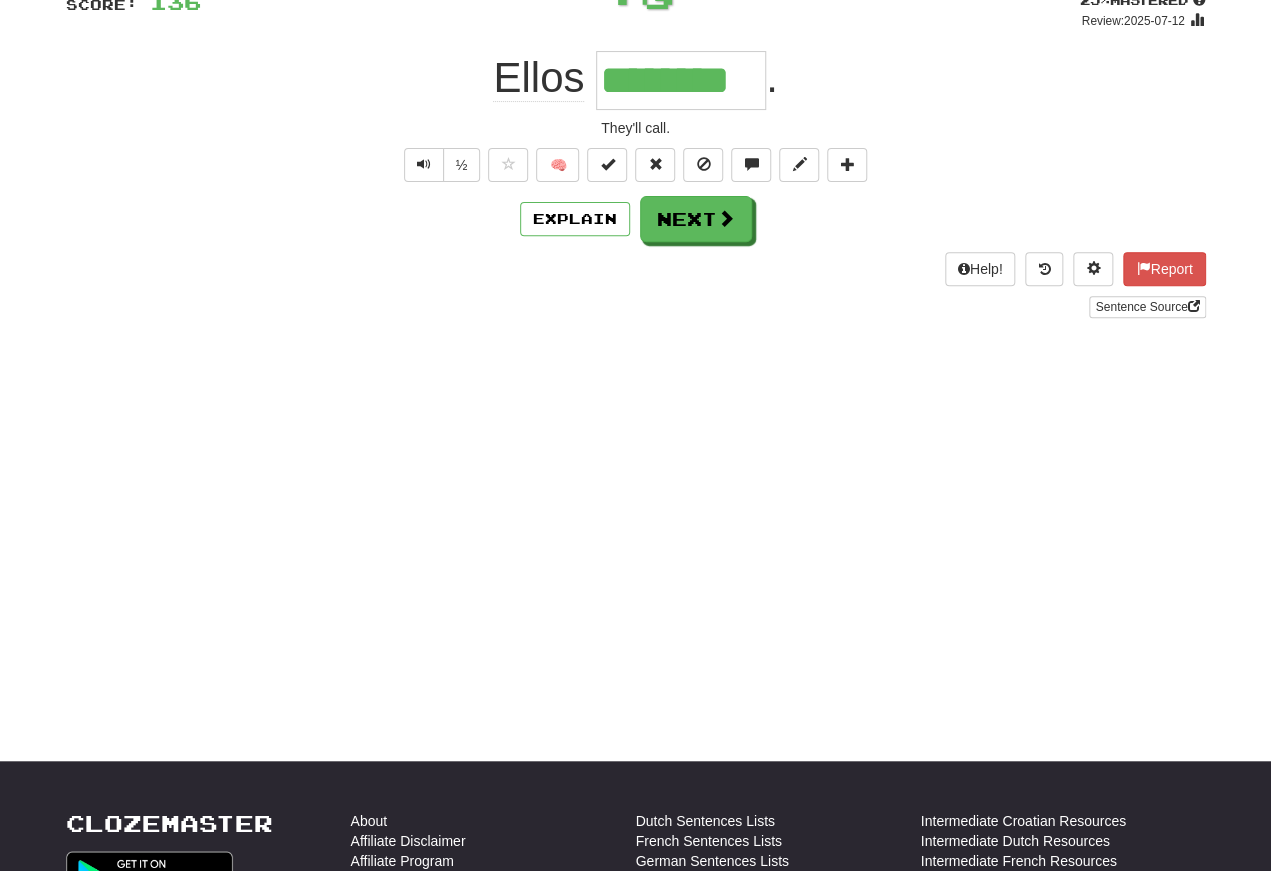 scroll, scrollTop: 160, scrollLeft: 0, axis: vertical 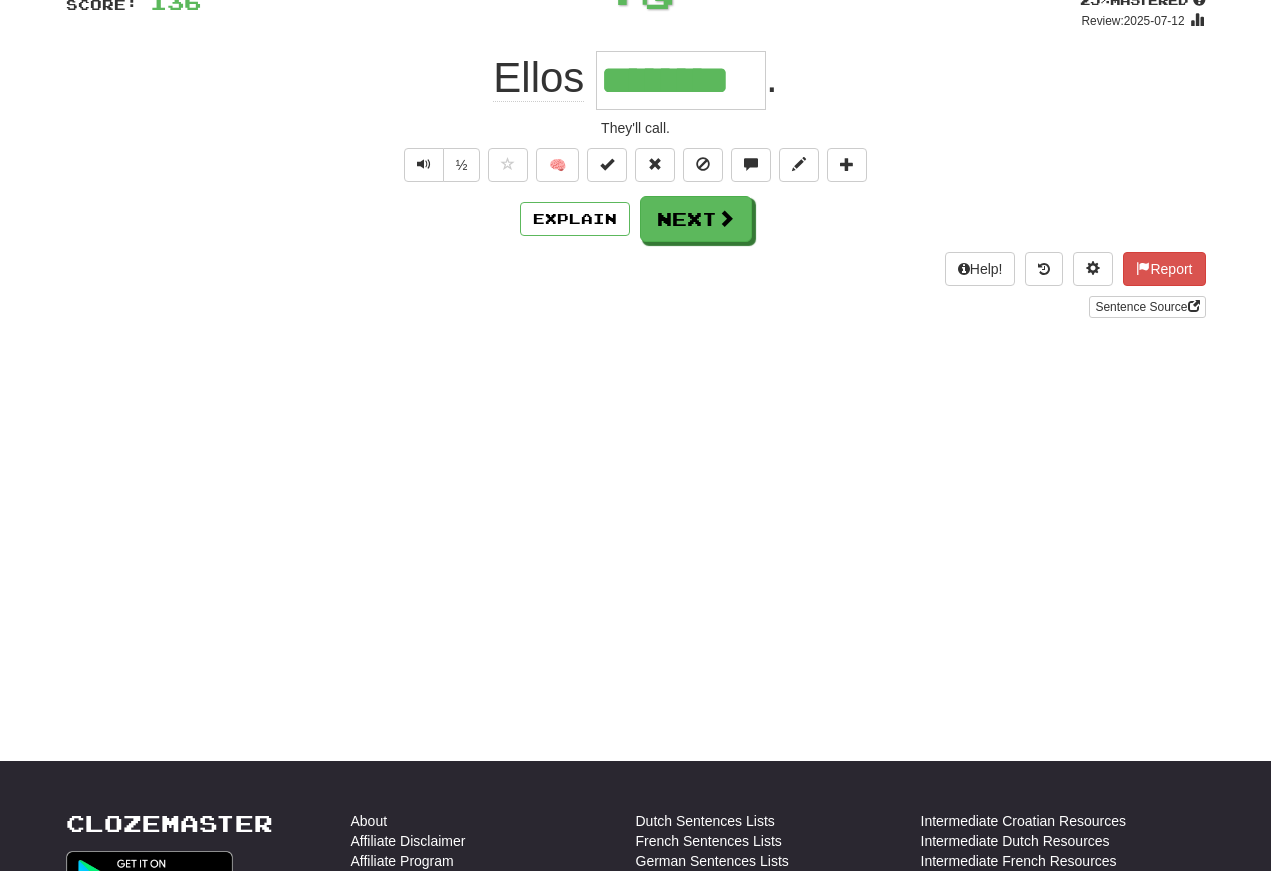 click at bounding box center (424, 164) 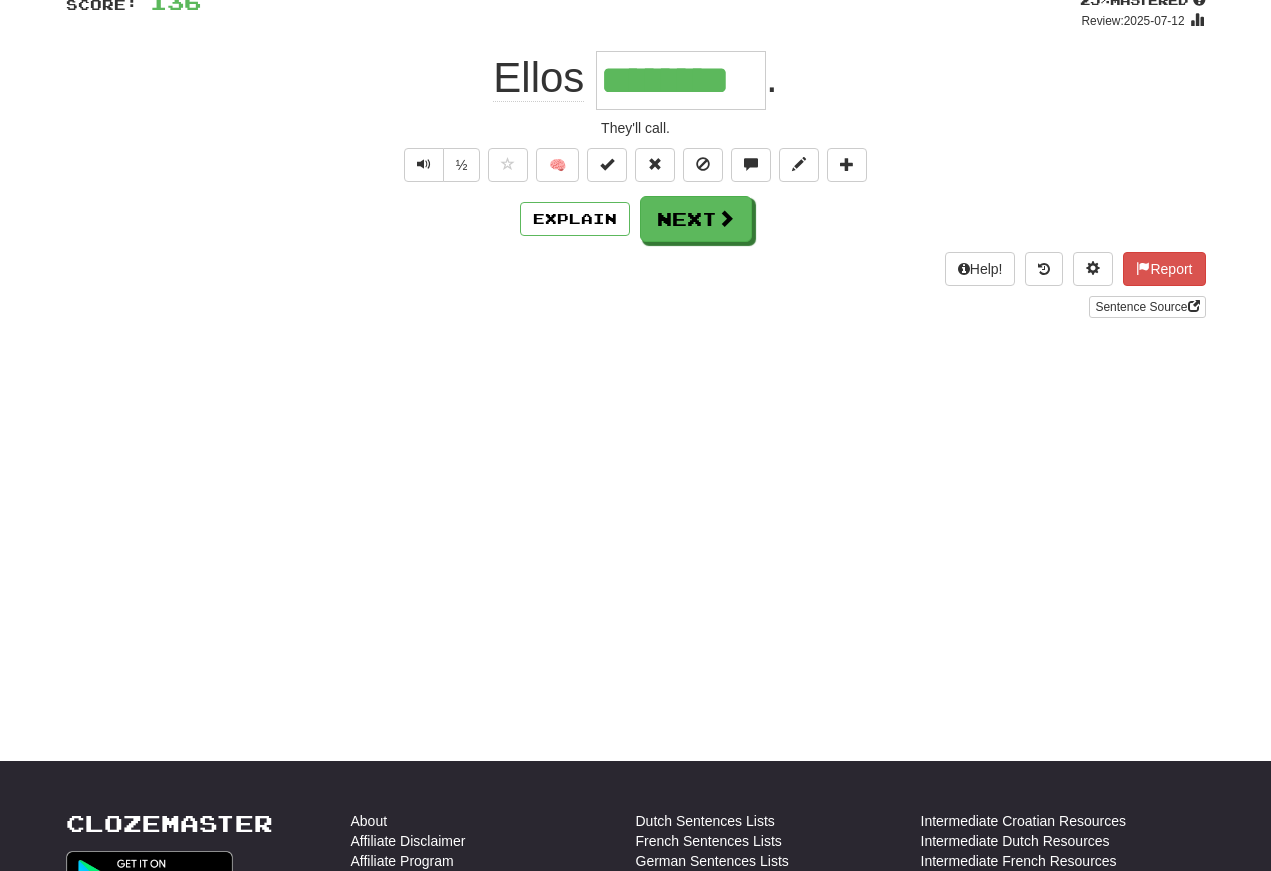 click at bounding box center (424, 165) 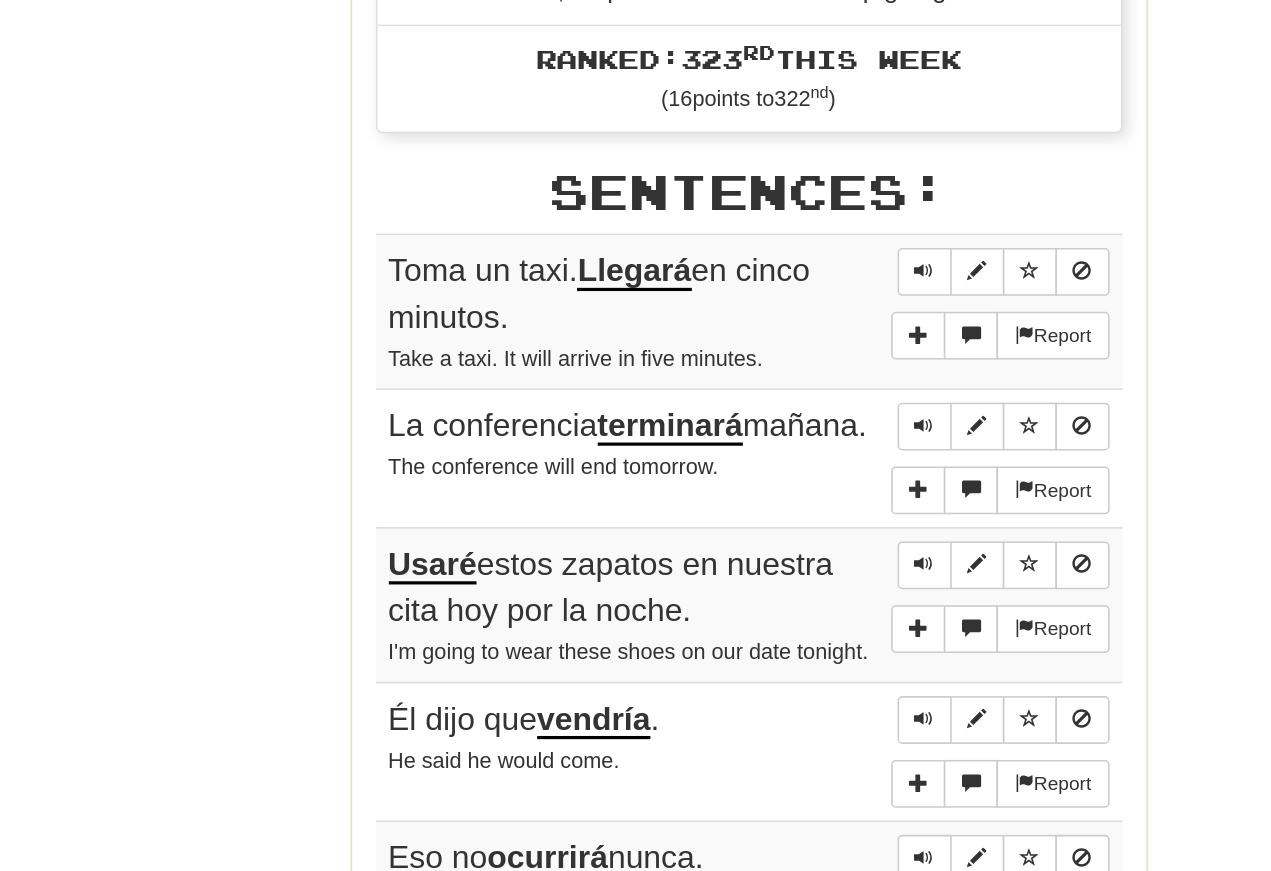 scroll, scrollTop: 1063, scrollLeft: 0, axis: vertical 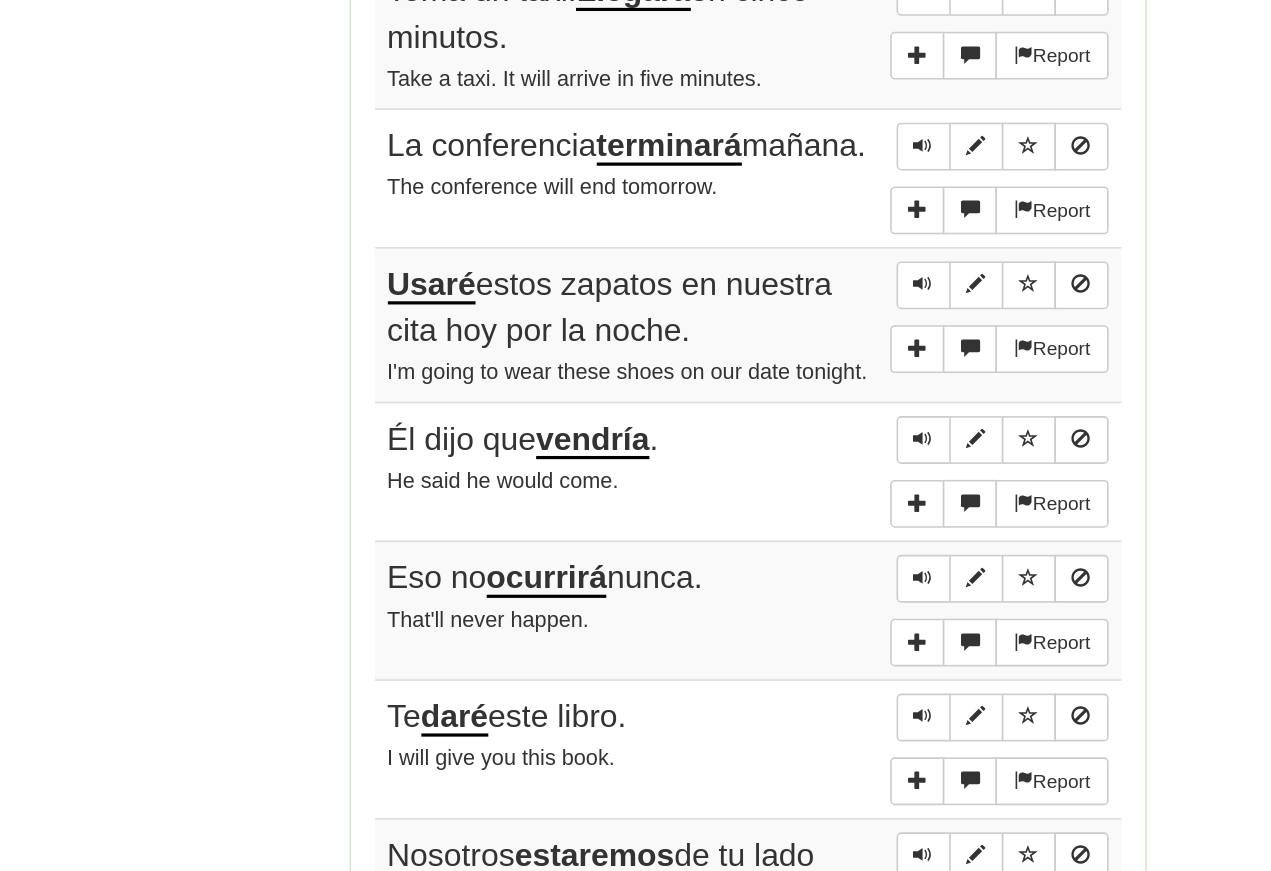 click at bounding box center (746, 354) 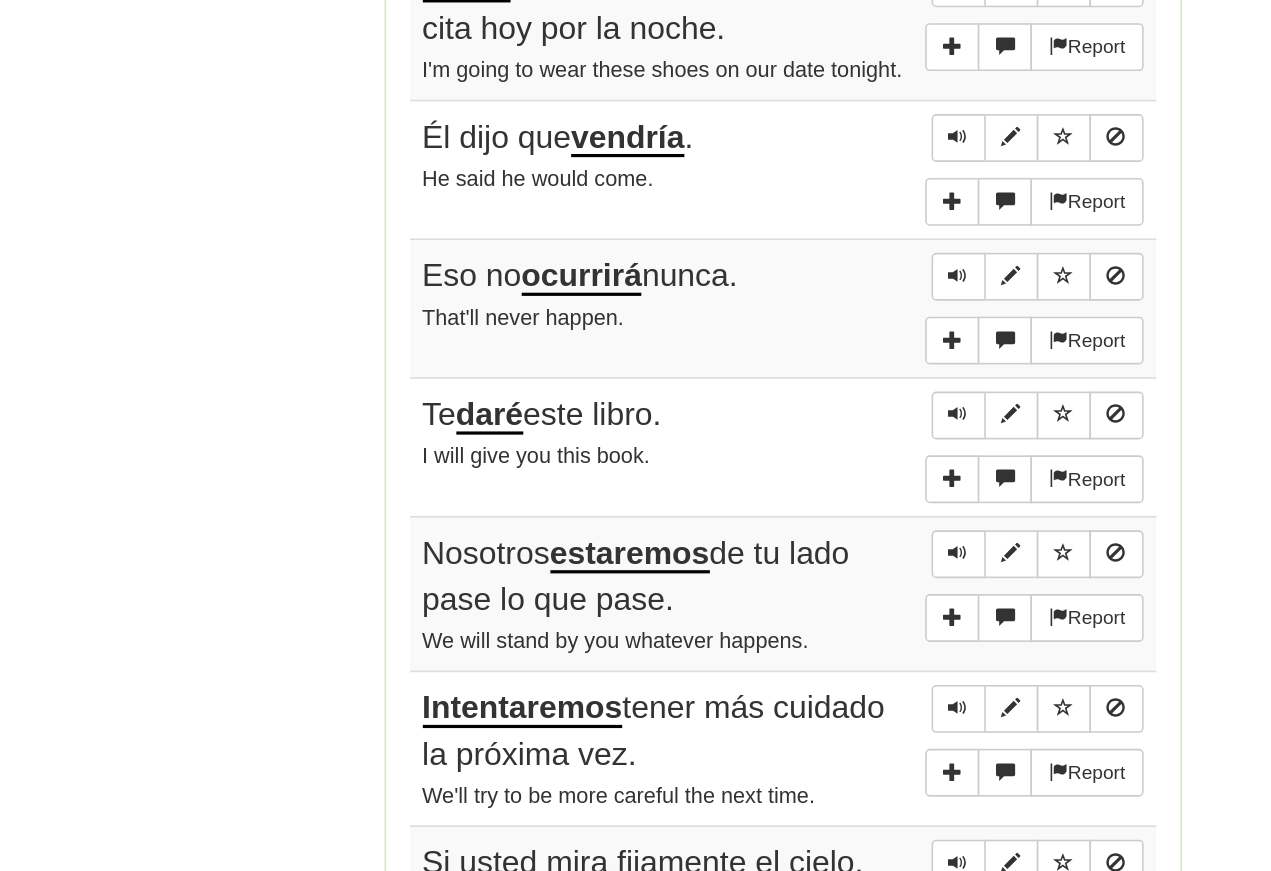 scroll, scrollTop: 1127, scrollLeft: 0, axis: vertical 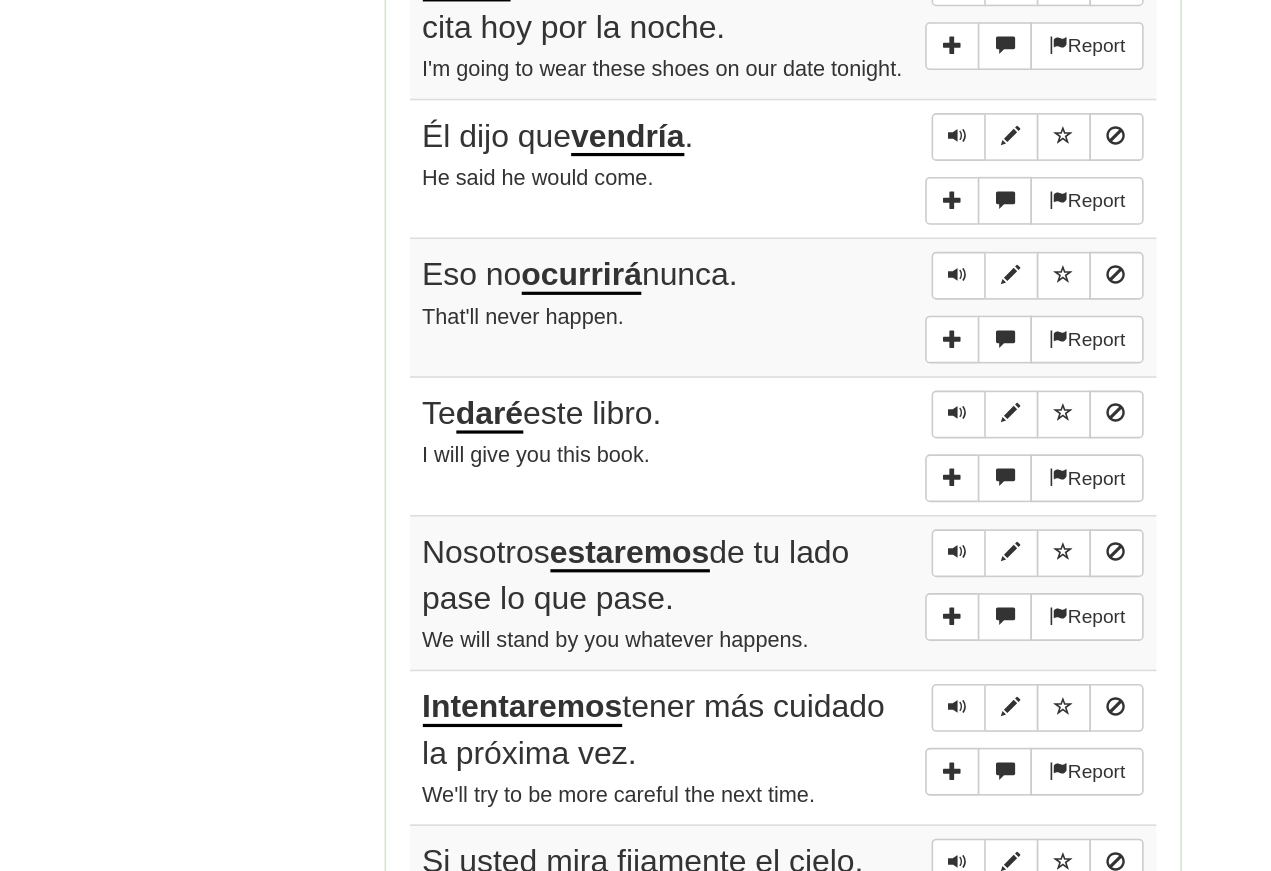 click at bounding box center [746, 387] 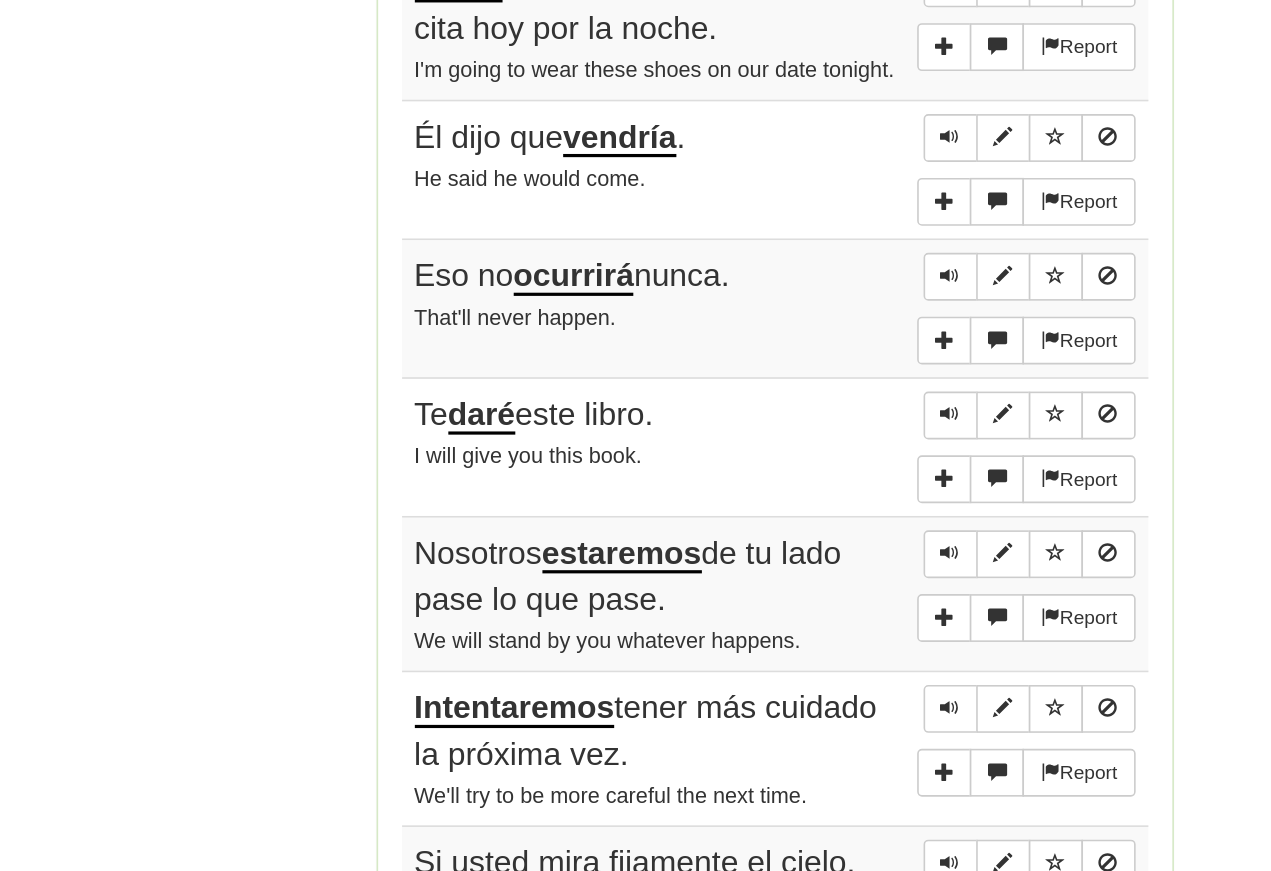scroll, scrollTop: 1127, scrollLeft: 0, axis: vertical 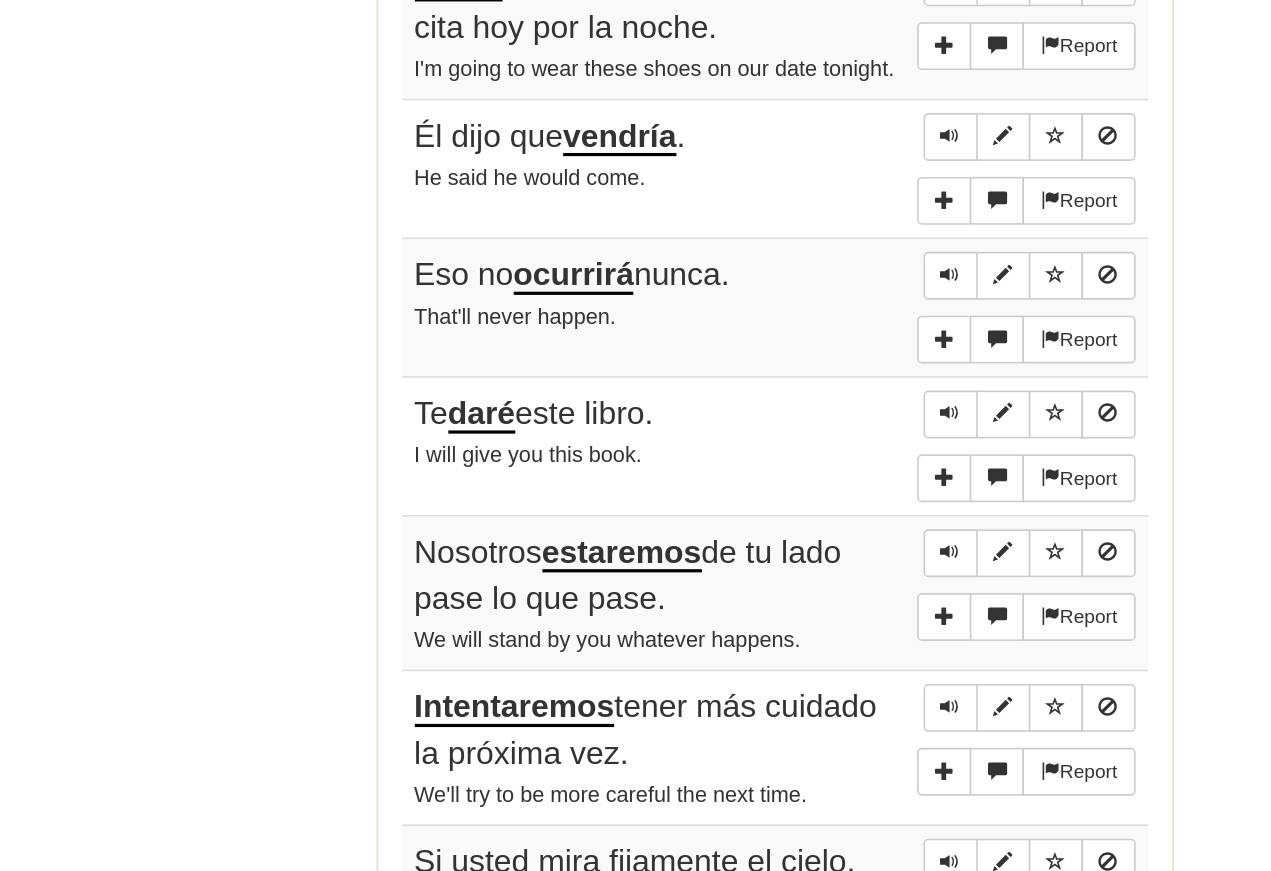 click at bounding box center [746, 474] 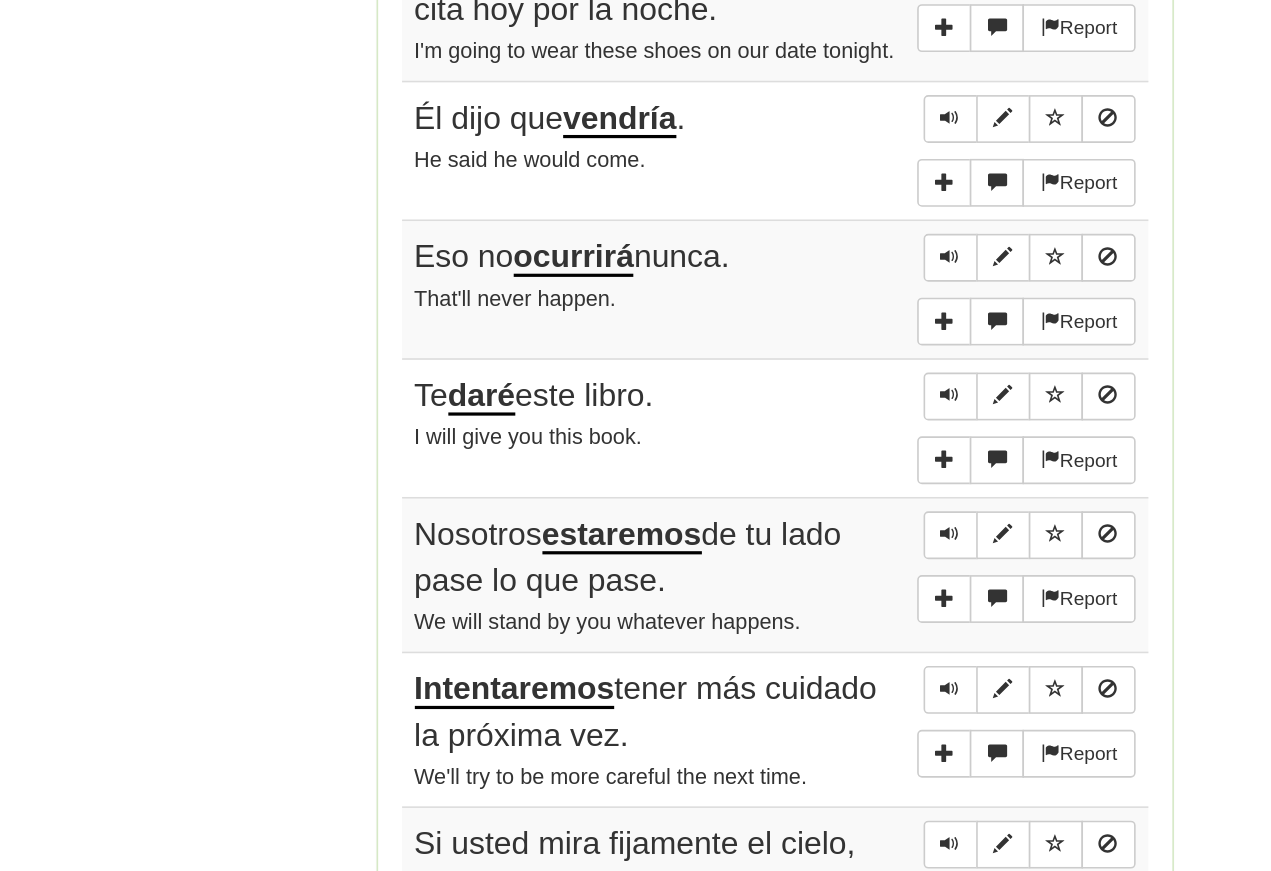 click at bounding box center [746, 550] 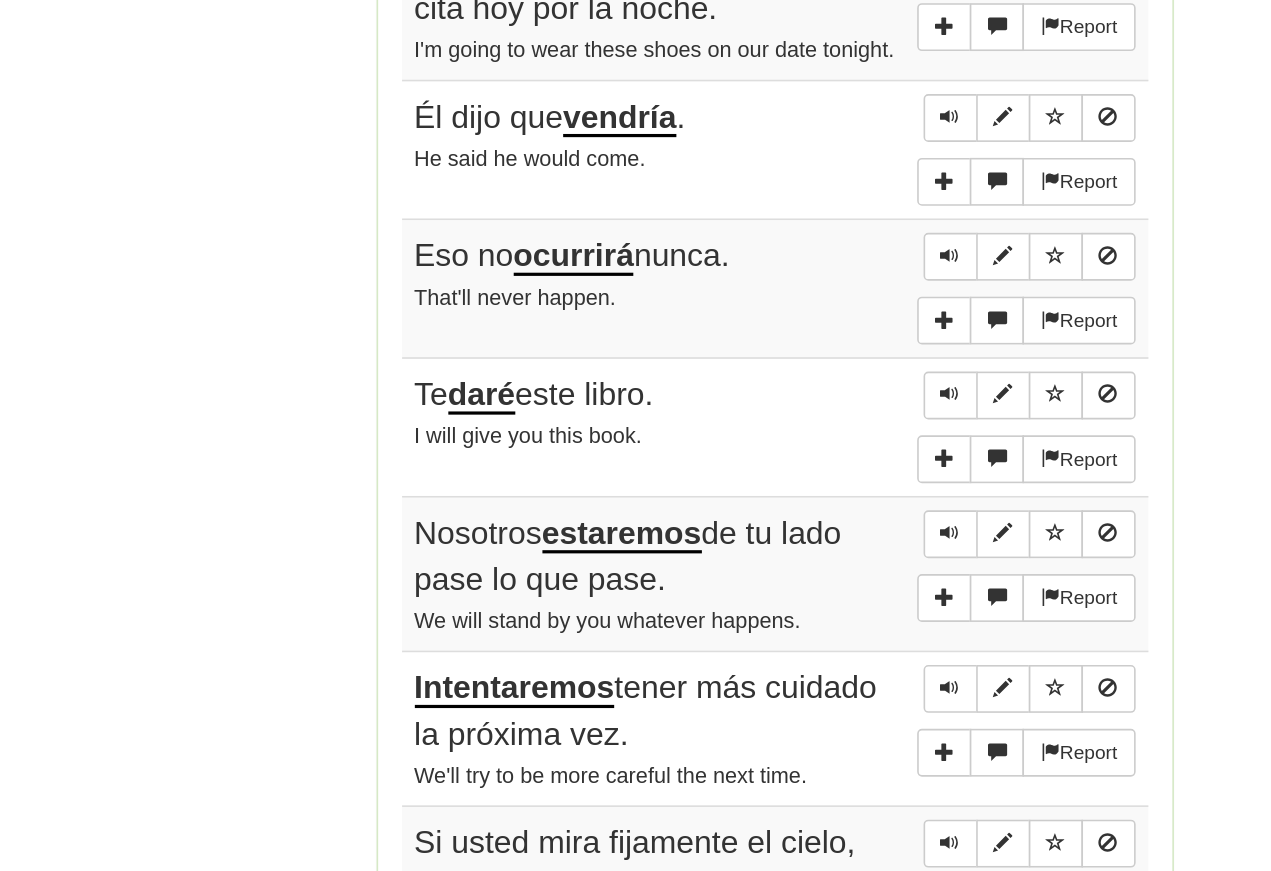 click at bounding box center [746, 549] 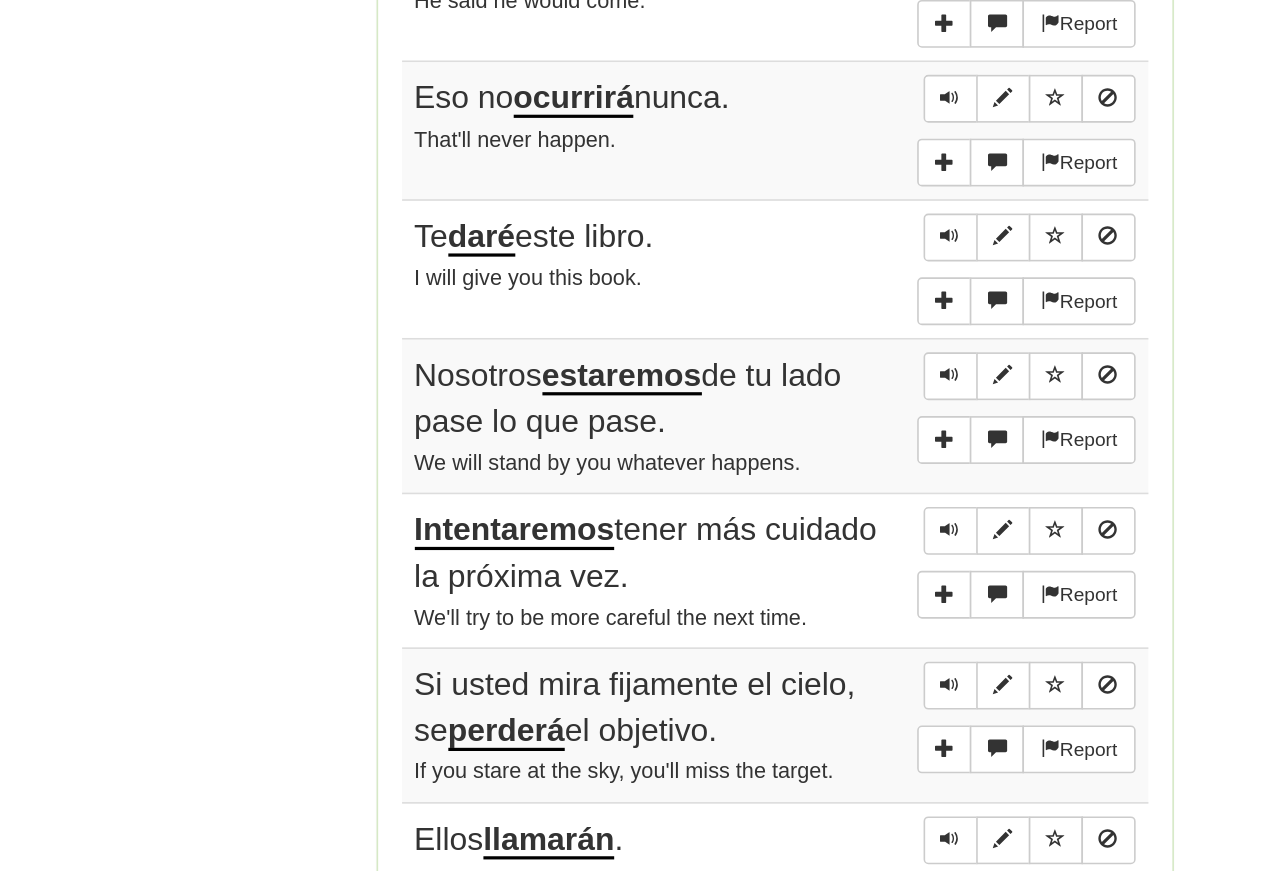 scroll, scrollTop: 1251, scrollLeft: 0, axis: vertical 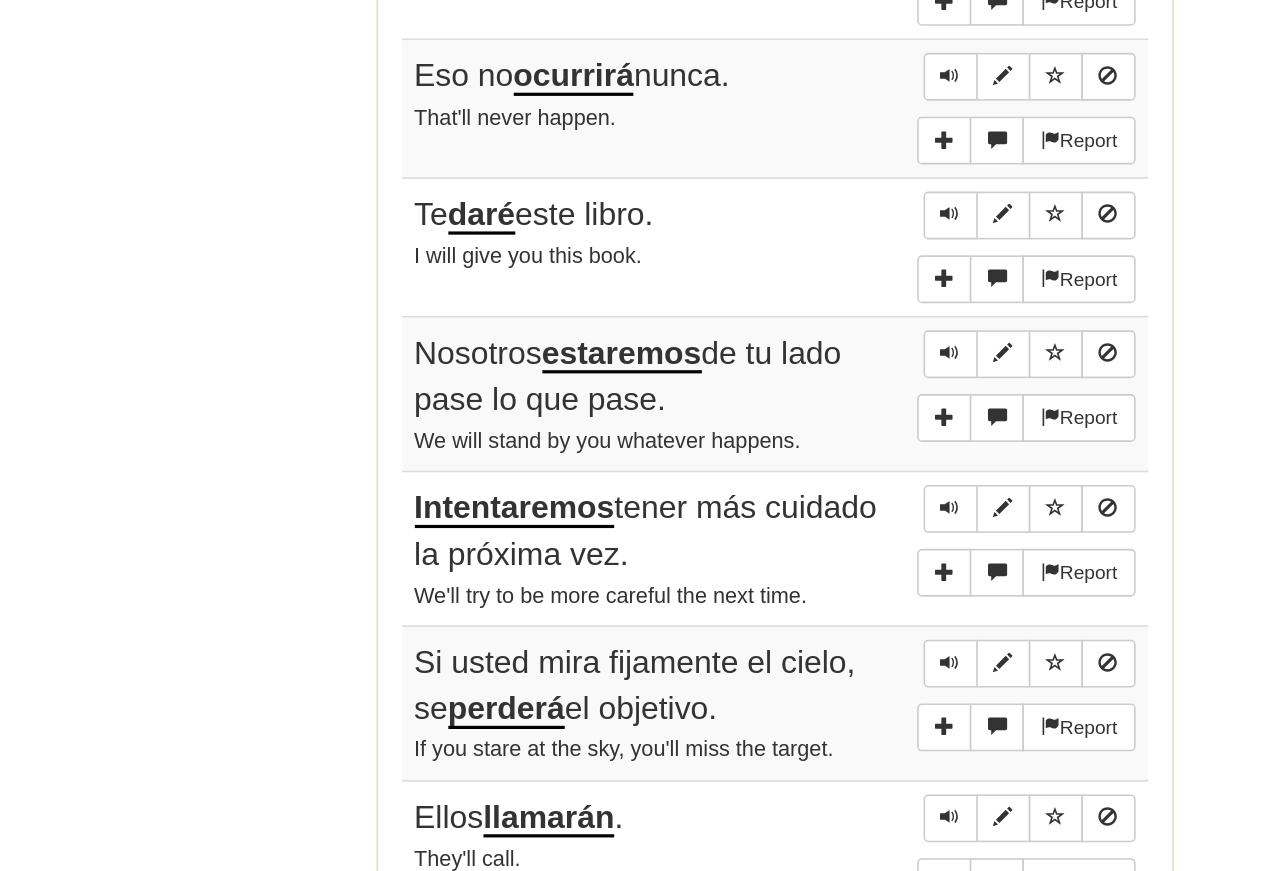 click at bounding box center (746, 524) 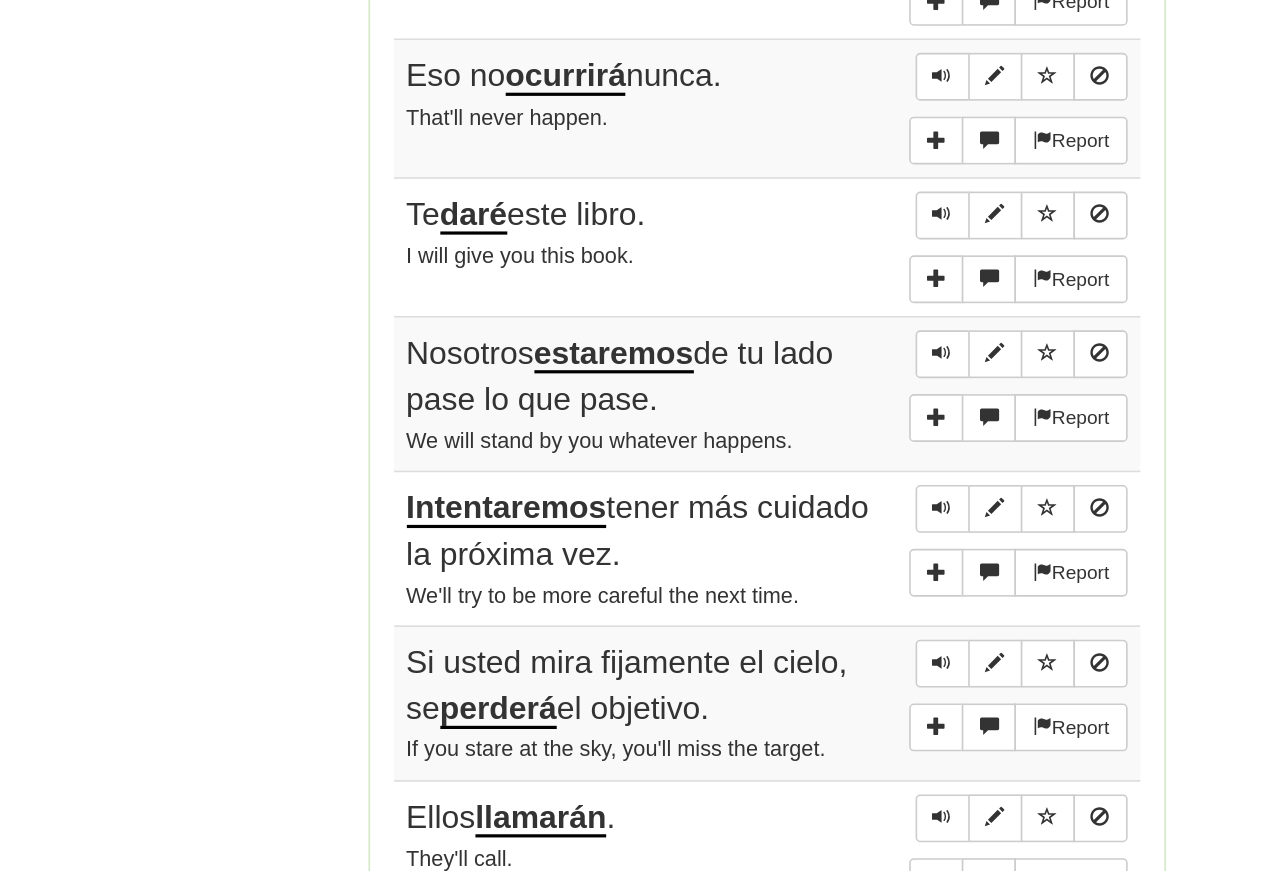 scroll, scrollTop: 1252, scrollLeft: 0, axis: vertical 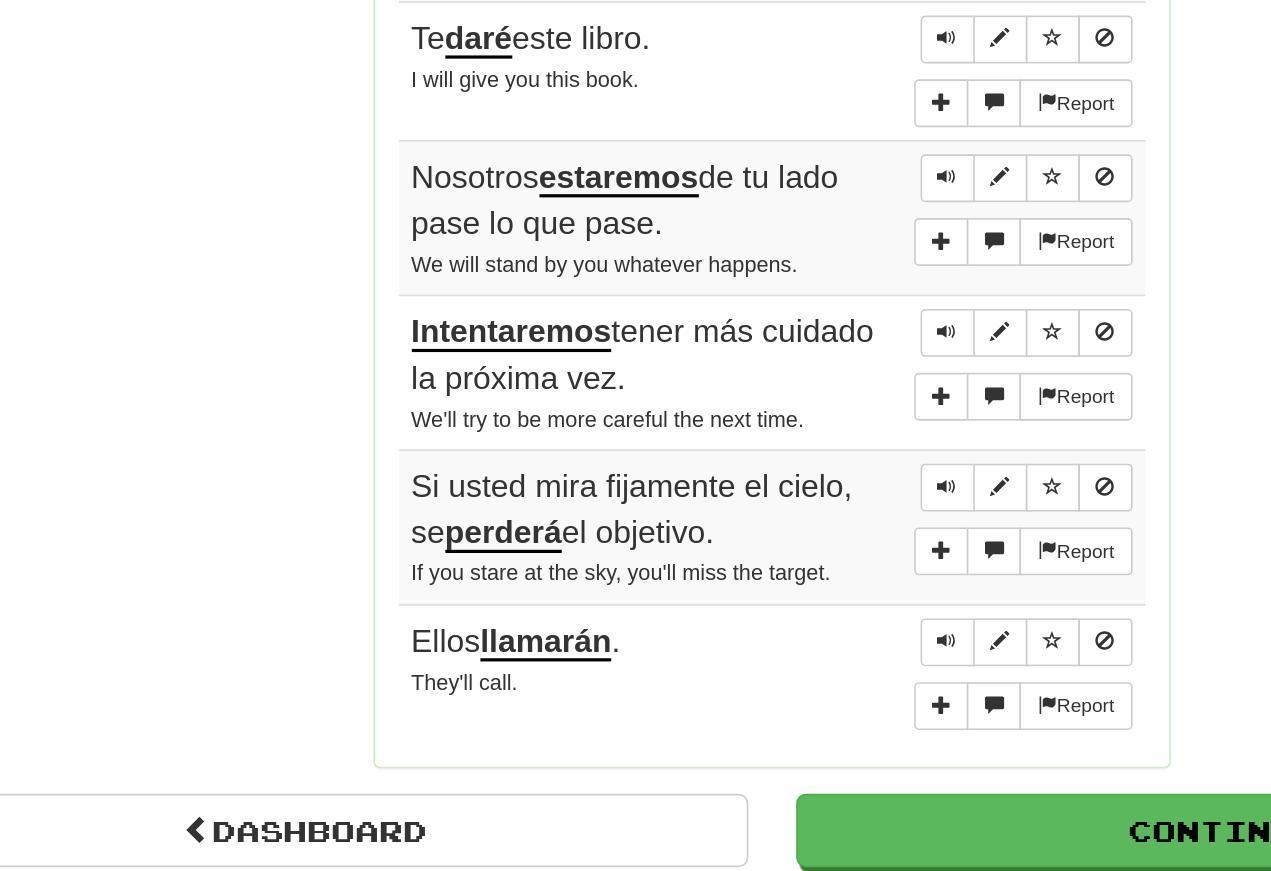 click at bounding box center [746, 510] 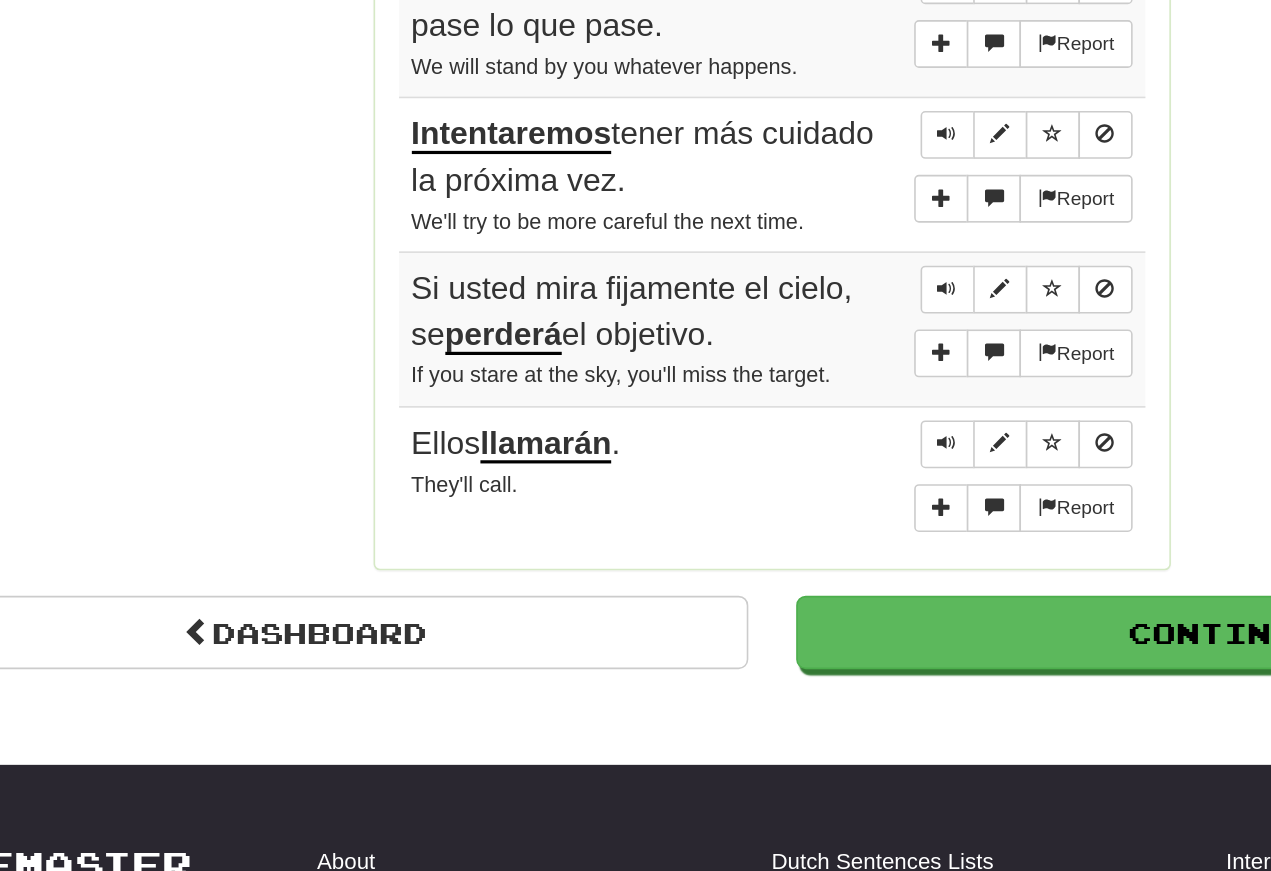 scroll, scrollTop: 1487, scrollLeft: 0, axis: vertical 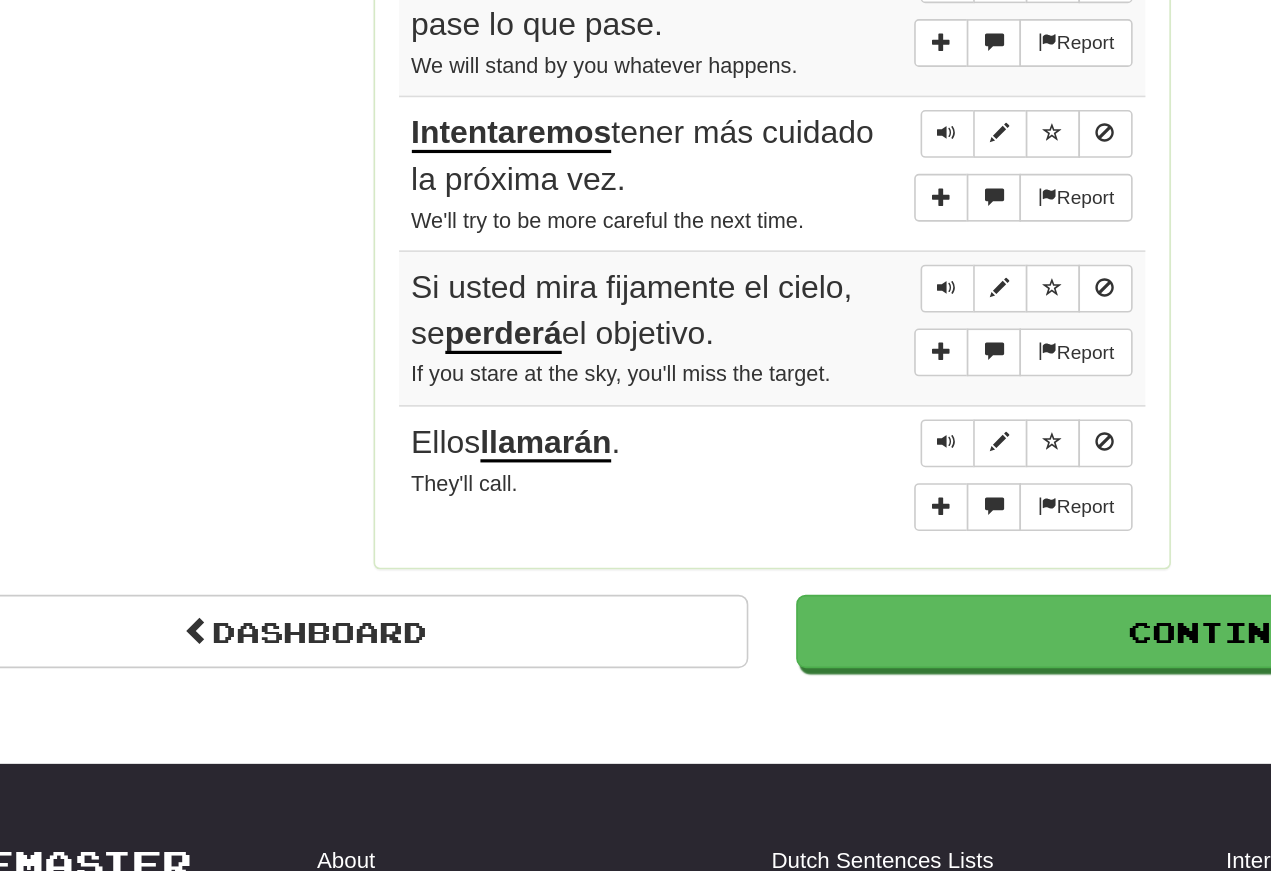 click at bounding box center [746, 482] 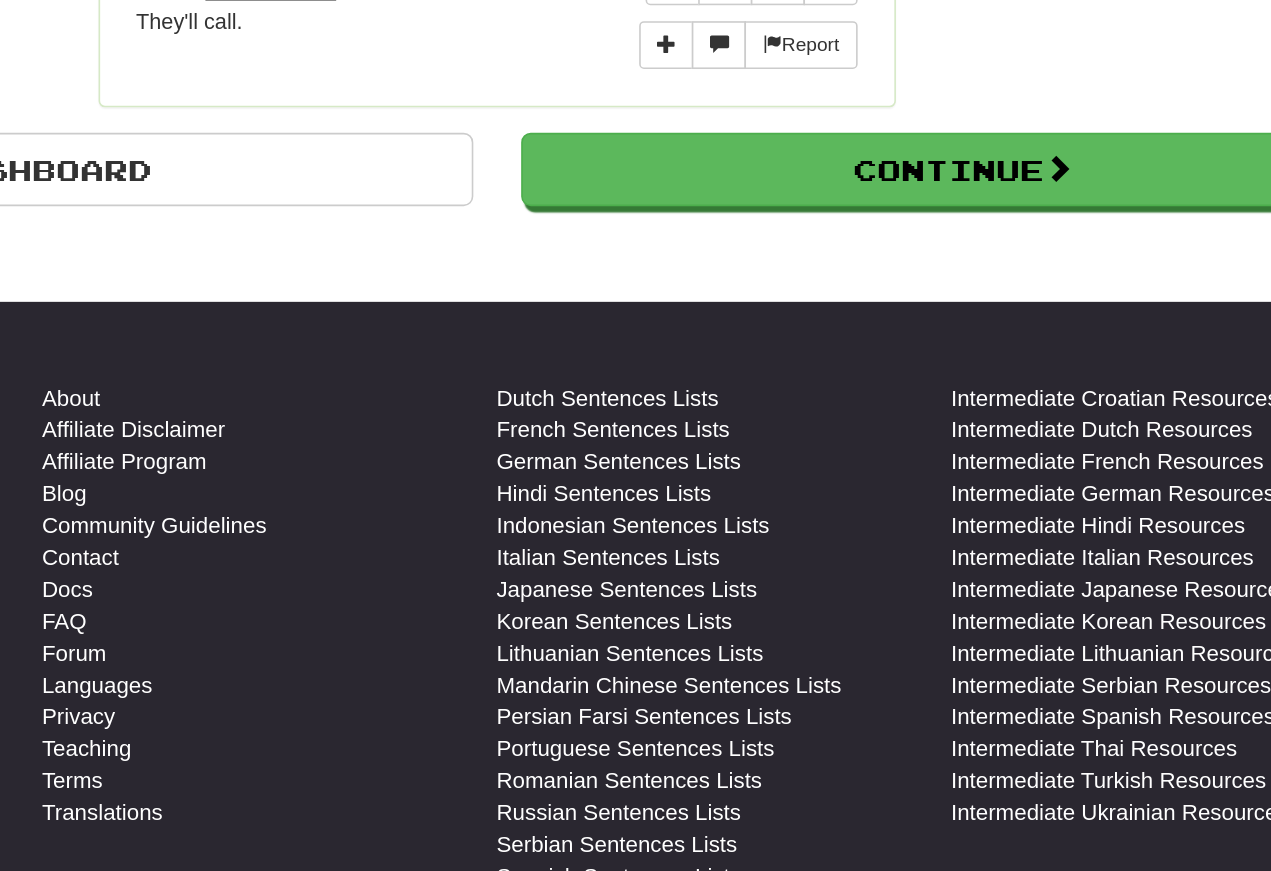 scroll, scrollTop: 1795, scrollLeft: 0, axis: vertical 